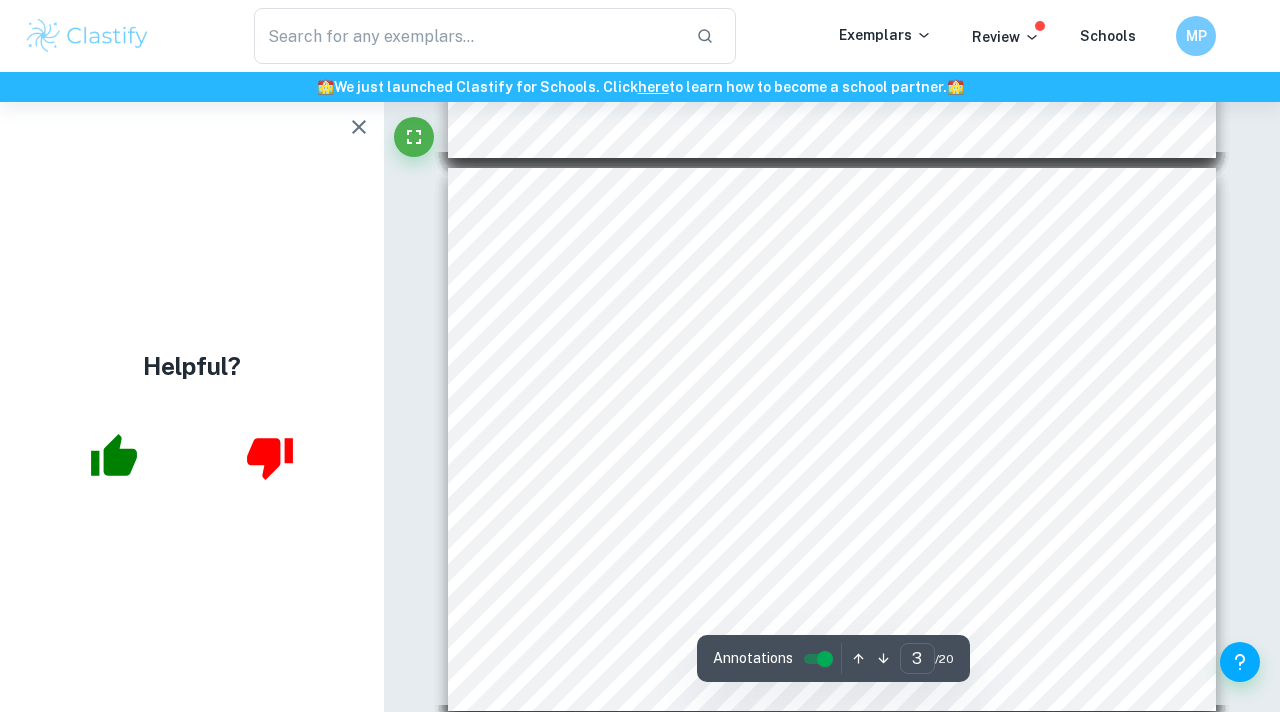 scroll, scrollTop: 1192, scrollLeft: 0, axis: vertical 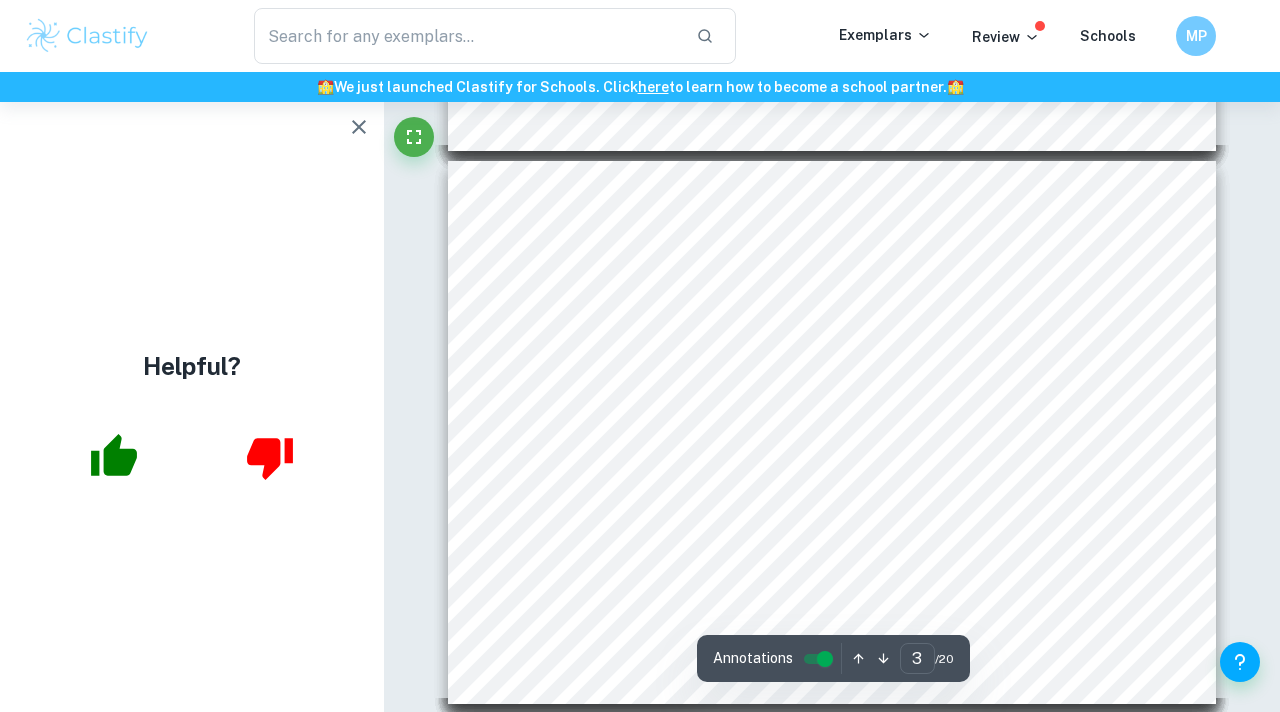 click at bounding box center [359, 127] 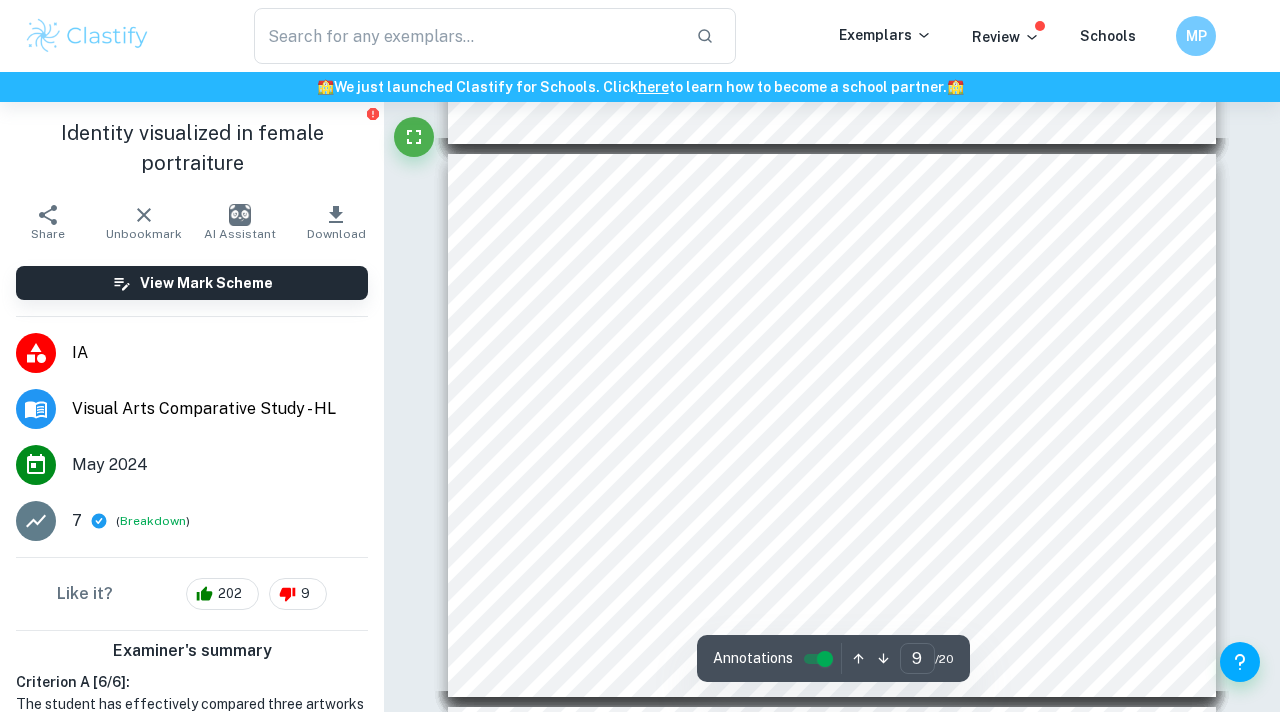 scroll, scrollTop: 4523, scrollLeft: 0, axis: vertical 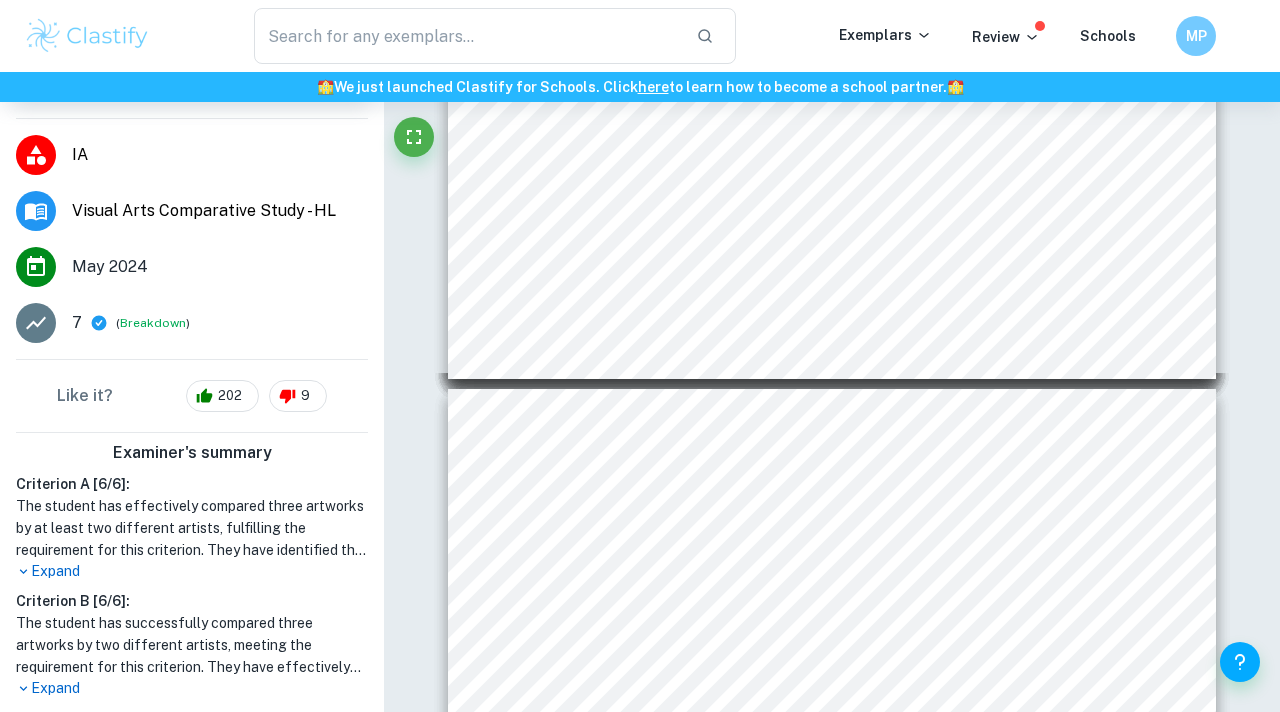 type on "8" 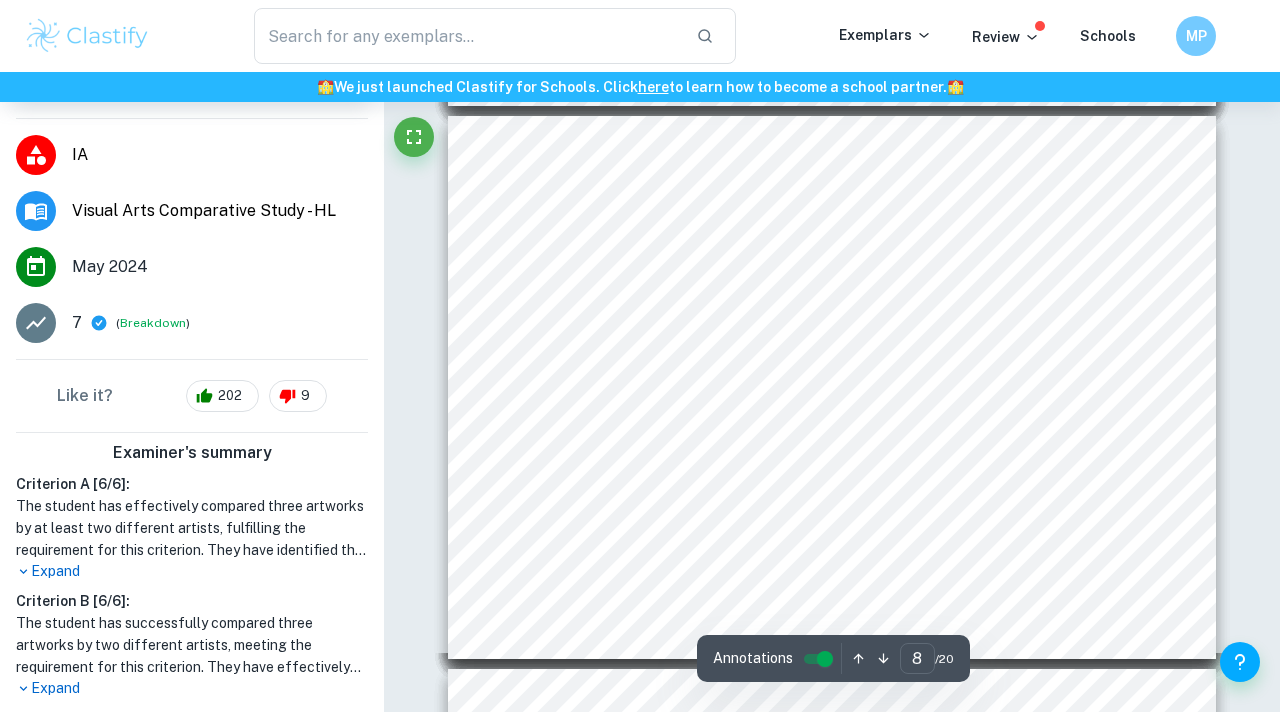 scroll, scrollTop: 4009, scrollLeft: 0, axis: vertical 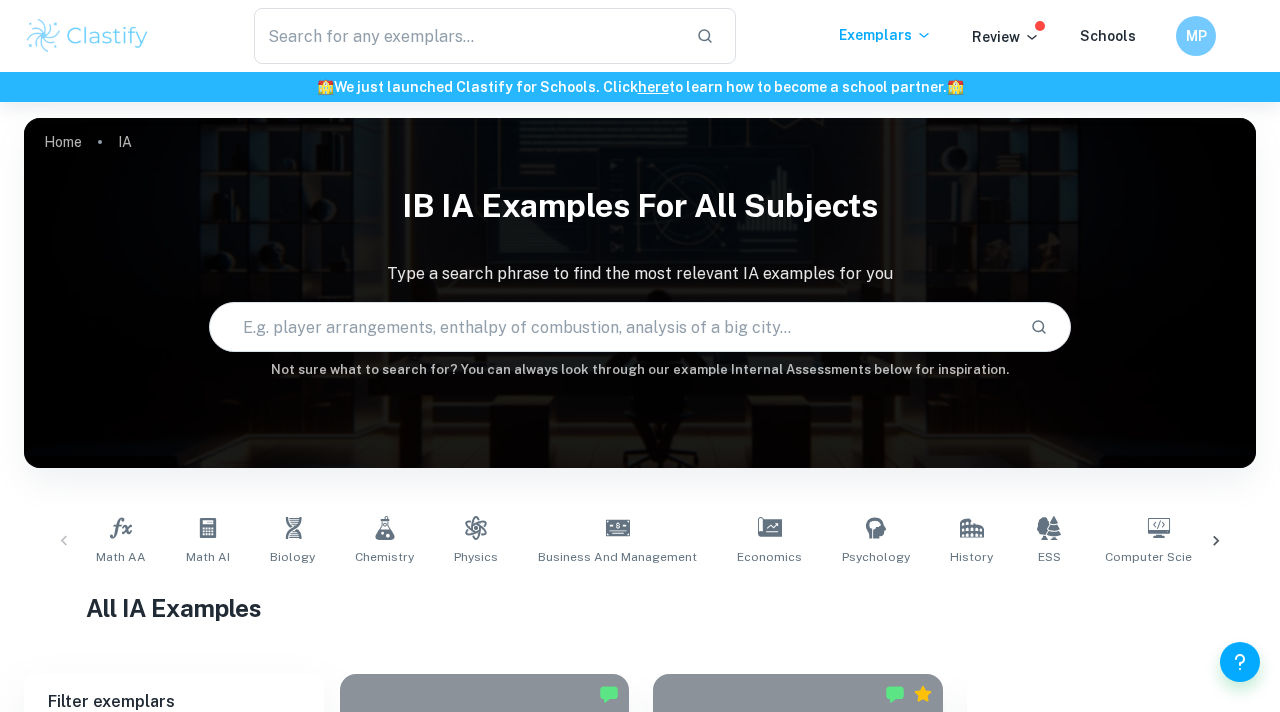 click 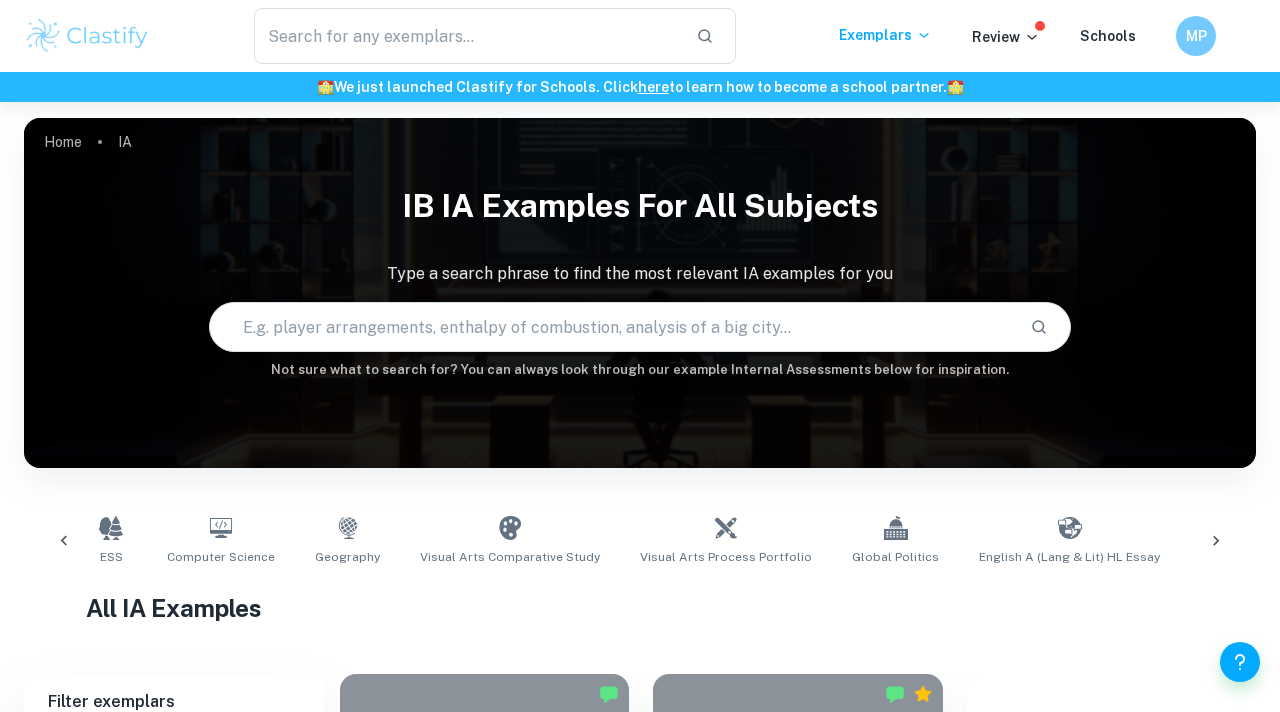 click 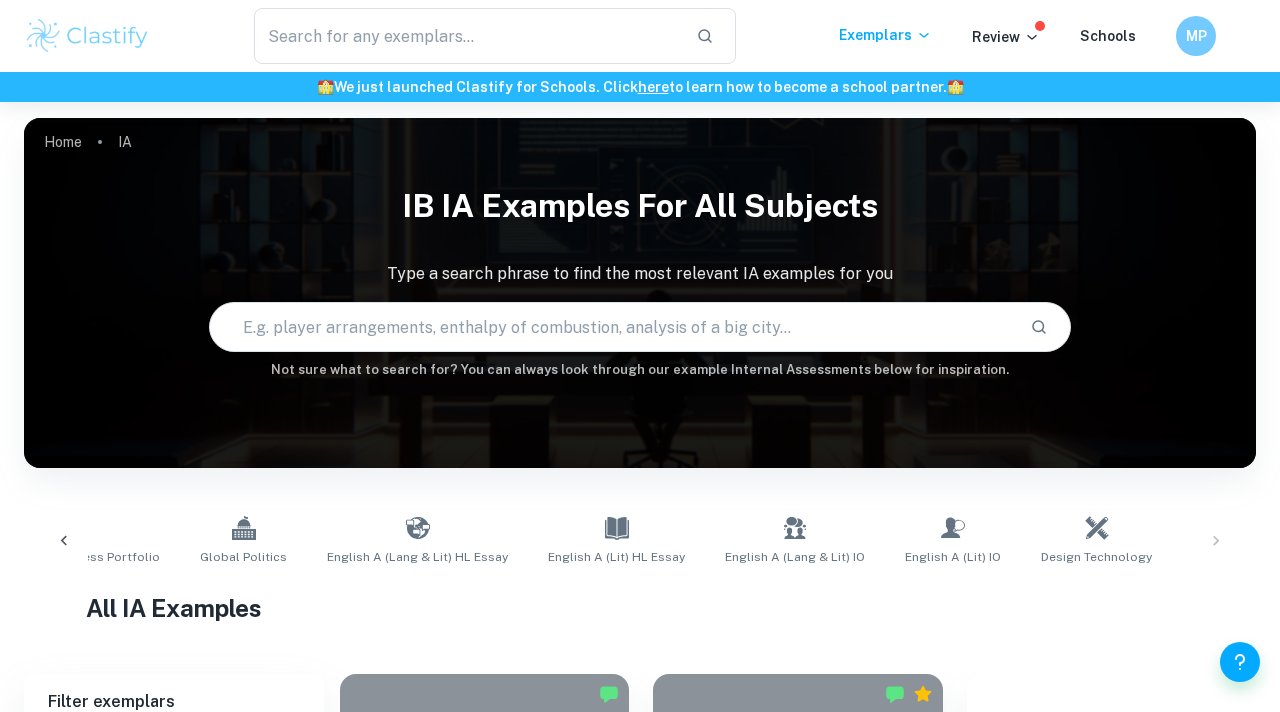 click on "Math AA Math AI Biology Chemistry Physics Business and Management Economics Psychology History ESS Computer Science Geography Visual Arts Comparative Study Visual Arts Process Portfolio Global Politics English A (Lang & Lit) HL Essay English A (Lit) HL Essay English A (Lang & Lit) IO English A (Lit) IO Design Technology Sports Science" at bounding box center [640, 541] 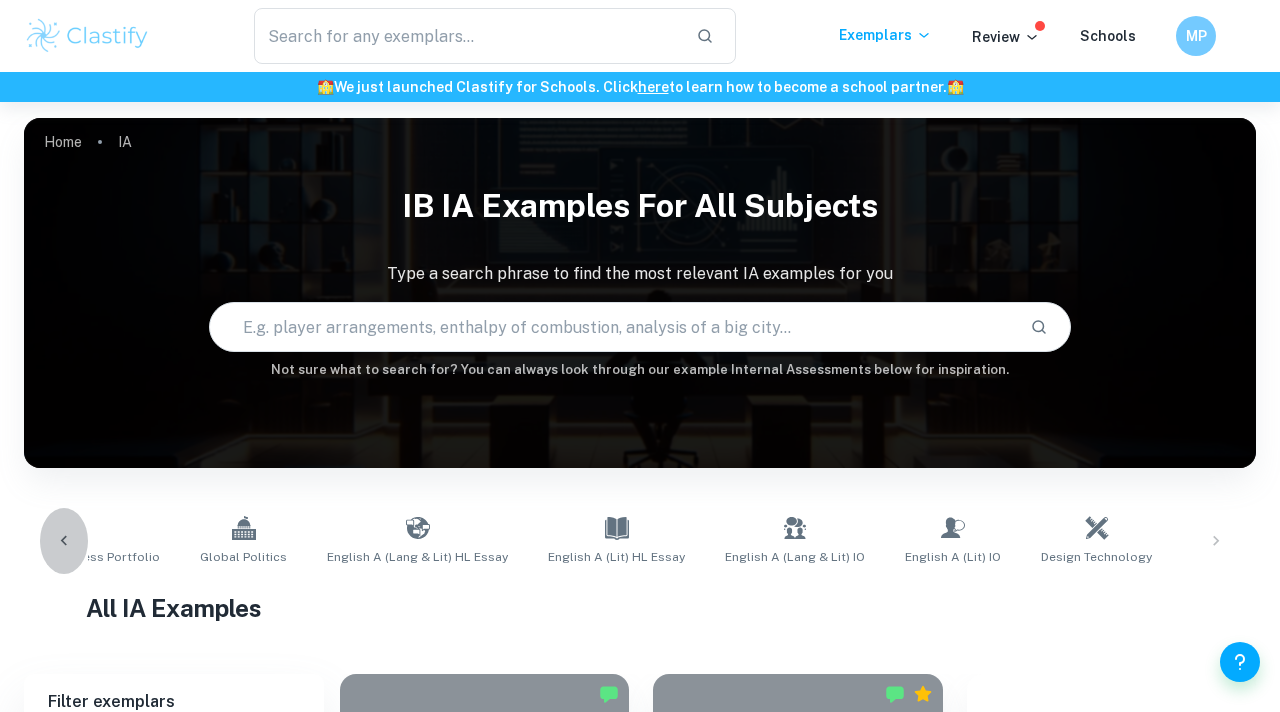 click at bounding box center (64, 541) 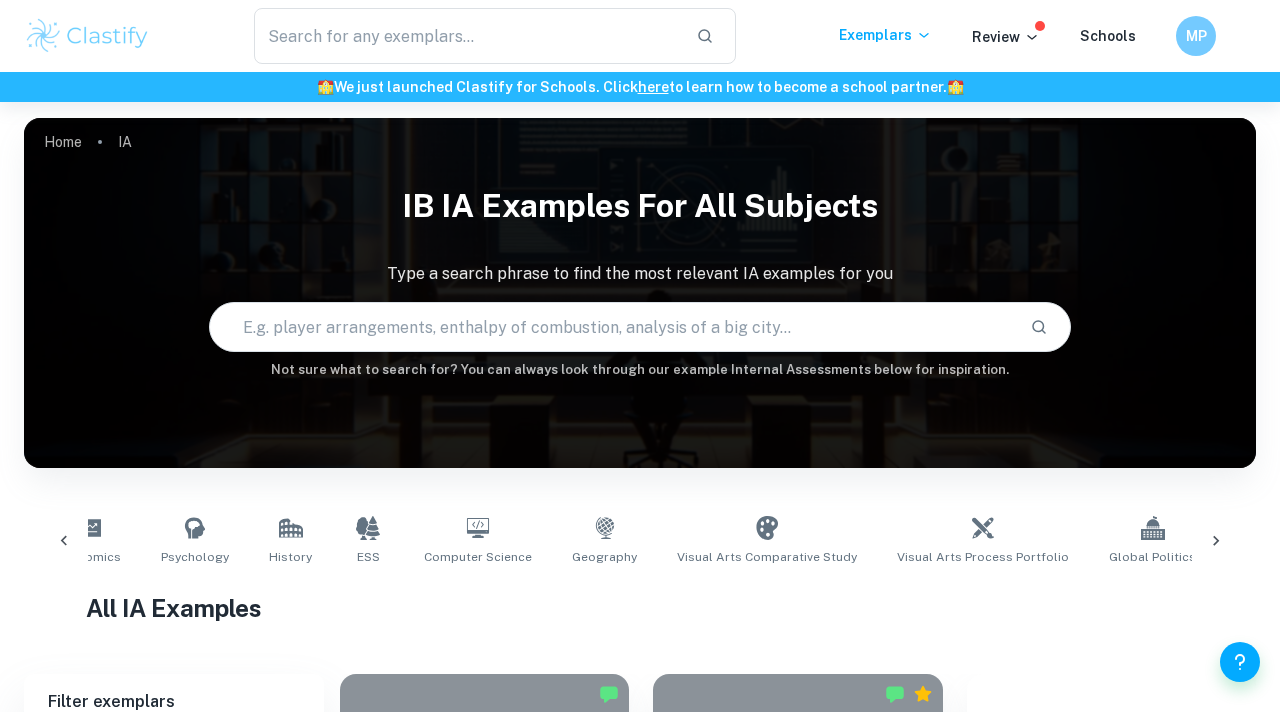 scroll, scrollTop: 0, scrollLeft: 652, axis: horizontal 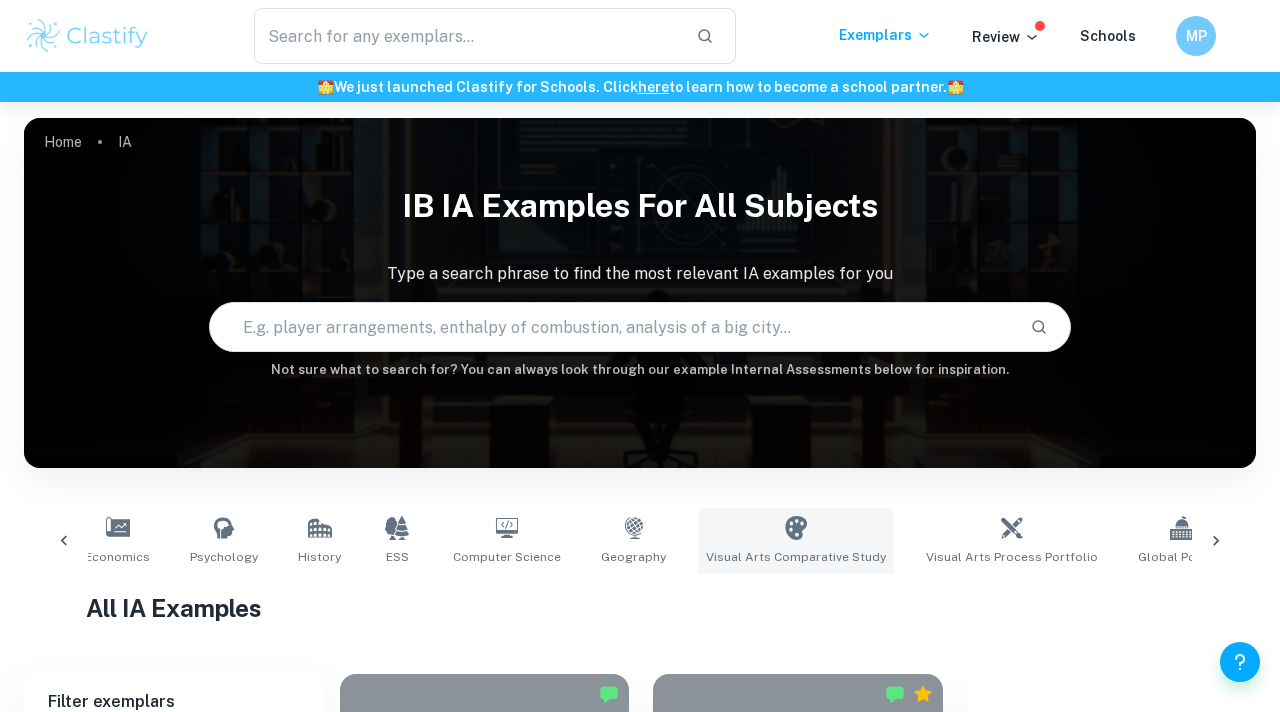 click on "Visual Arts Comparative Study" at bounding box center [796, 557] 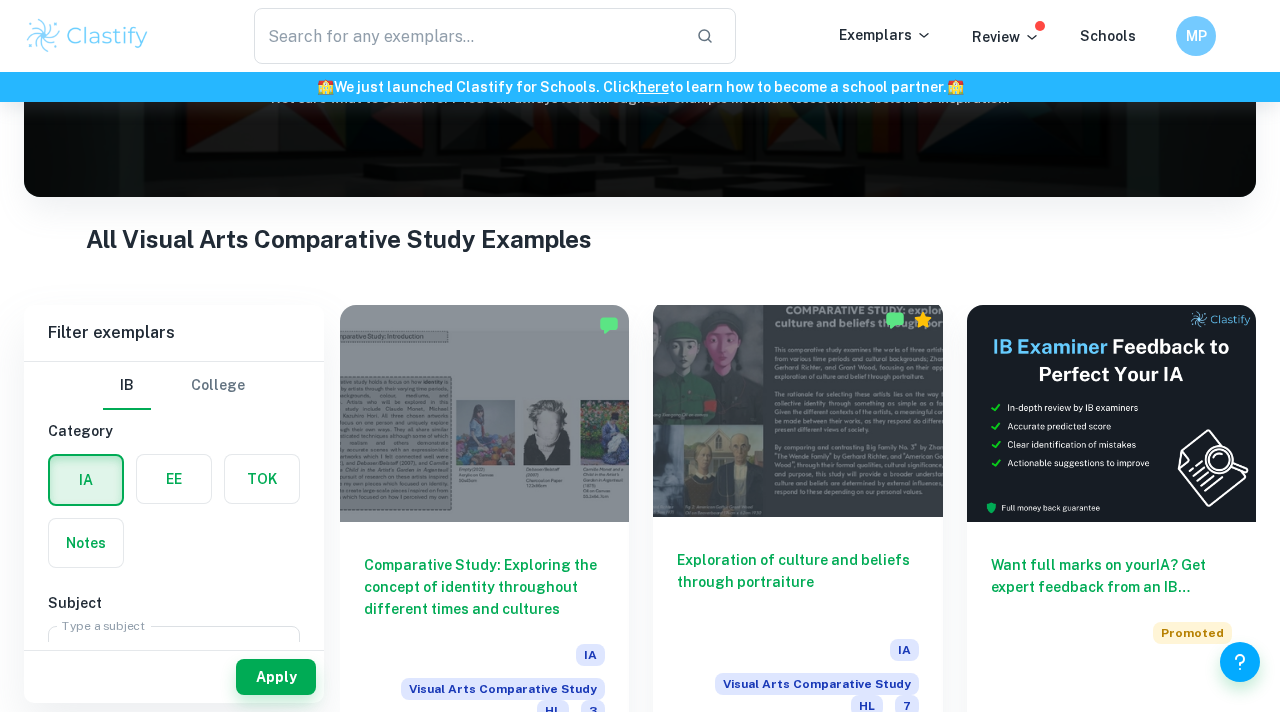 scroll, scrollTop: 345, scrollLeft: 0, axis: vertical 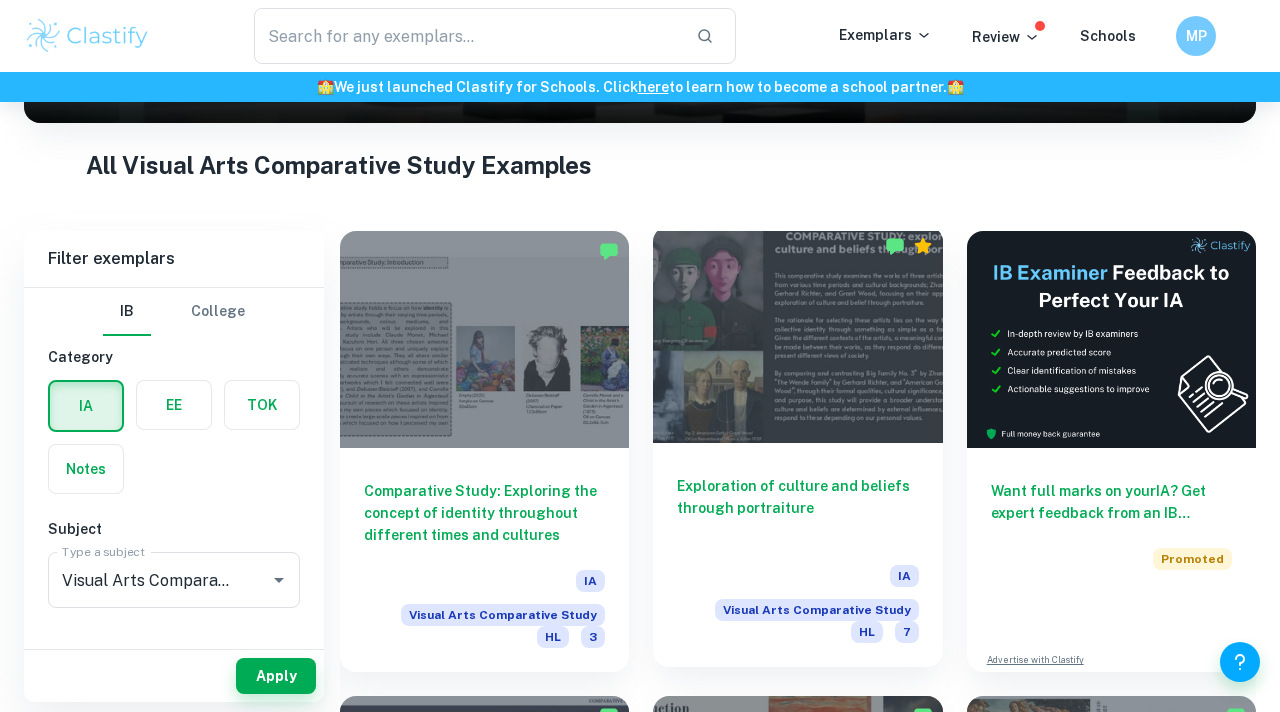 click on "Exploration of culture and beliefs through portraiture" at bounding box center [797, 508] 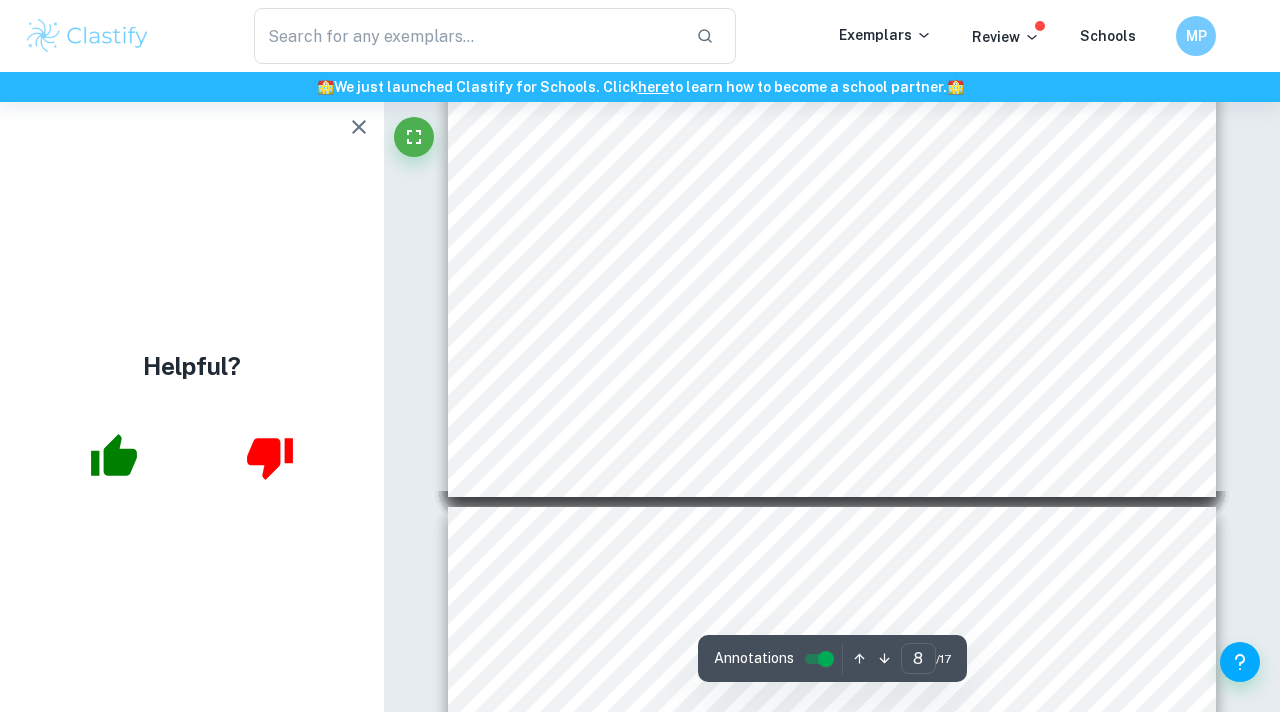 scroll, scrollTop: 3278, scrollLeft: 0, axis: vertical 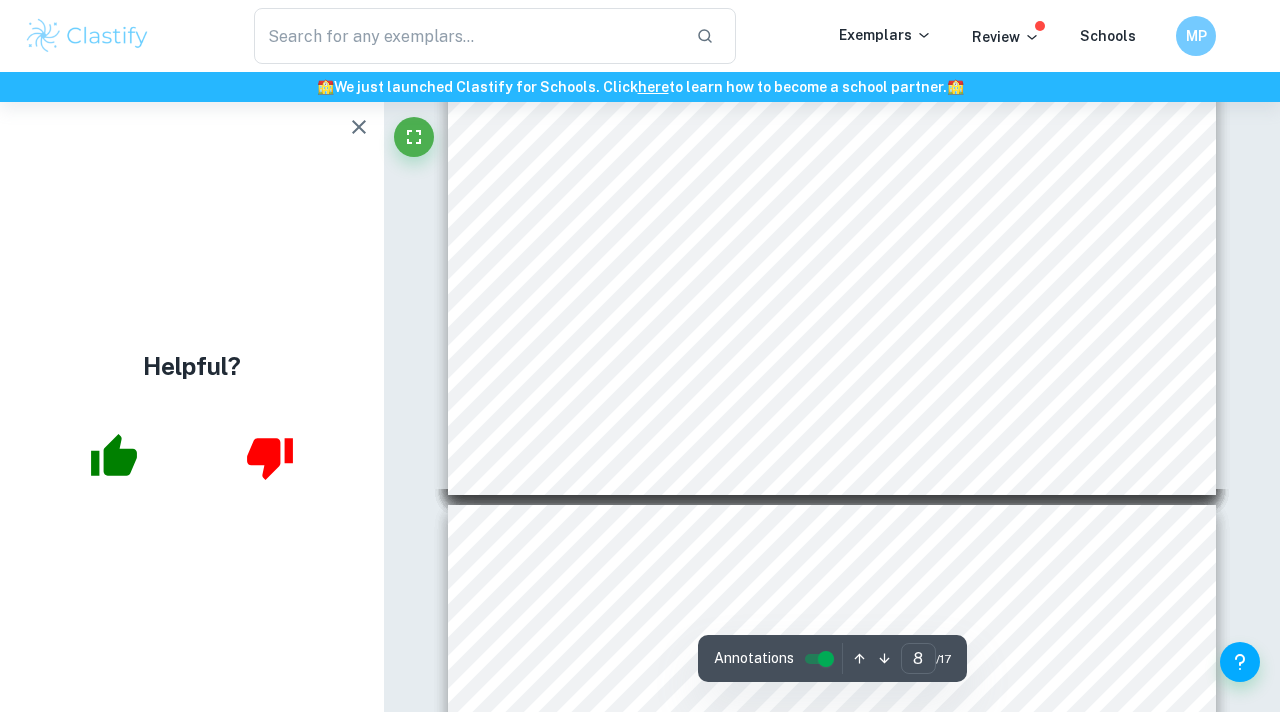 click 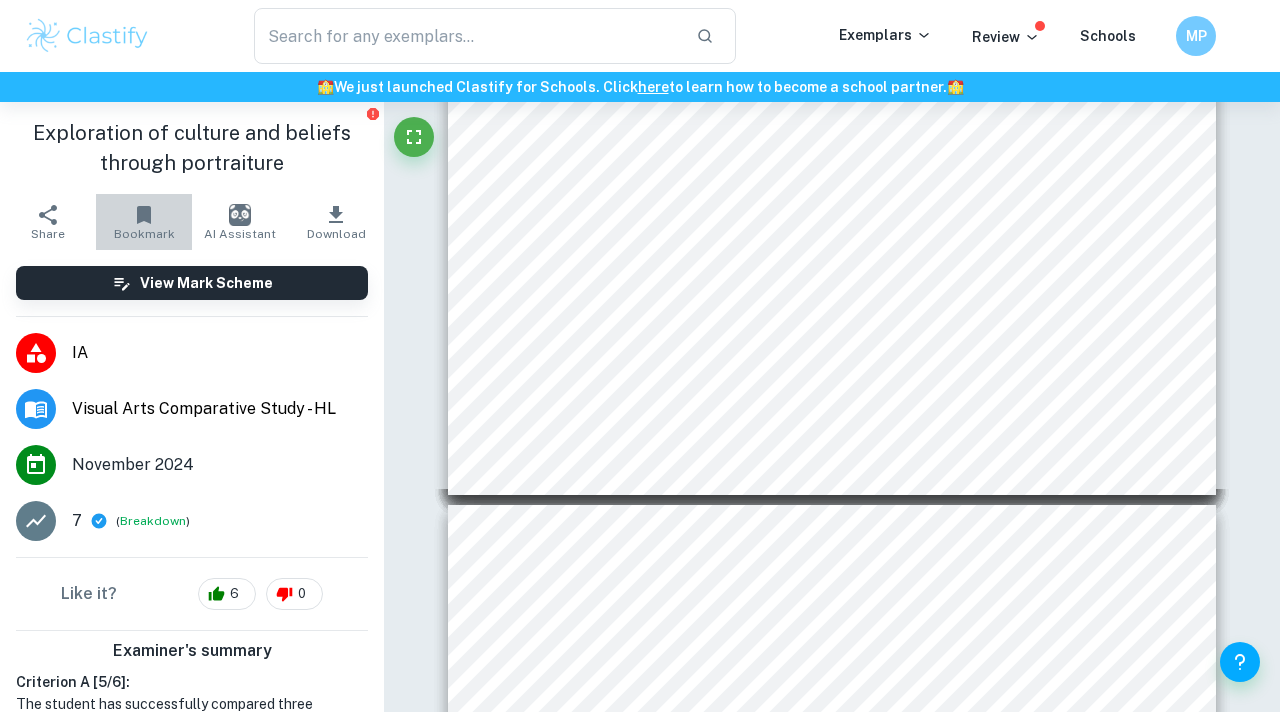 click on "Bookmark" at bounding box center [144, 222] 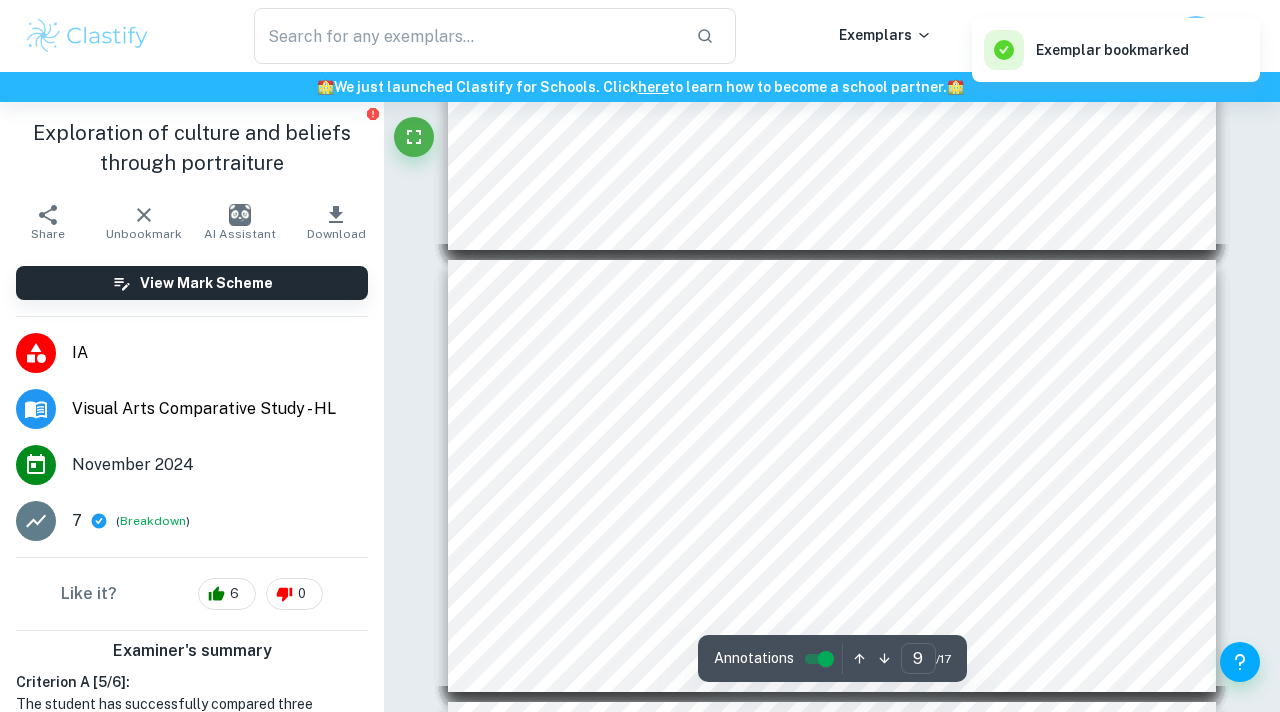 scroll, scrollTop: 3557, scrollLeft: 0, axis: vertical 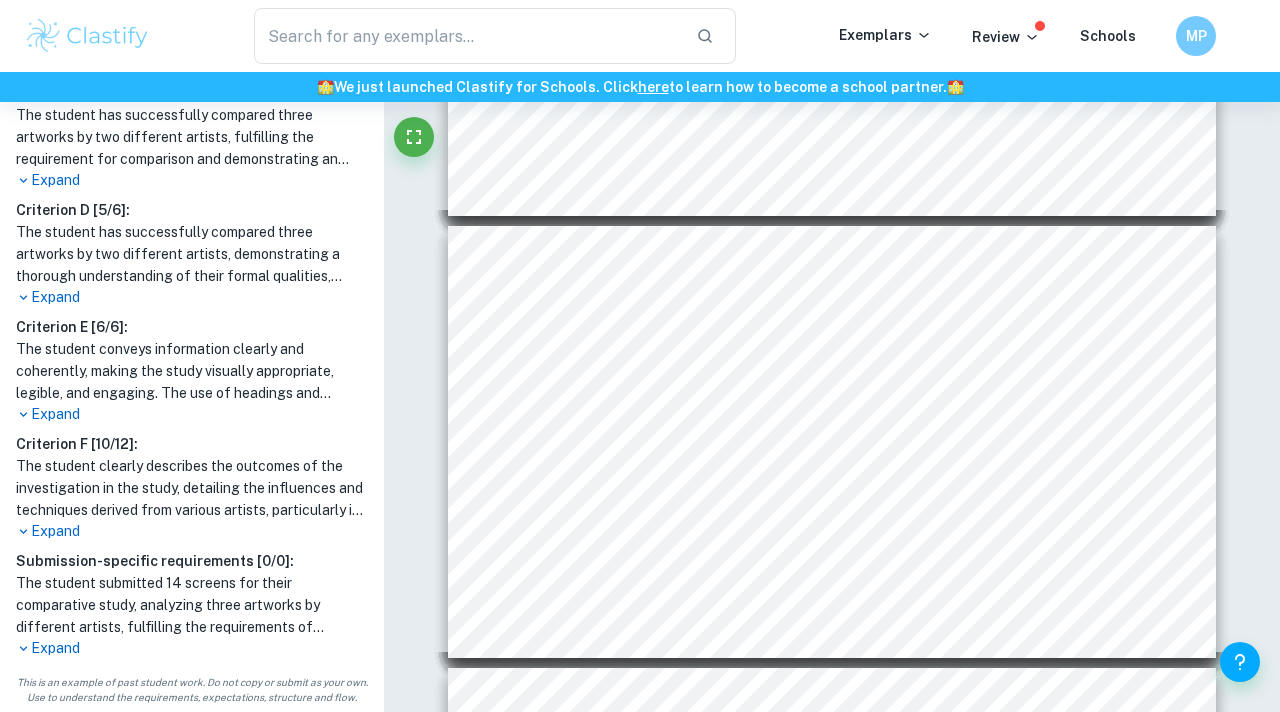 click on "Expand" at bounding box center [192, 531] 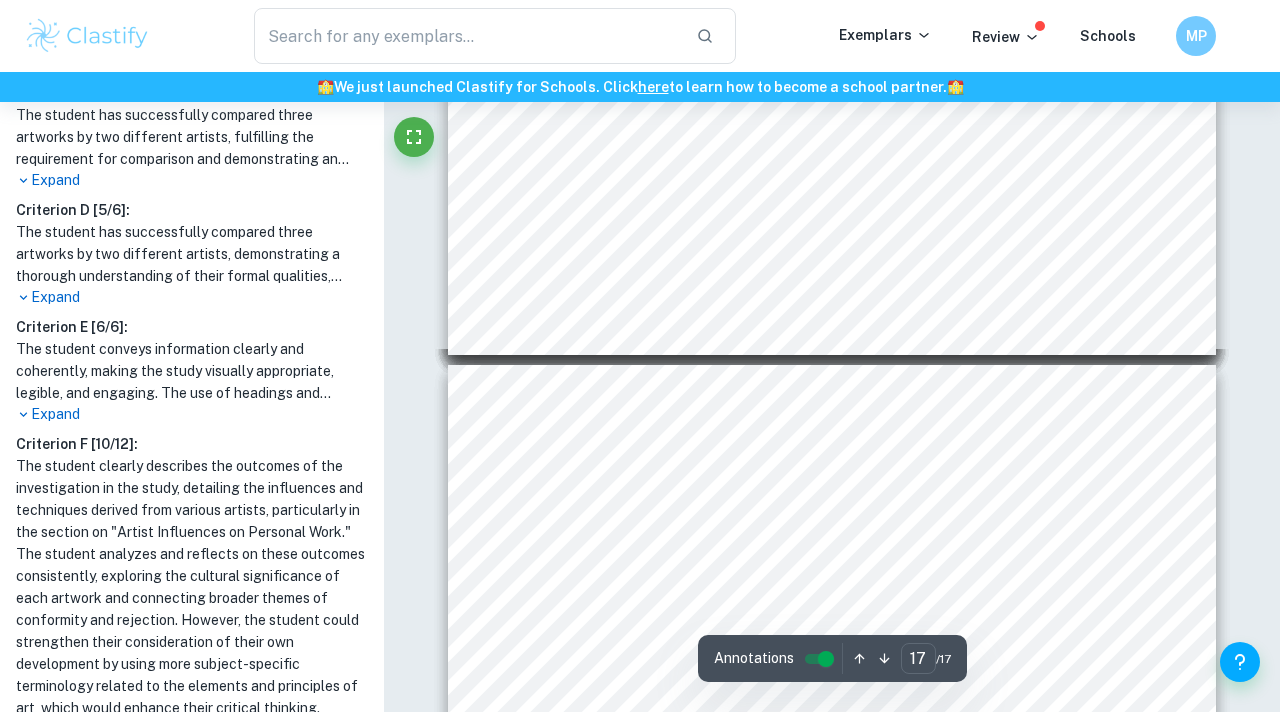 scroll, scrollTop: 7059, scrollLeft: 0, axis: vertical 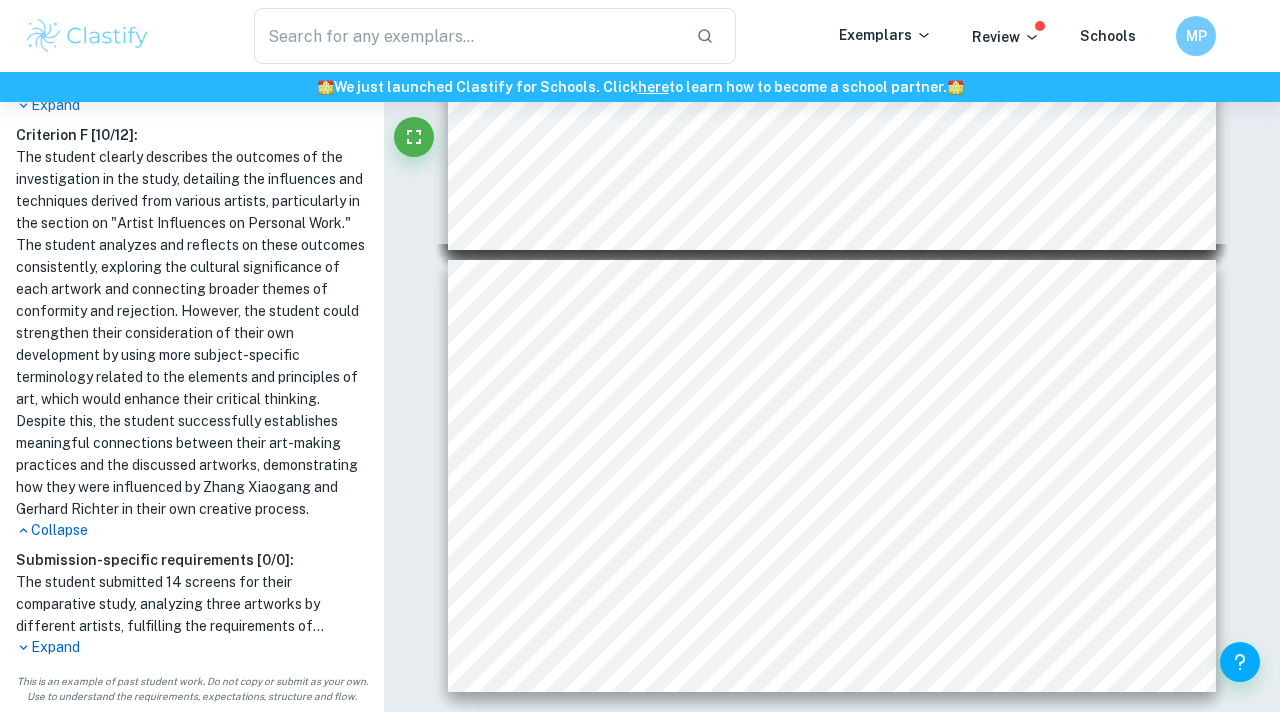 click on "Expand" at bounding box center [192, 647] 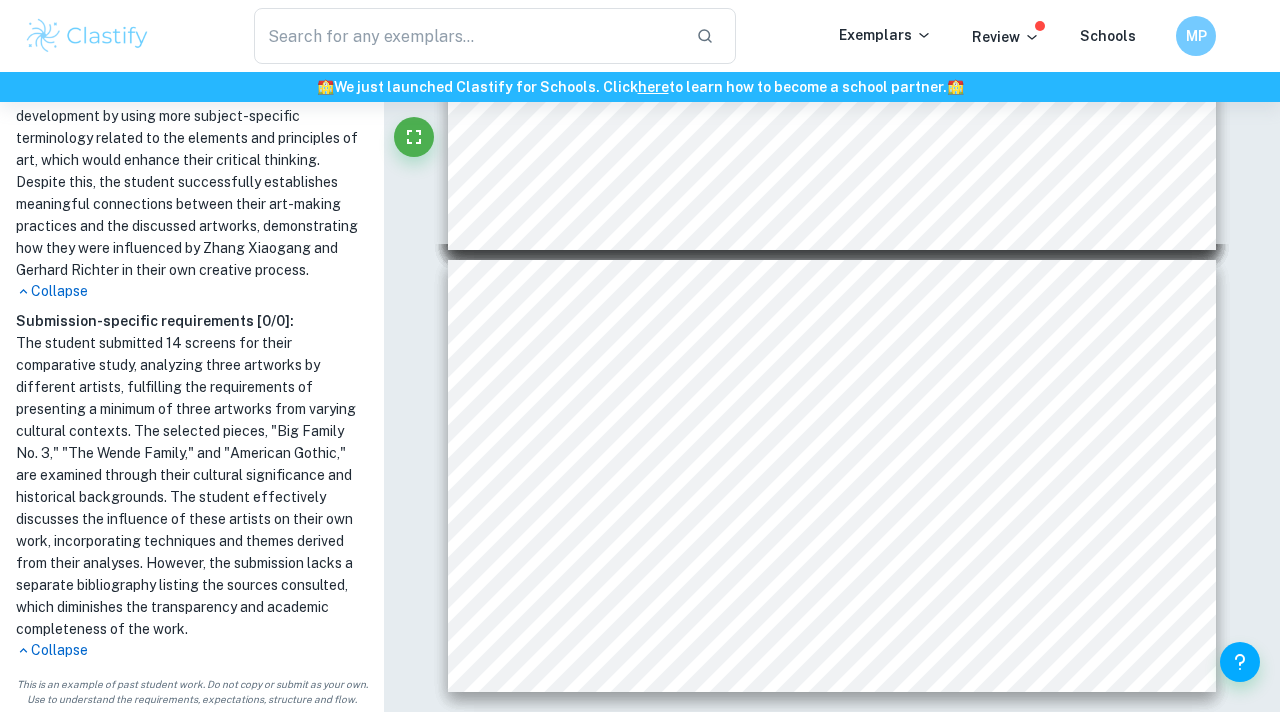 scroll, scrollTop: 1374, scrollLeft: 0, axis: vertical 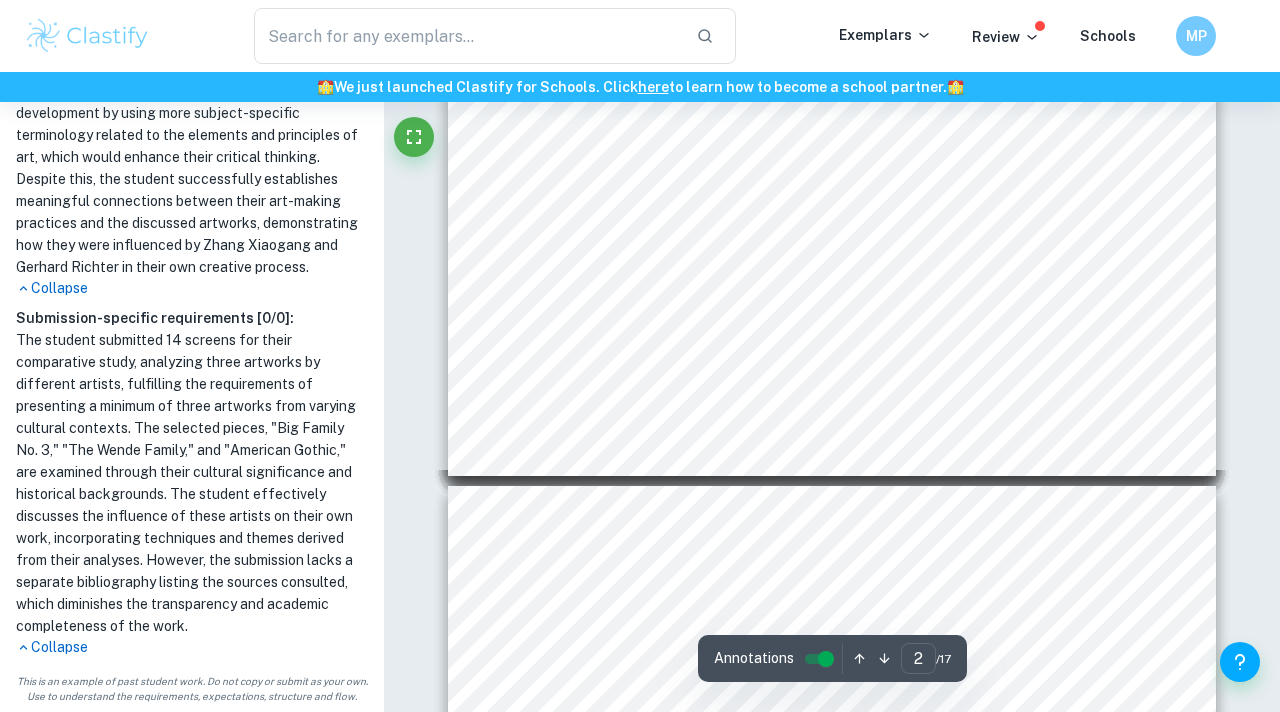 type on "1" 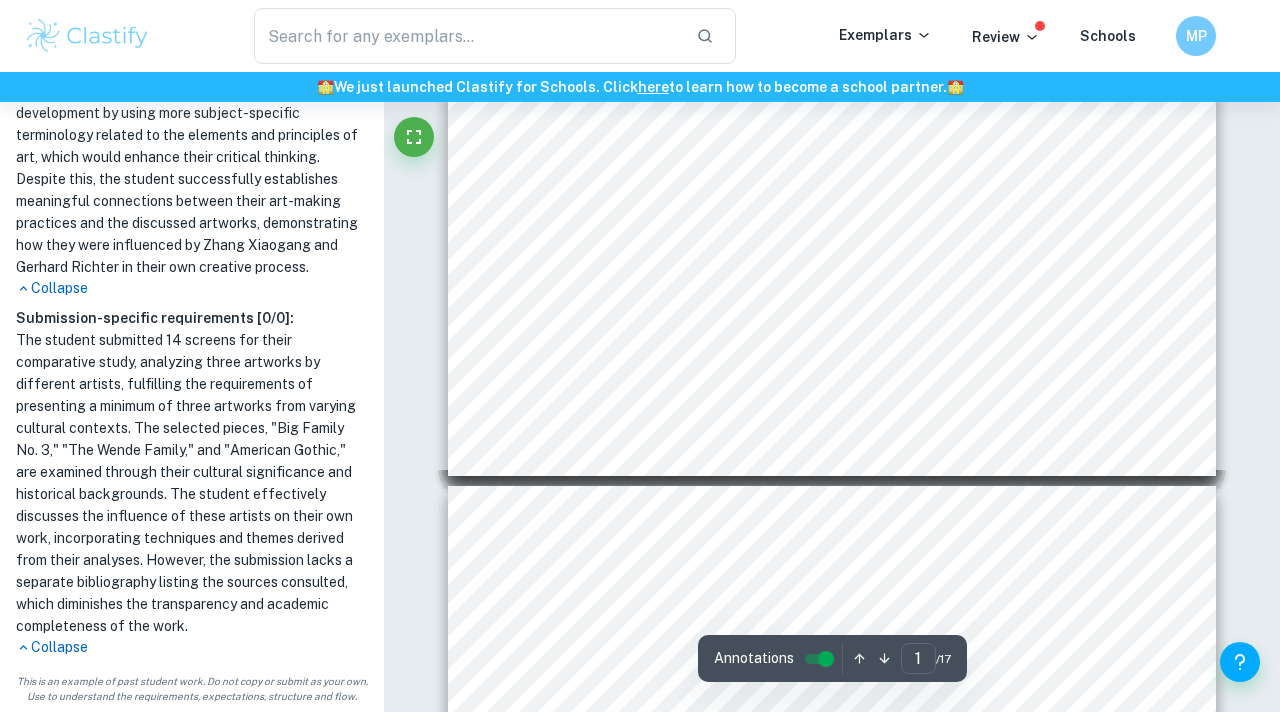 scroll, scrollTop: 215, scrollLeft: 0, axis: vertical 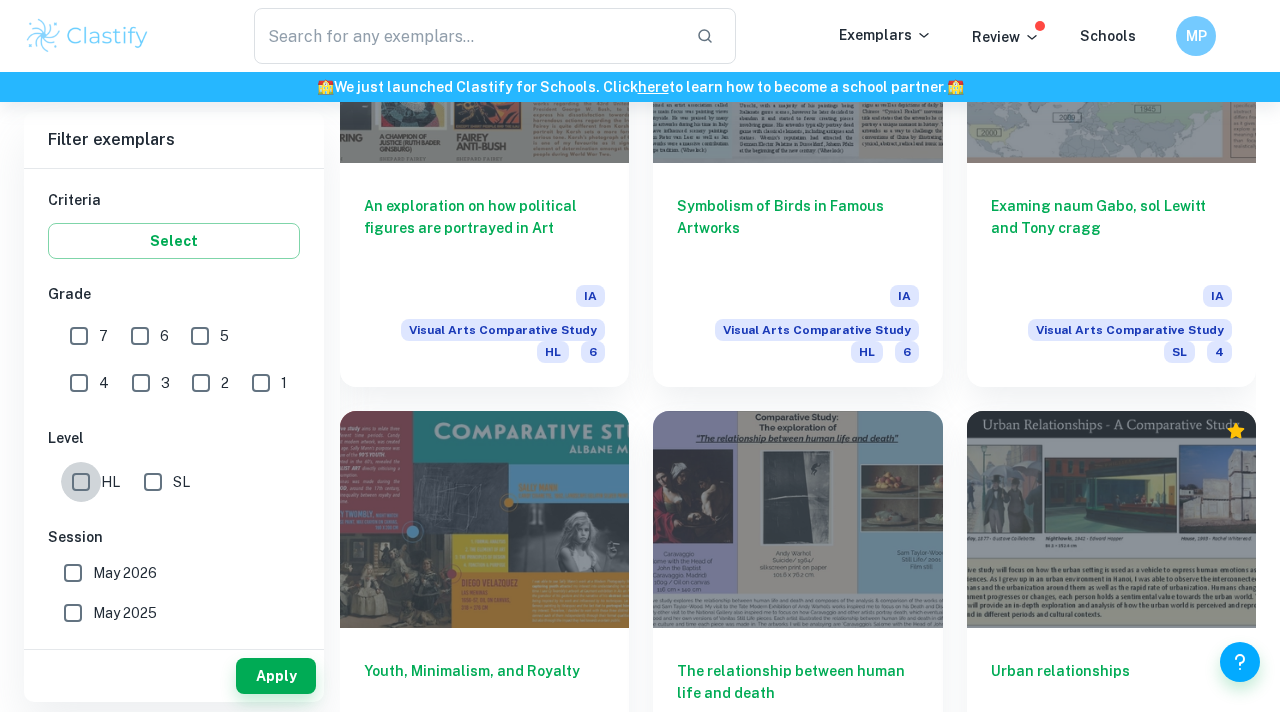 click on "HL" at bounding box center [81, 482] 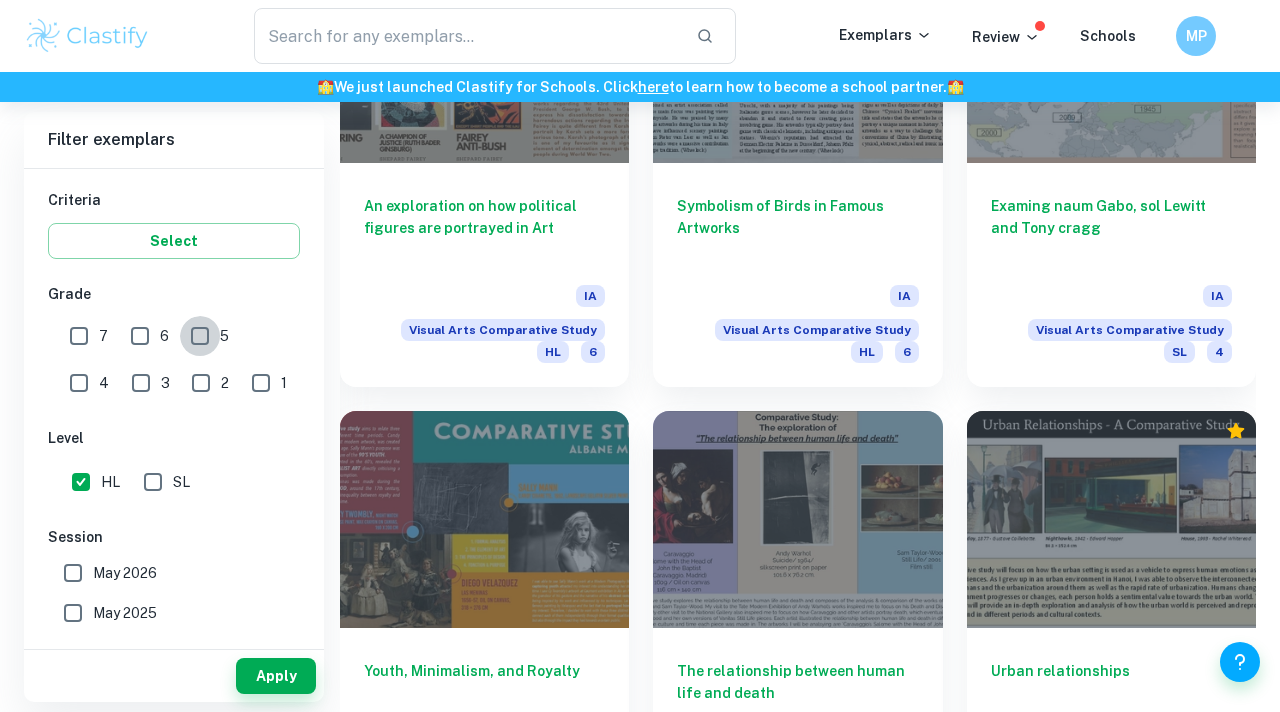 click on "5" at bounding box center [200, 336] 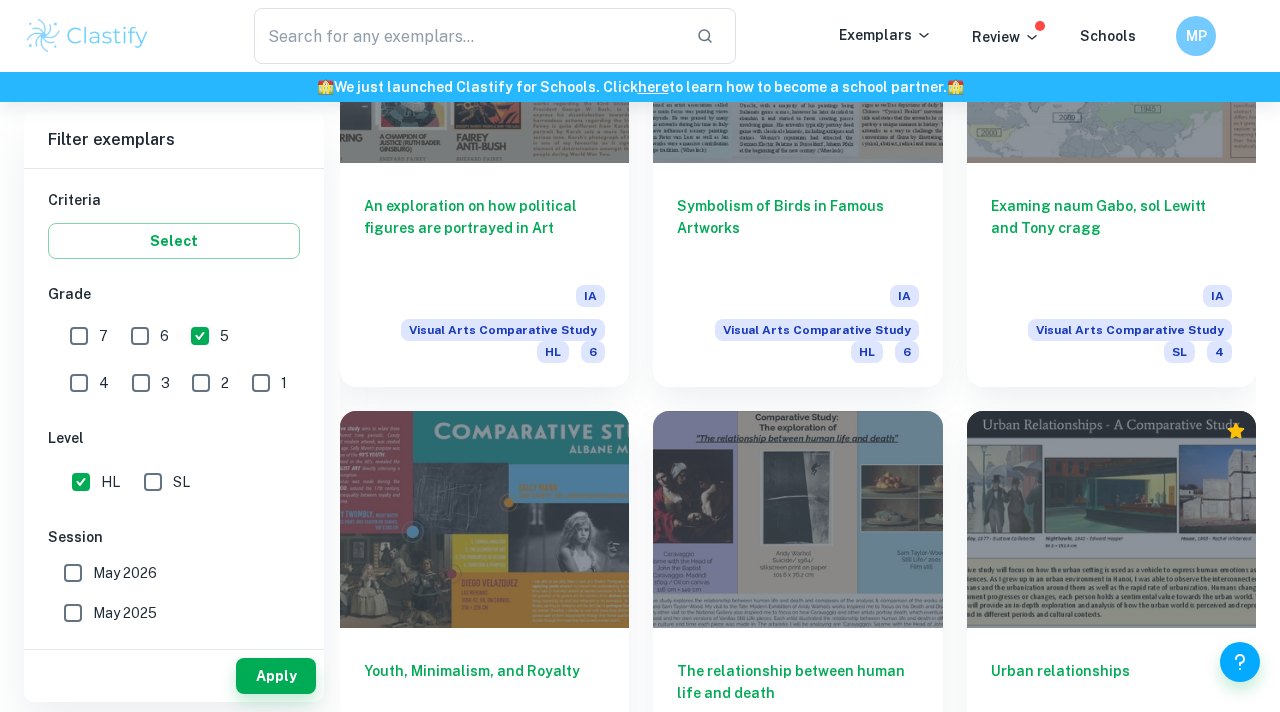 click on "6" at bounding box center [154, 333] 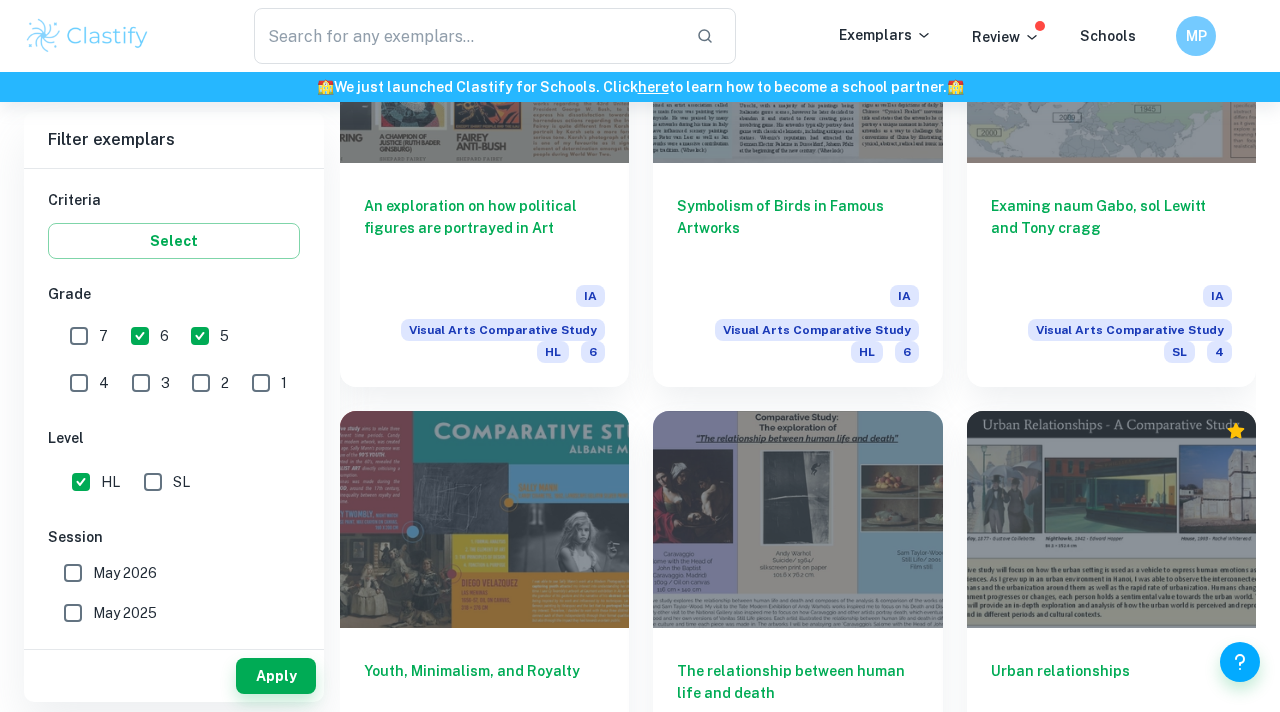 click on "7" at bounding box center (79, 336) 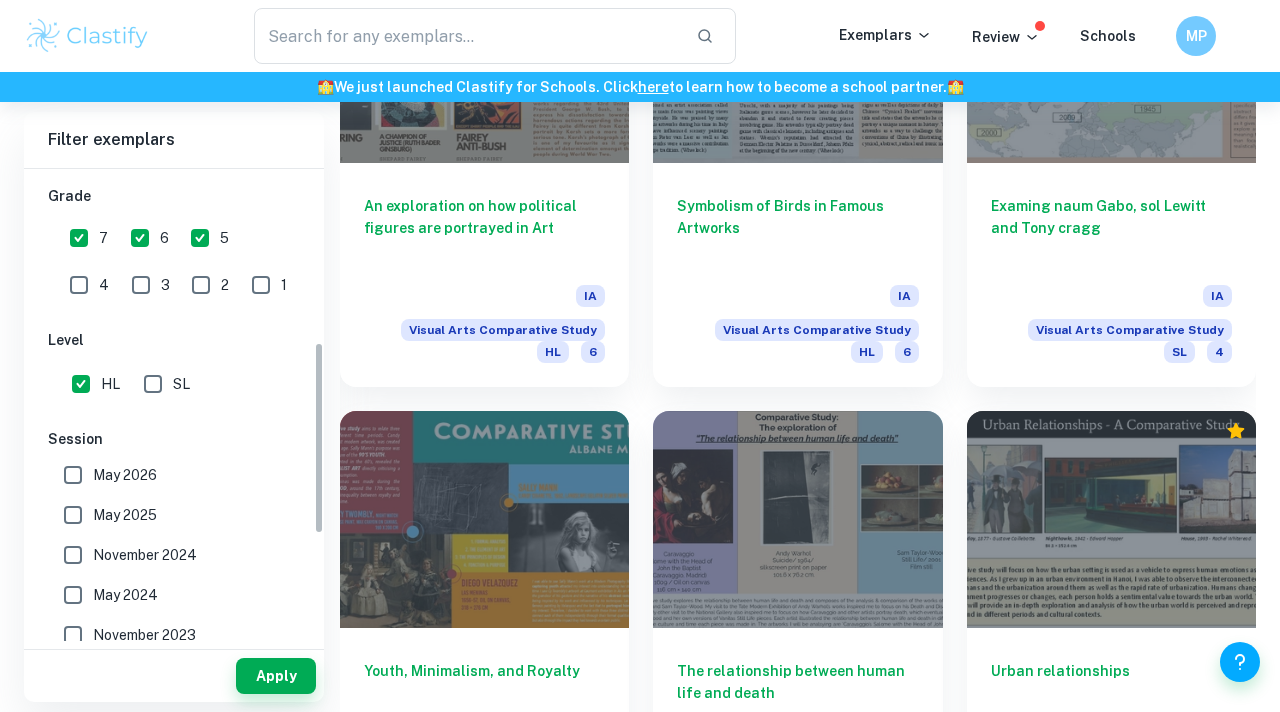 scroll, scrollTop: 433, scrollLeft: 0, axis: vertical 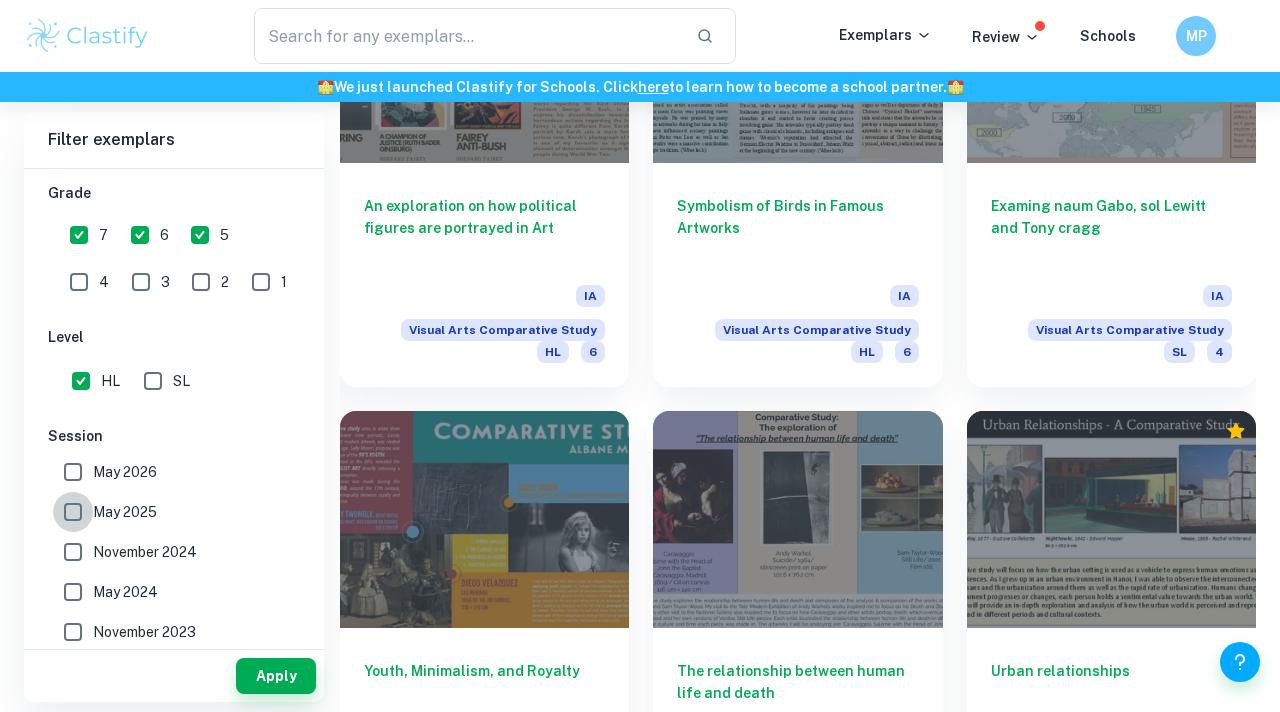 click on "May 2025" at bounding box center [73, 512] 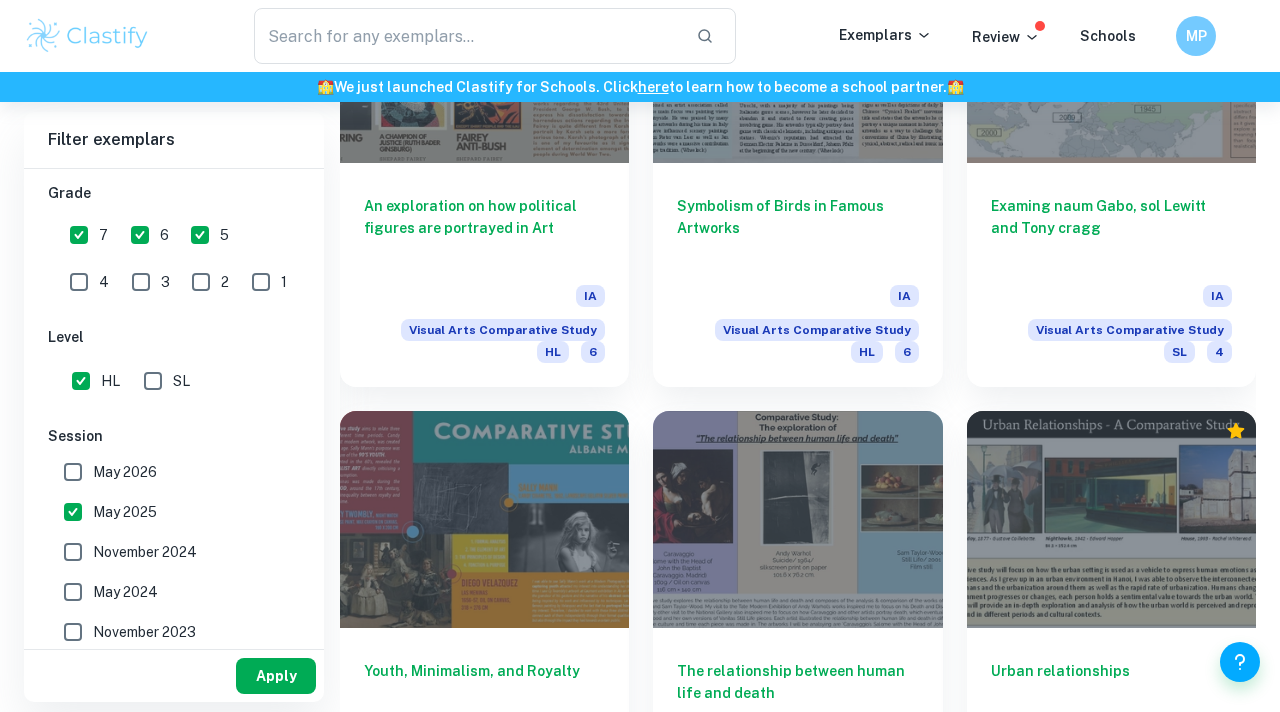 click on "Apply" at bounding box center [276, 676] 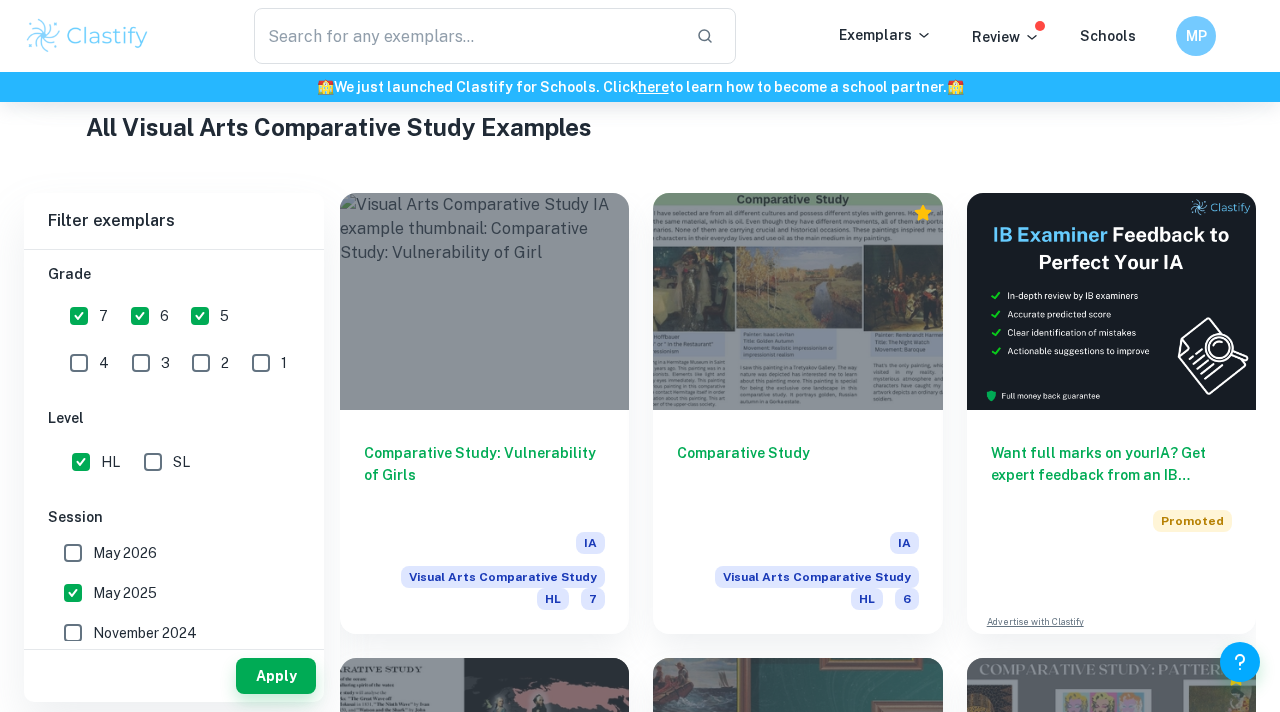 scroll, scrollTop: 384, scrollLeft: 0, axis: vertical 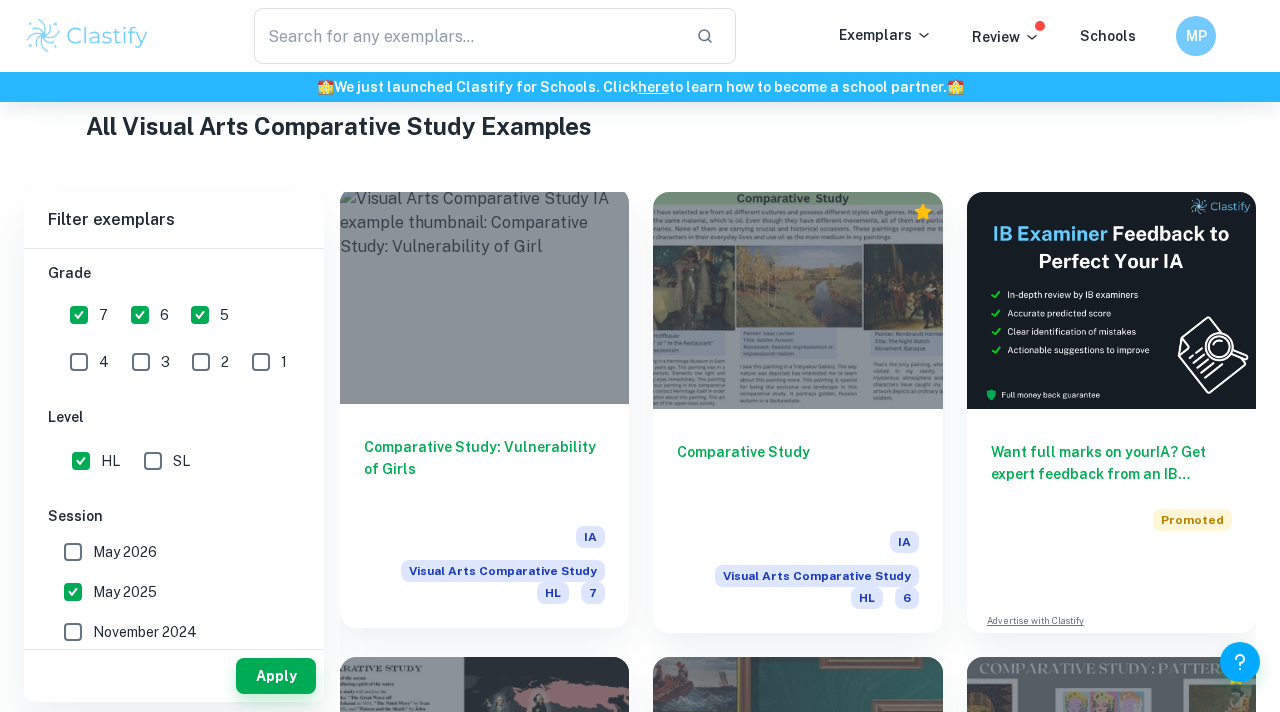 click on "Comparative Study: Vulnerability of Girls" at bounding box center [484, 469] 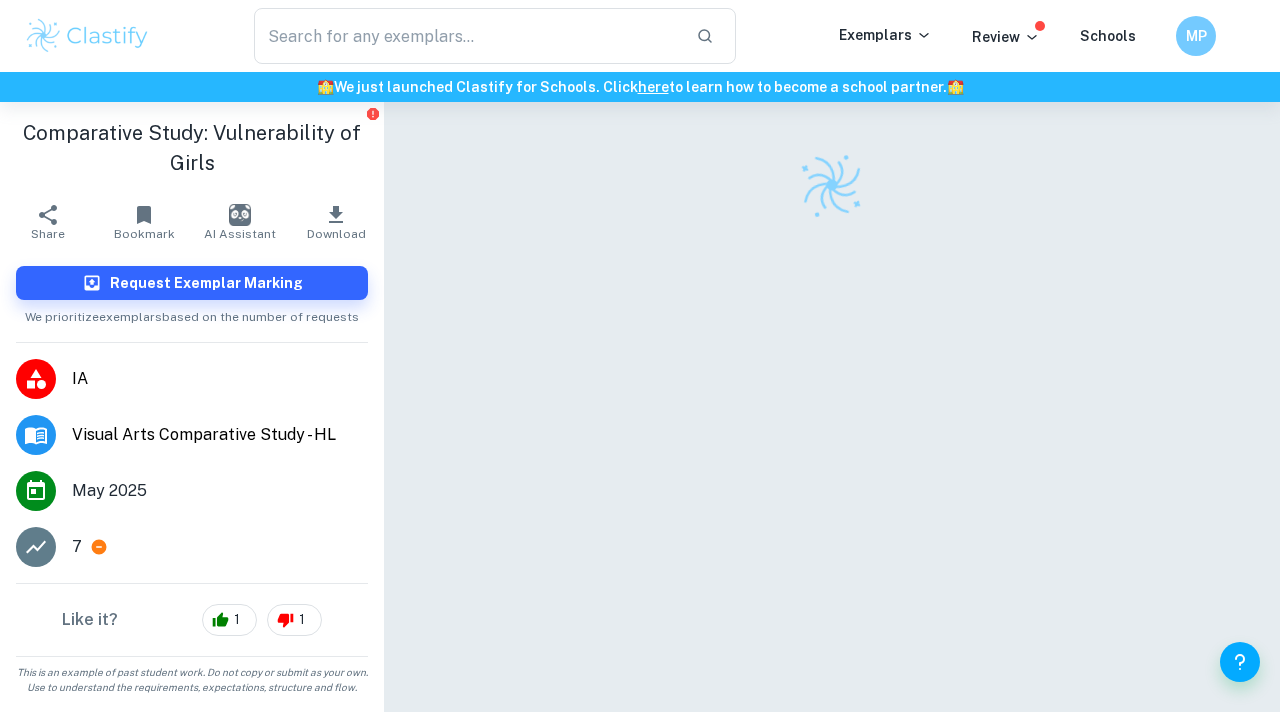 scroll, scrollTop: 102, scrollLeft: 0, axis: vertical 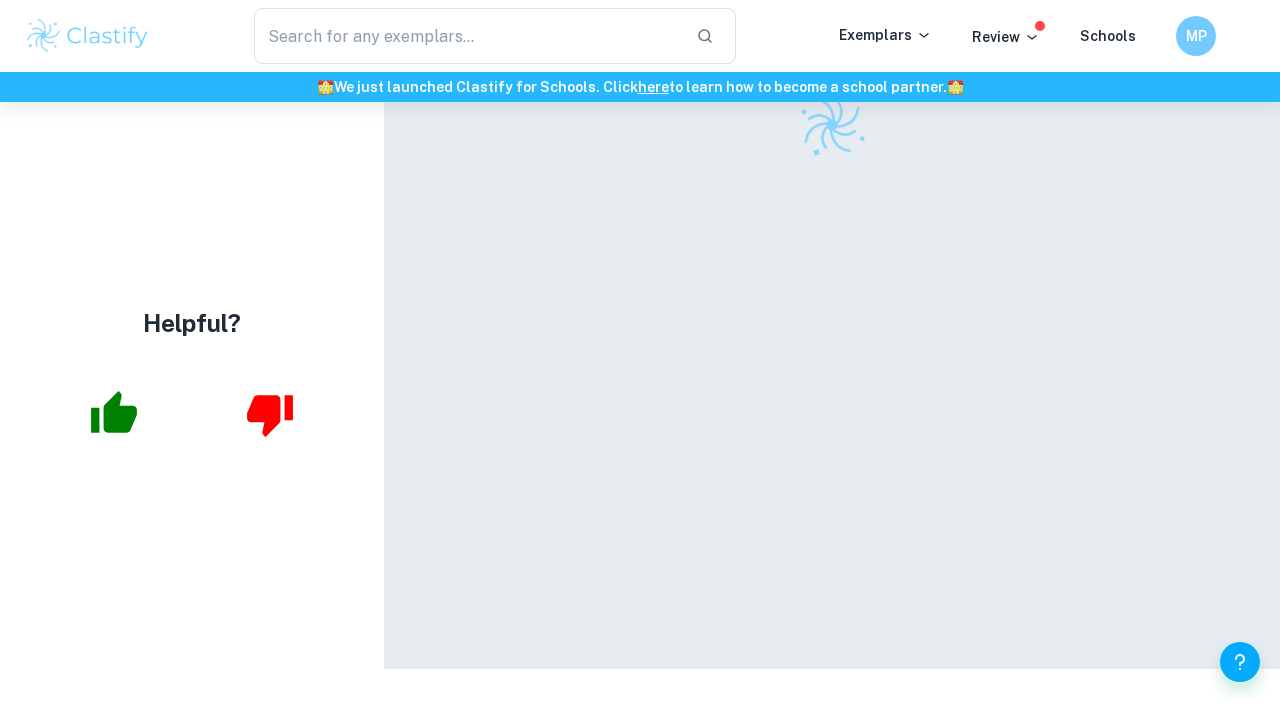 click at bounding box center (832, 334) 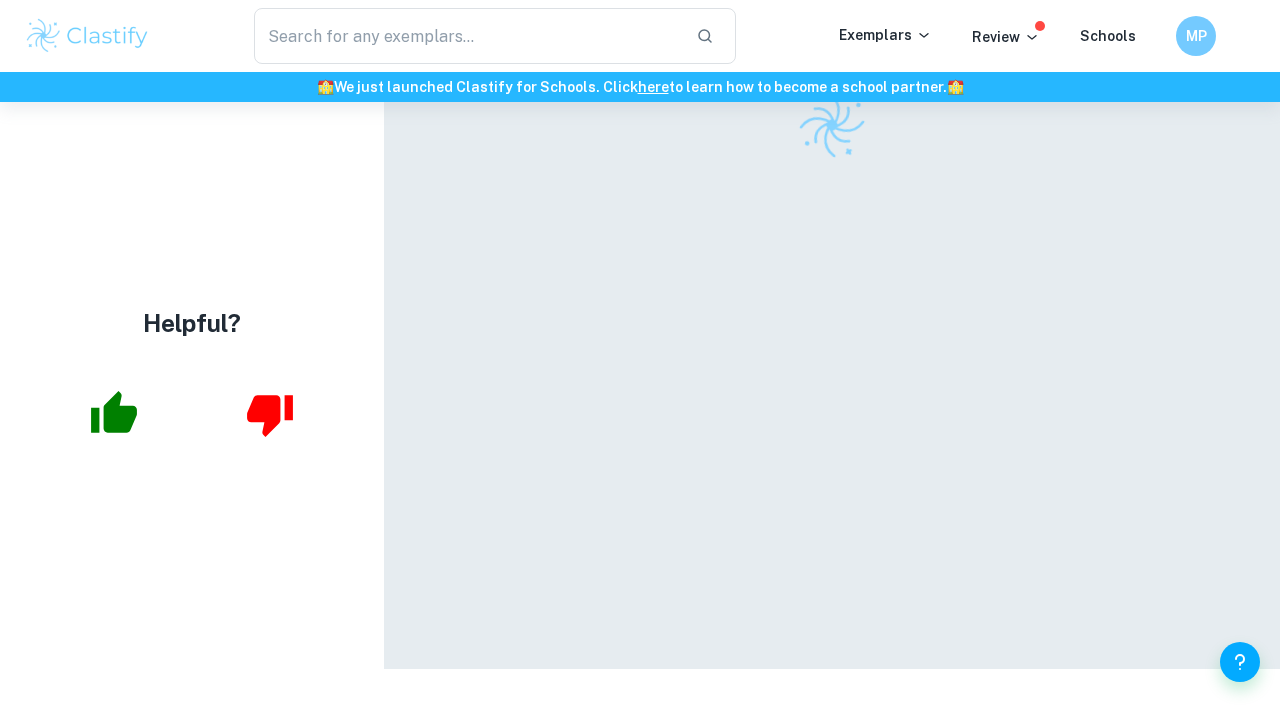 scroll, scrollTop: 0, scrollLeft: 0, axis: both 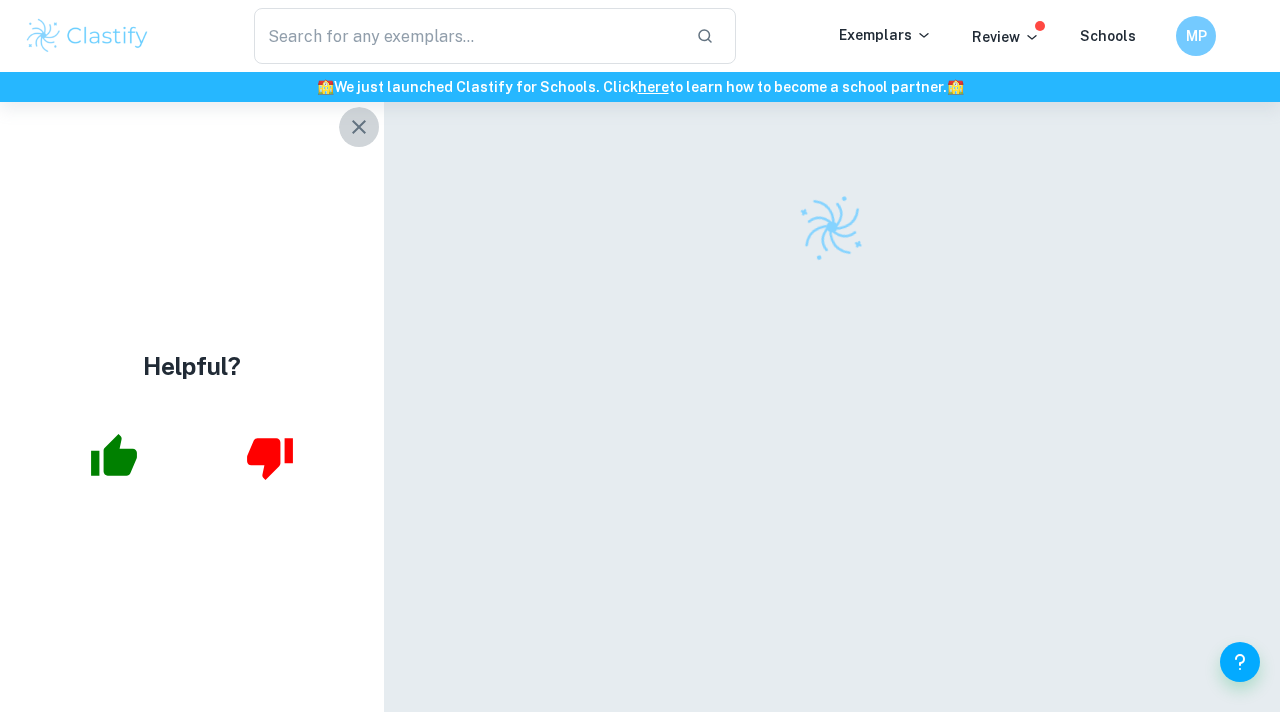 click 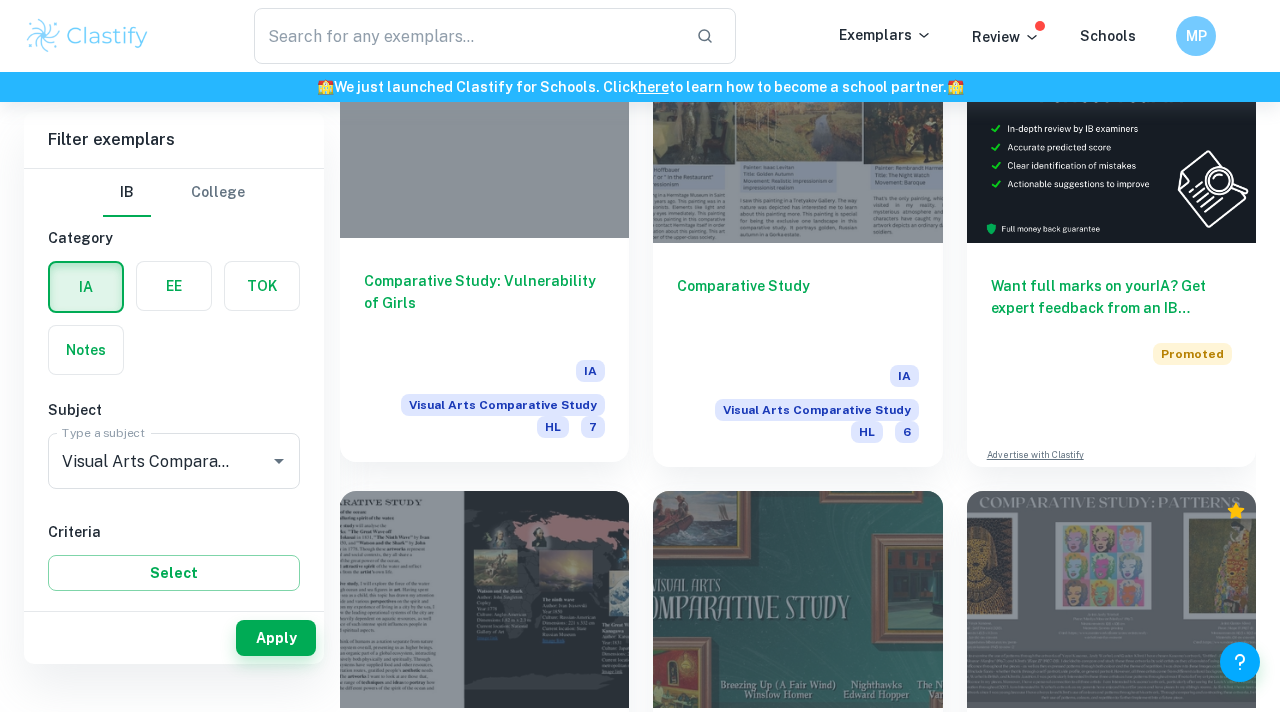 scroll, scrollTop: 426, scrollLeft: 0, axis: vertical 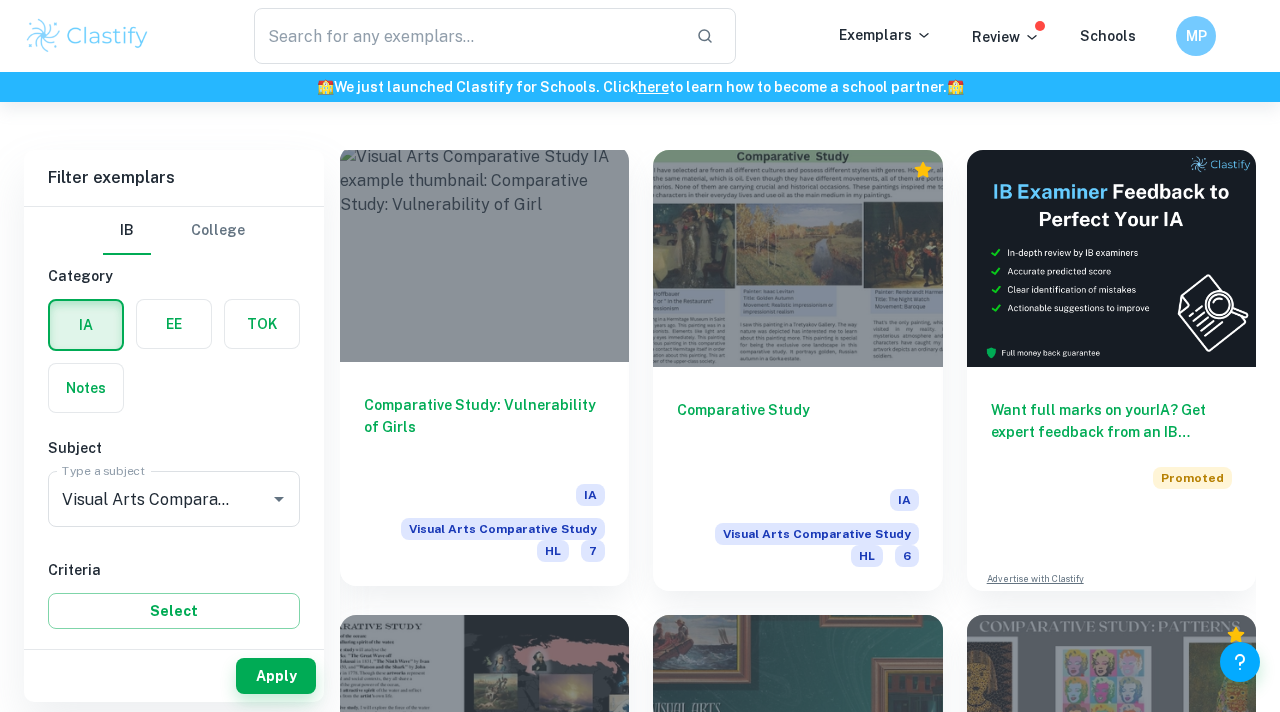 click on "Comparative Study: Vulnerability of Girls" at bounding box center (484, 427) 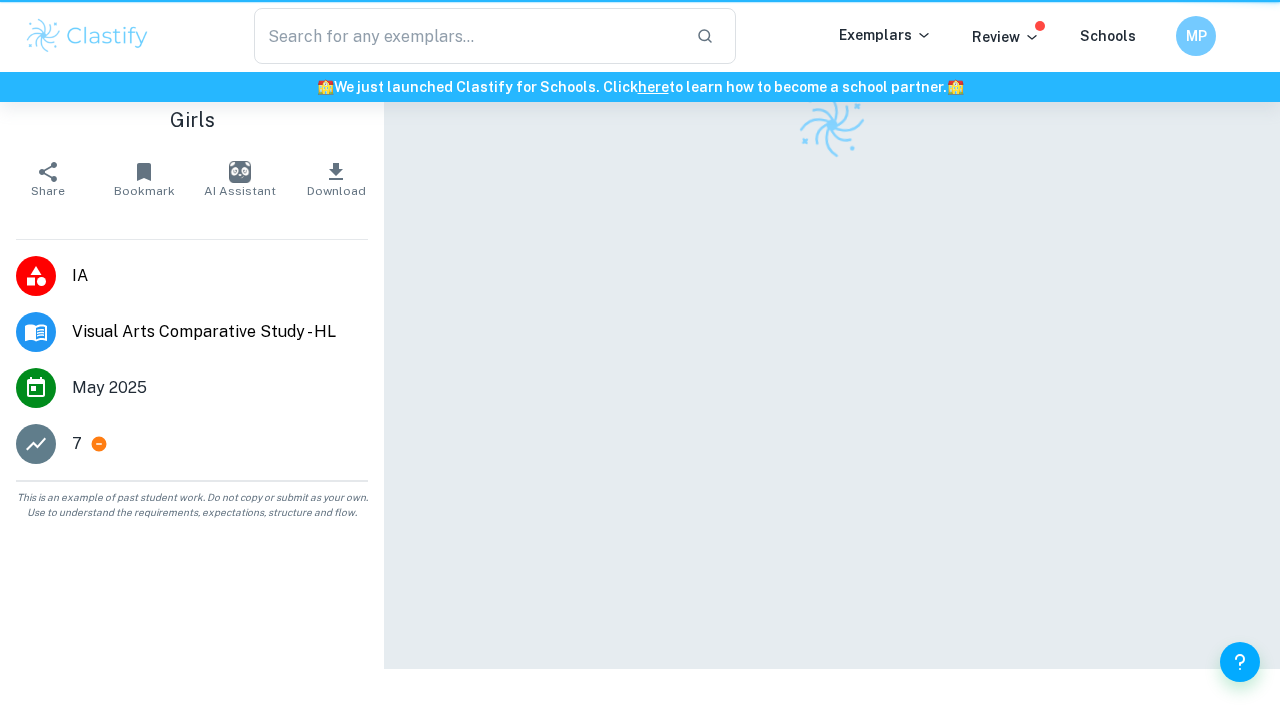 scroll, scrollTop: 0, scrollLeft: 0, axis: both 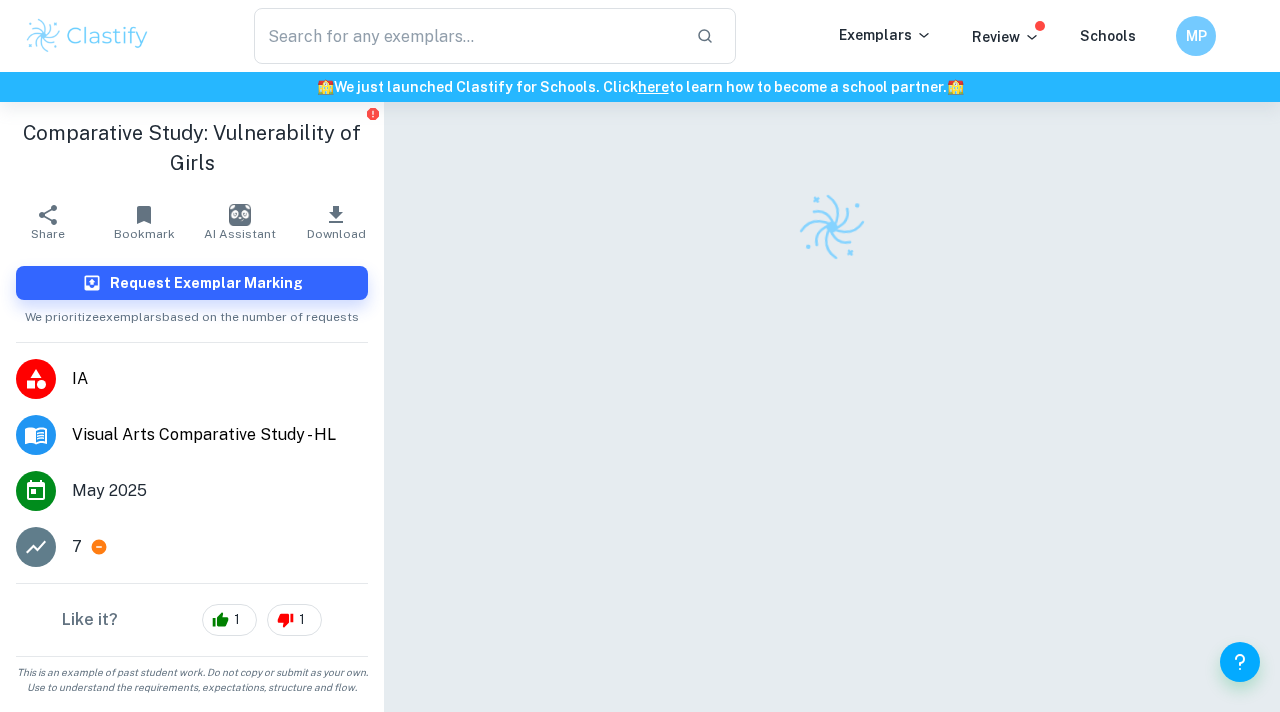 click at bounding box center (832, 436) 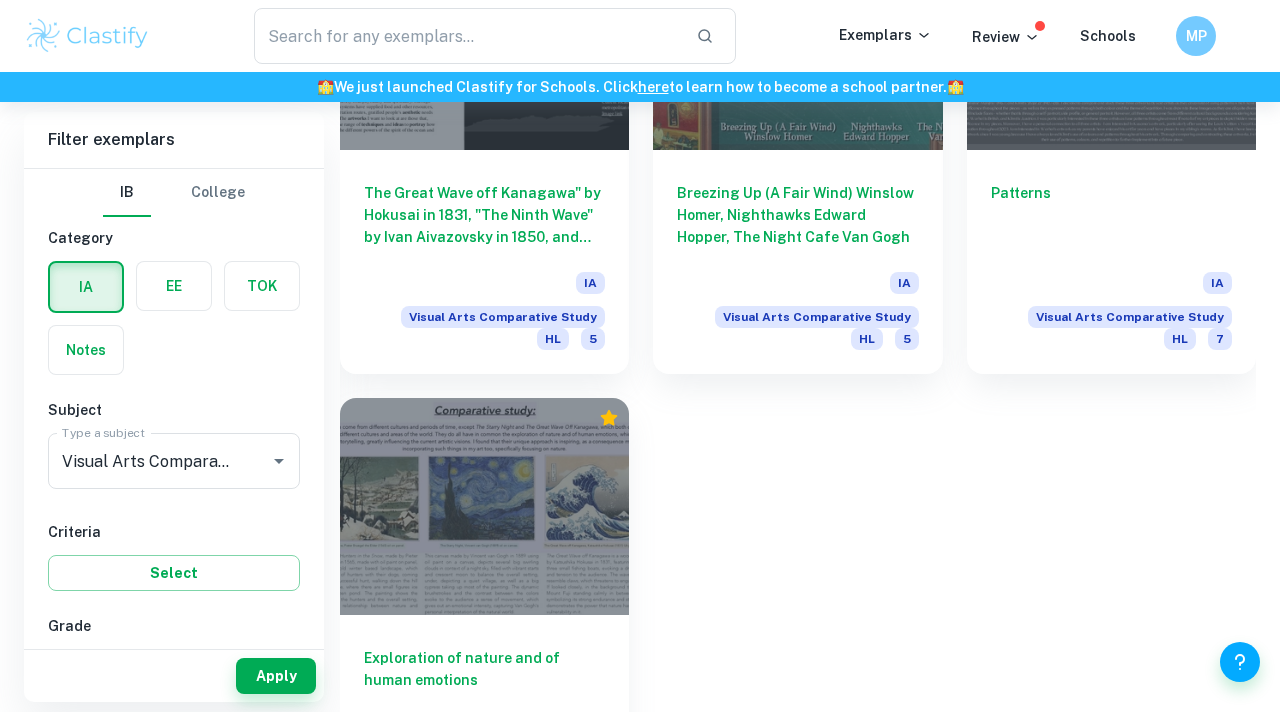 scroll, scrollTop: 1169, scrollLeft: 0, axis: vertical 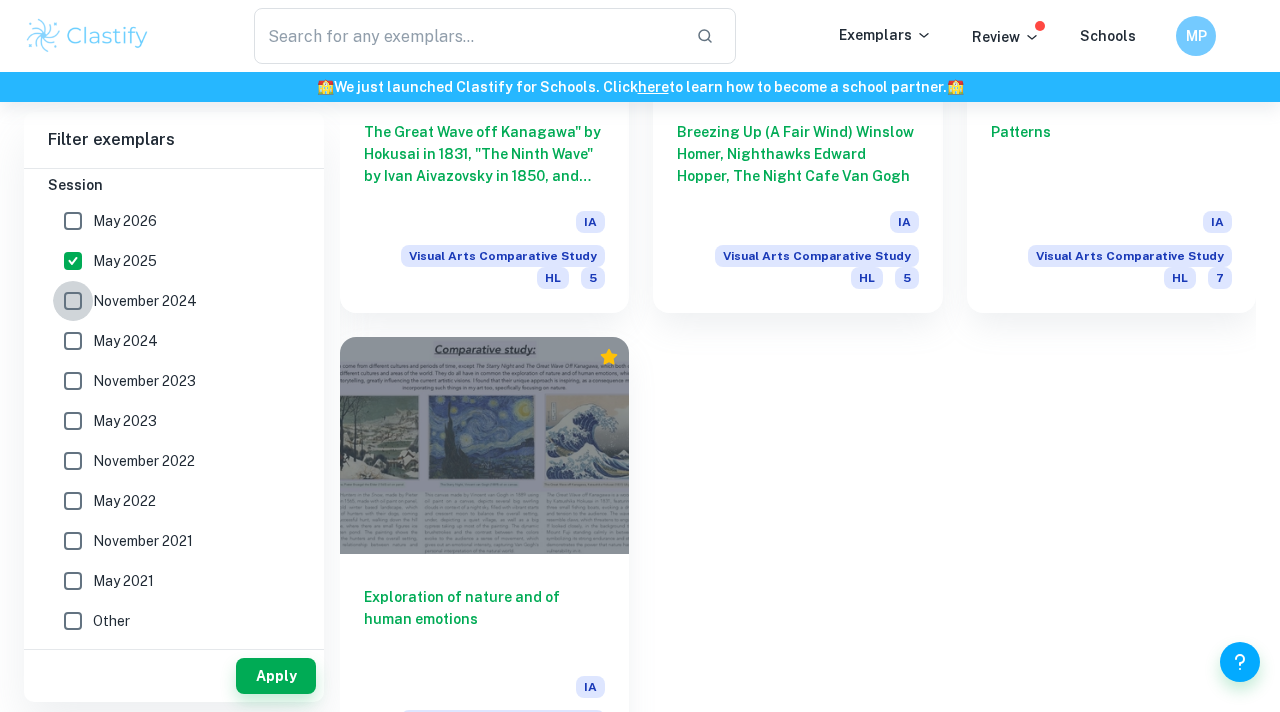 click on "November 2024" at bounding box center (73, 301) 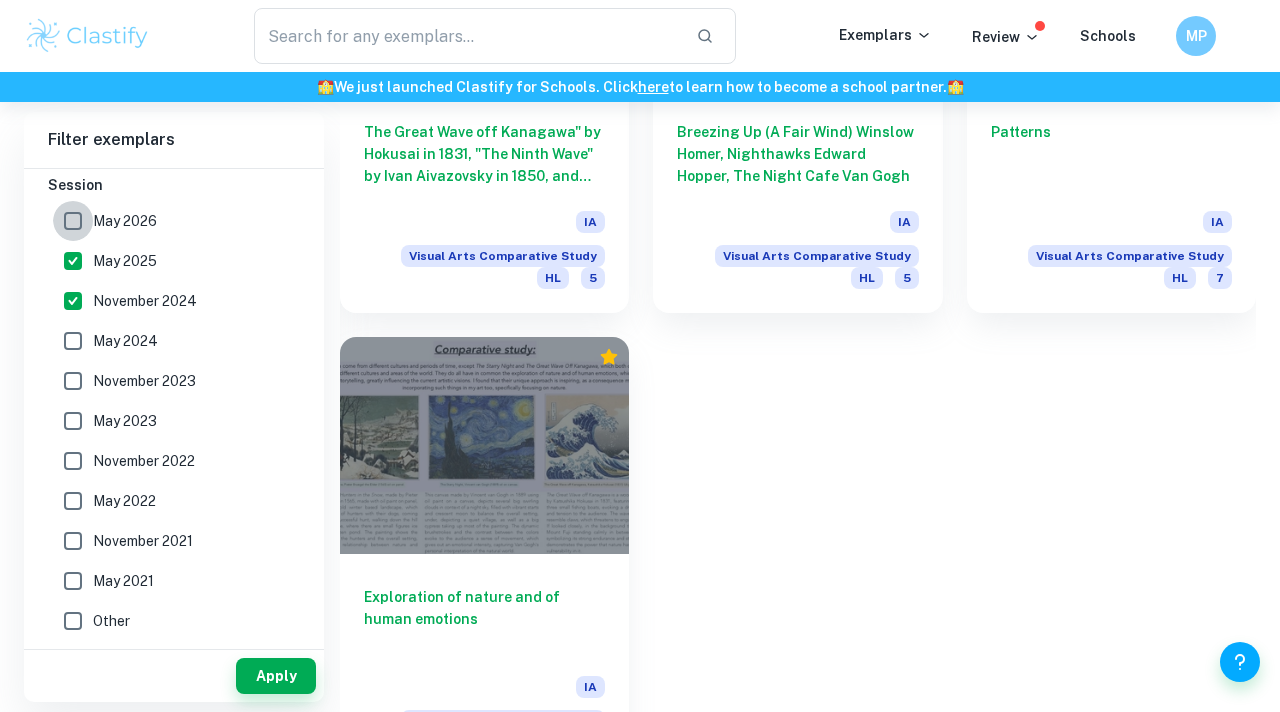 click on "May 2026" at bounding box center (73, 221) 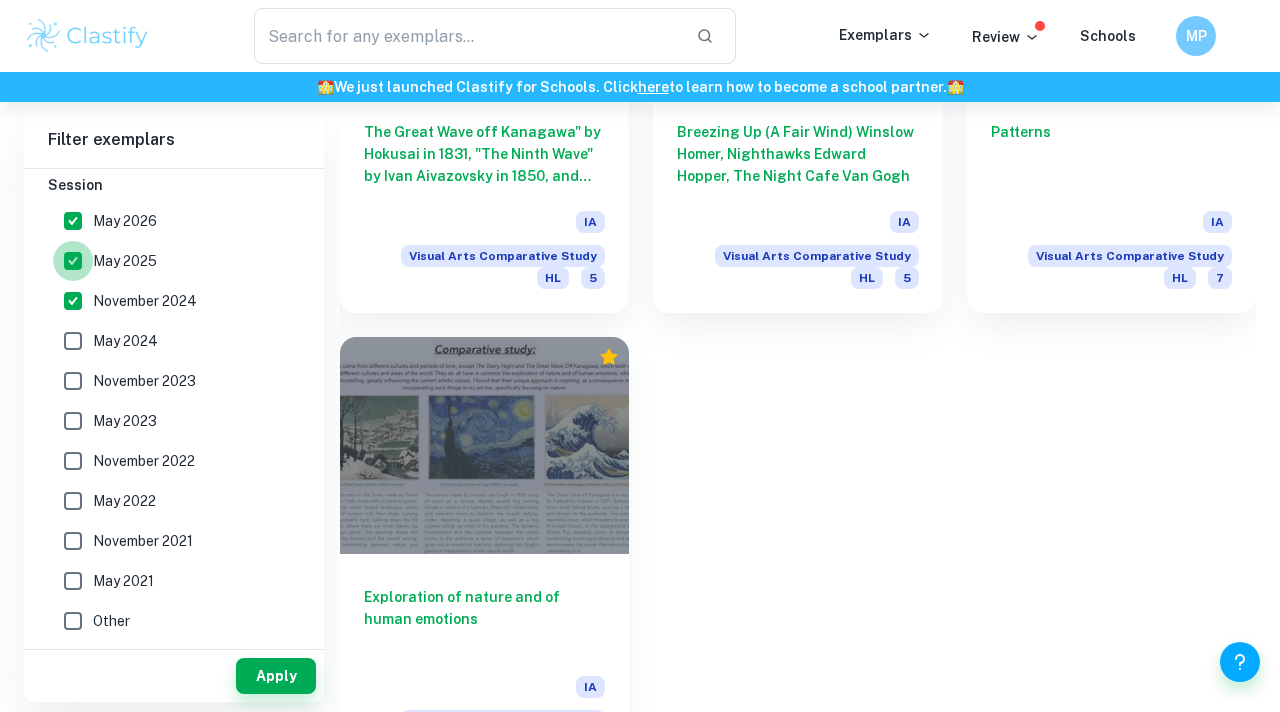 click on "May 2025" at bounding box center [73, 261] 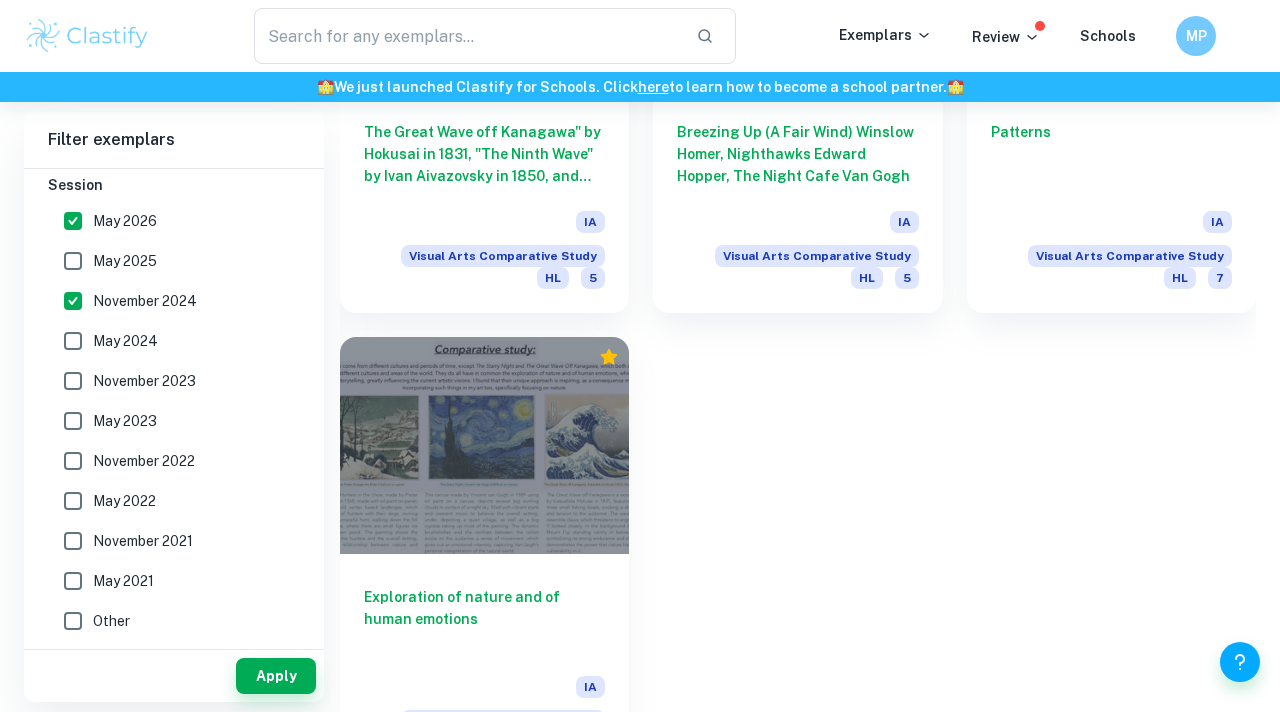 click on "May 2026" at bounding box center (73, 221) 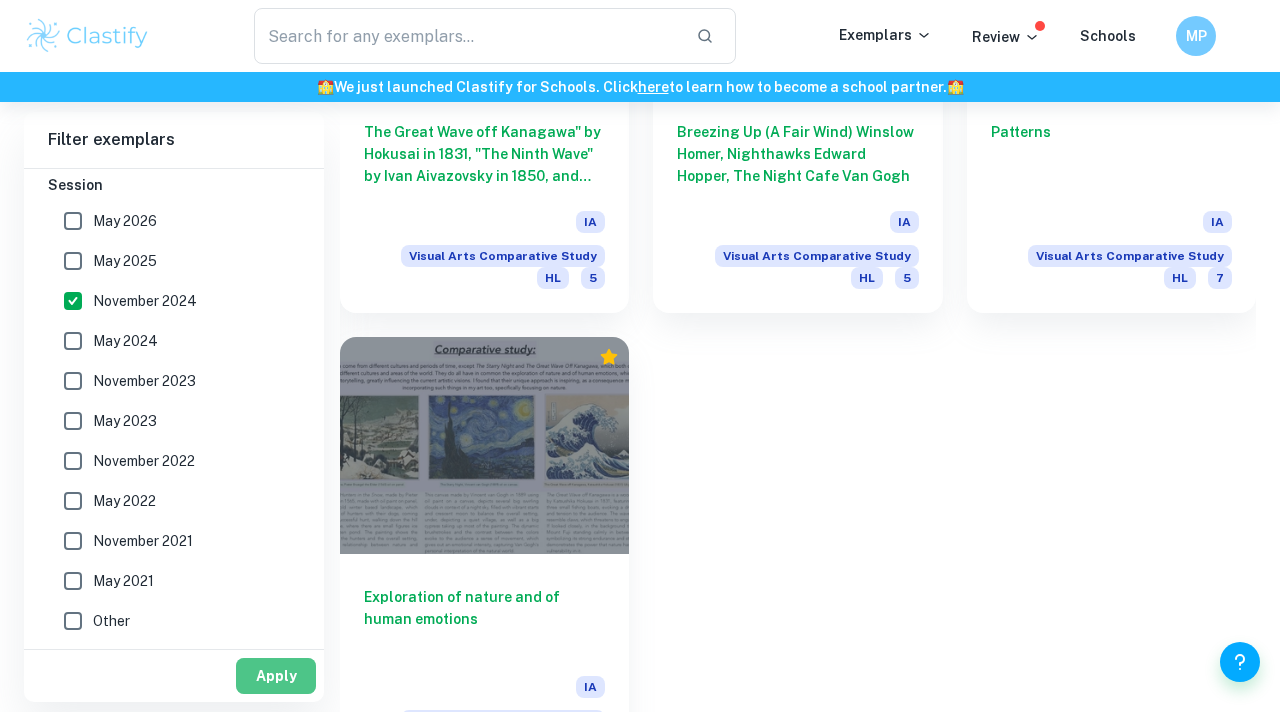 click on "Apply" at bounding box center (276, 676) 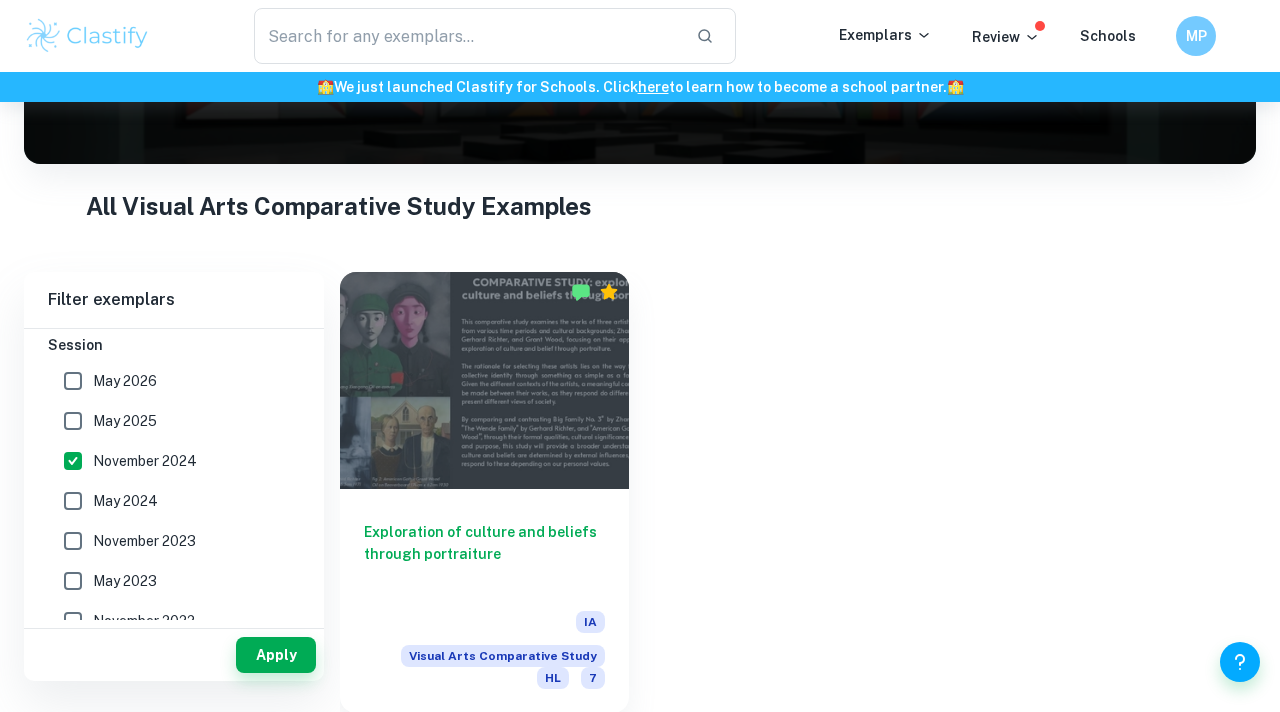 scroll, scrollTop: 283, scrollLeft: 0, axis: vertical 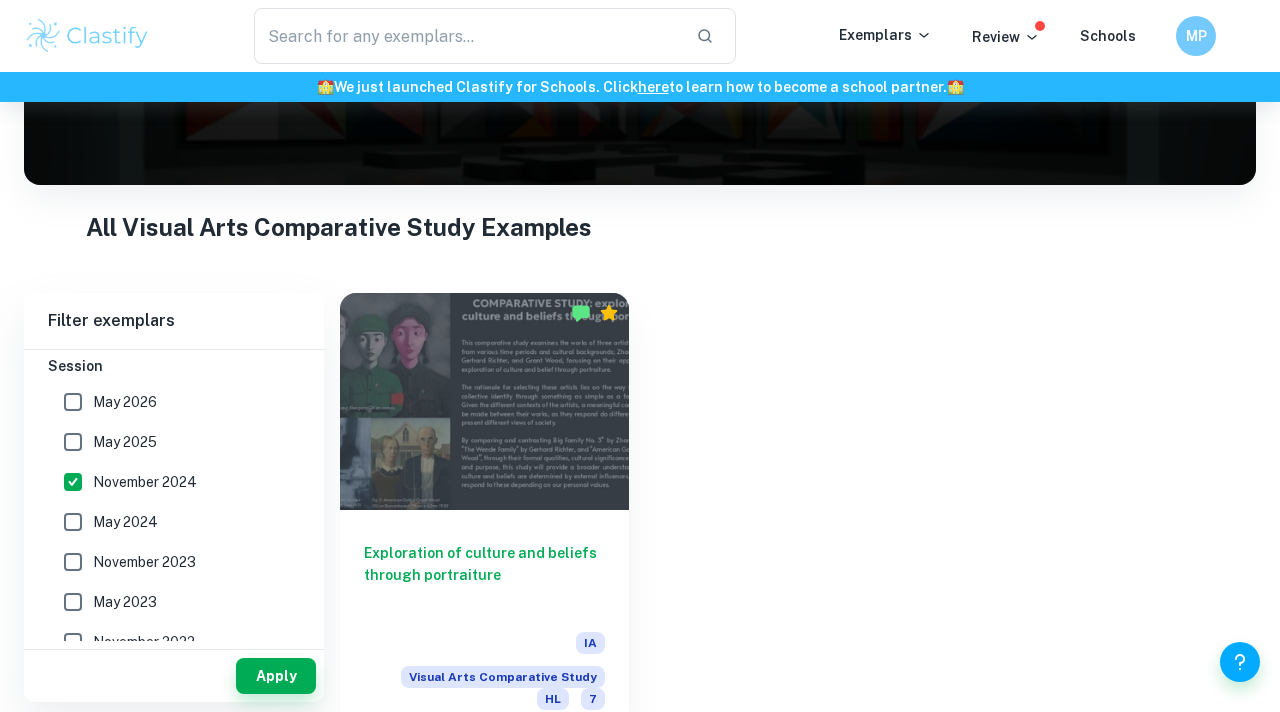 click on "May 2024" at bounding box center (73, 522) 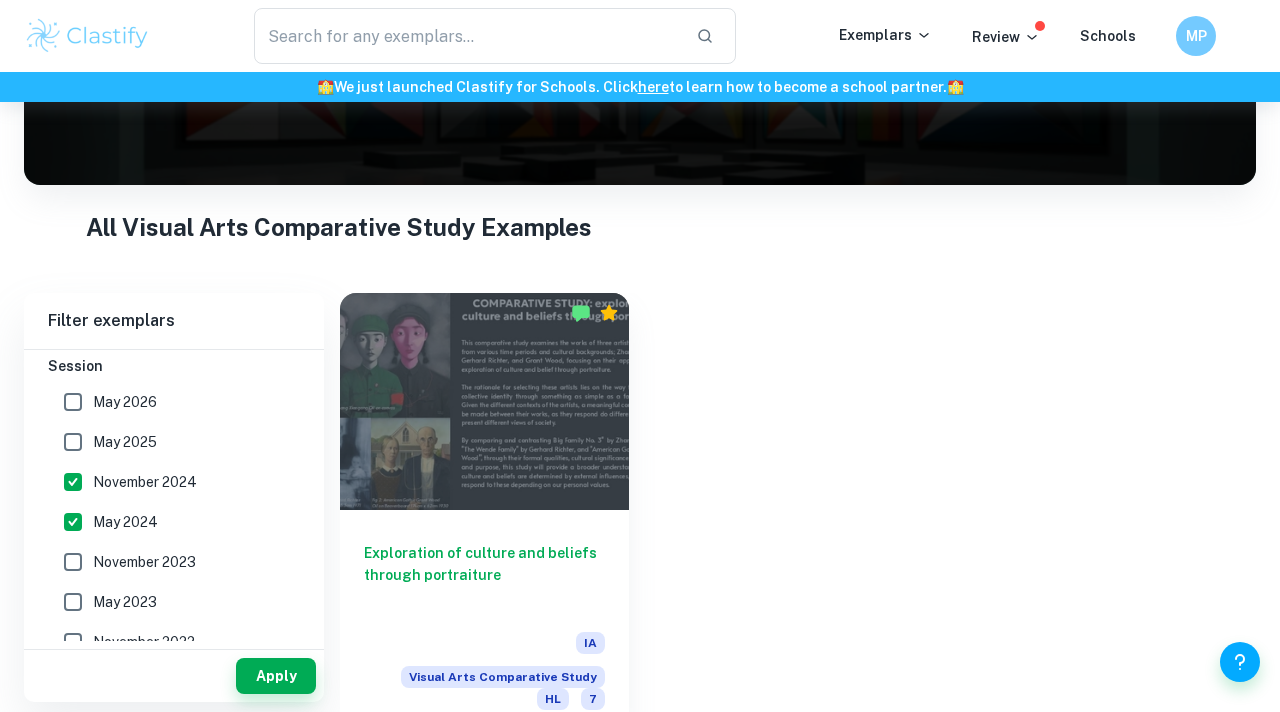 click on "November 2024" at bounding box center [73, 482] 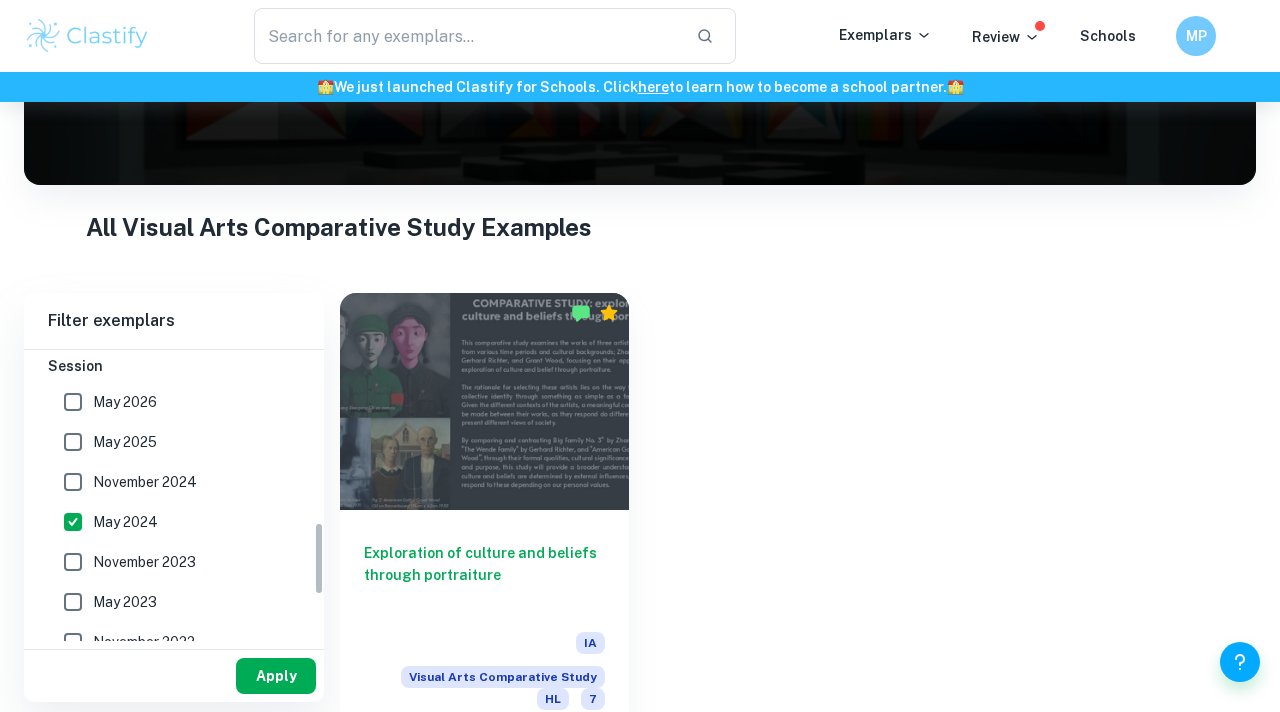 click on "Apply" at bounding box center (276, 676) 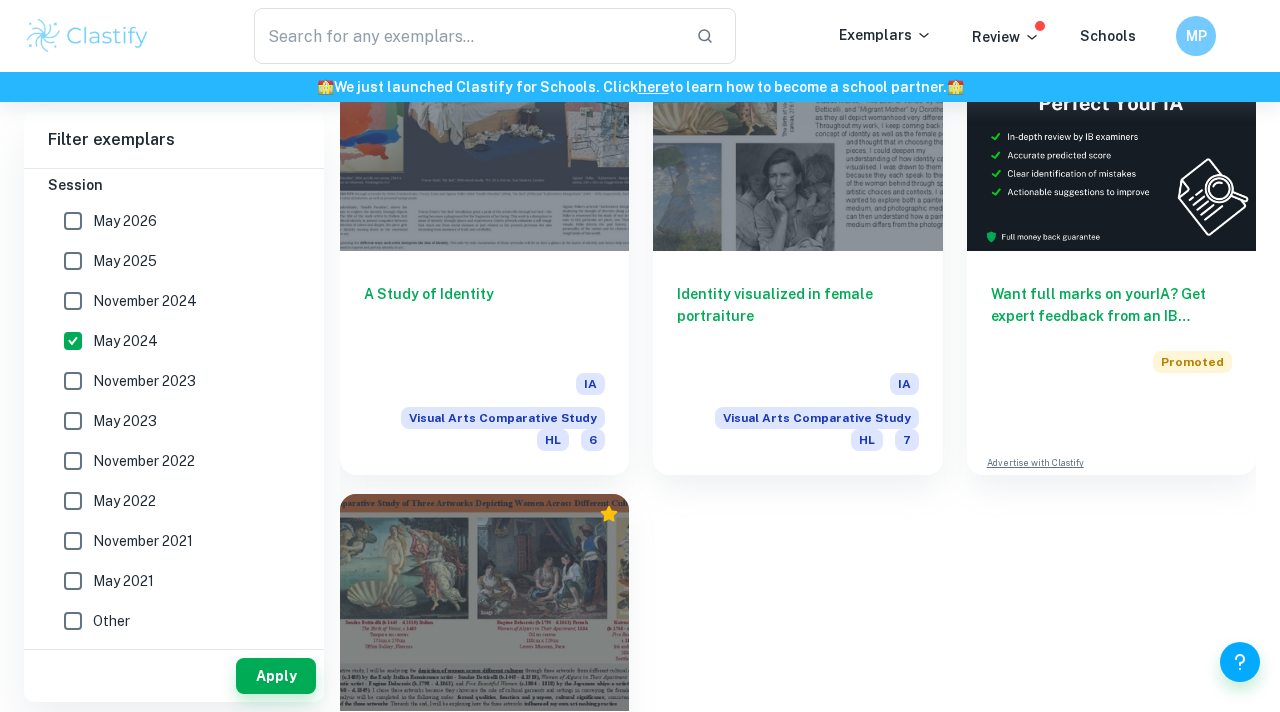 scroll, scrollTop: 409, scrollLeft: 0, axis: vertical 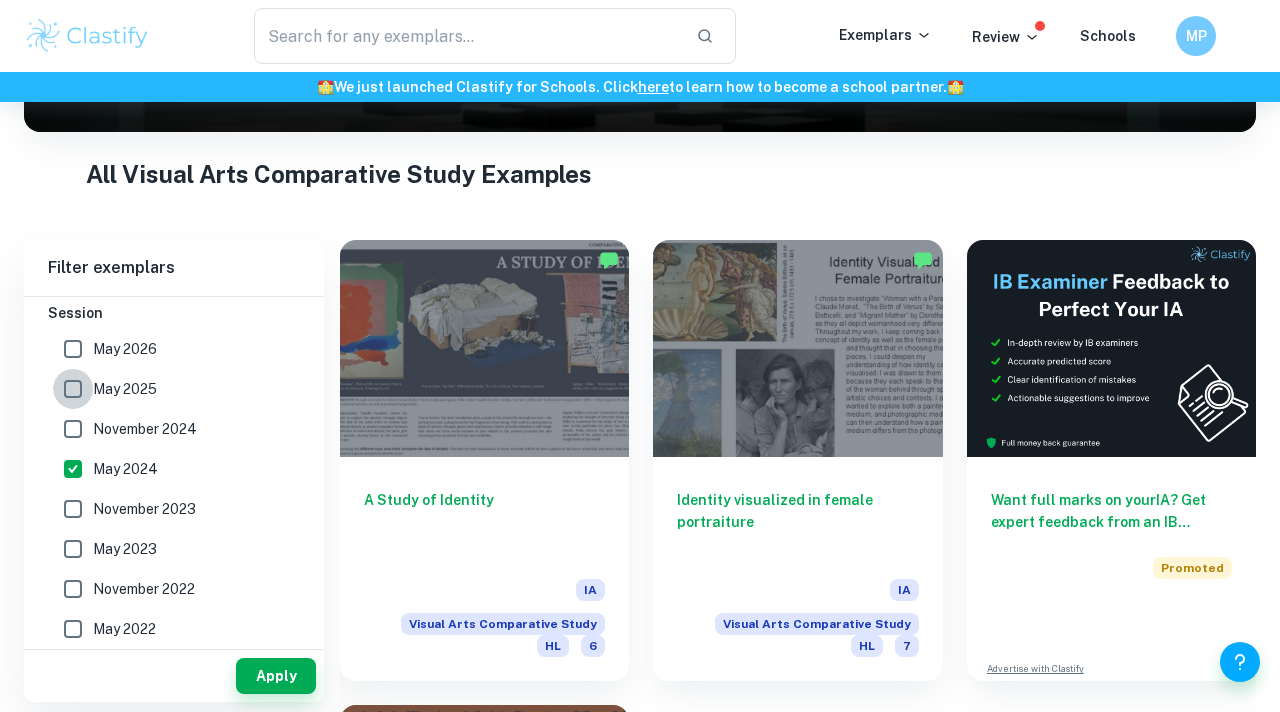click on "May 2025" at bounding box center [73, 389] 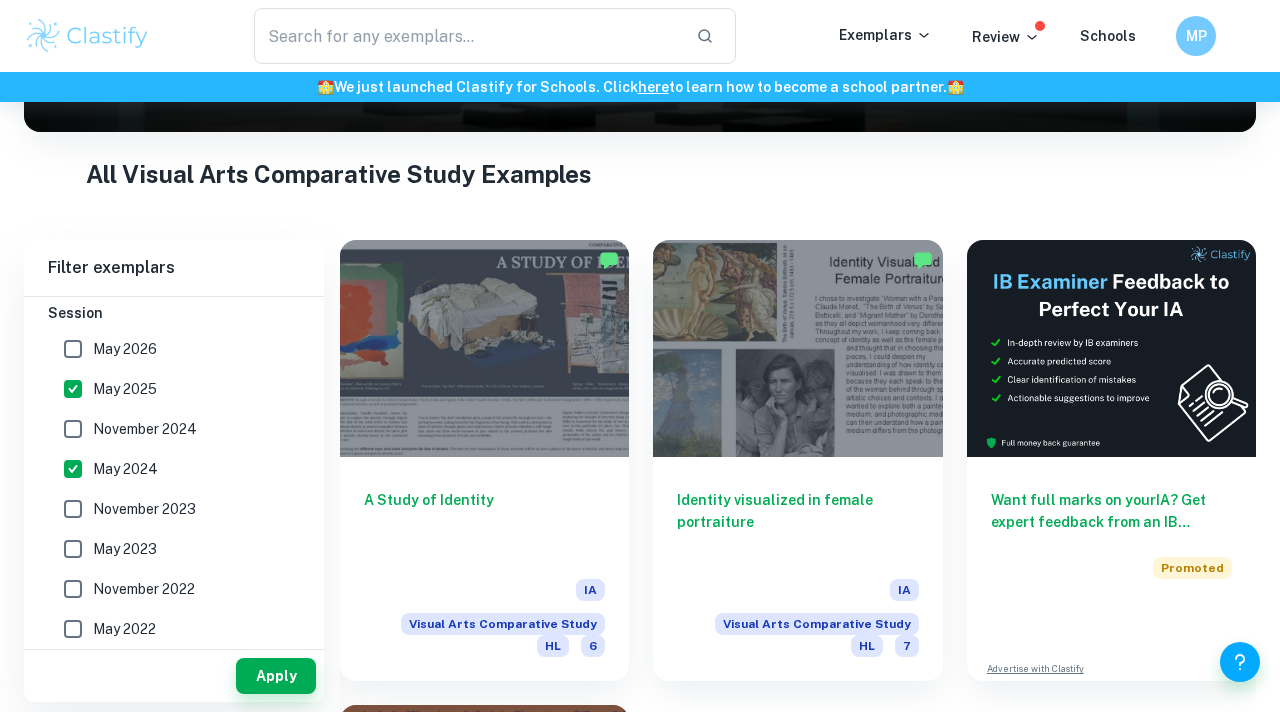 click on "May 2024" at bounding box center [73, 469] 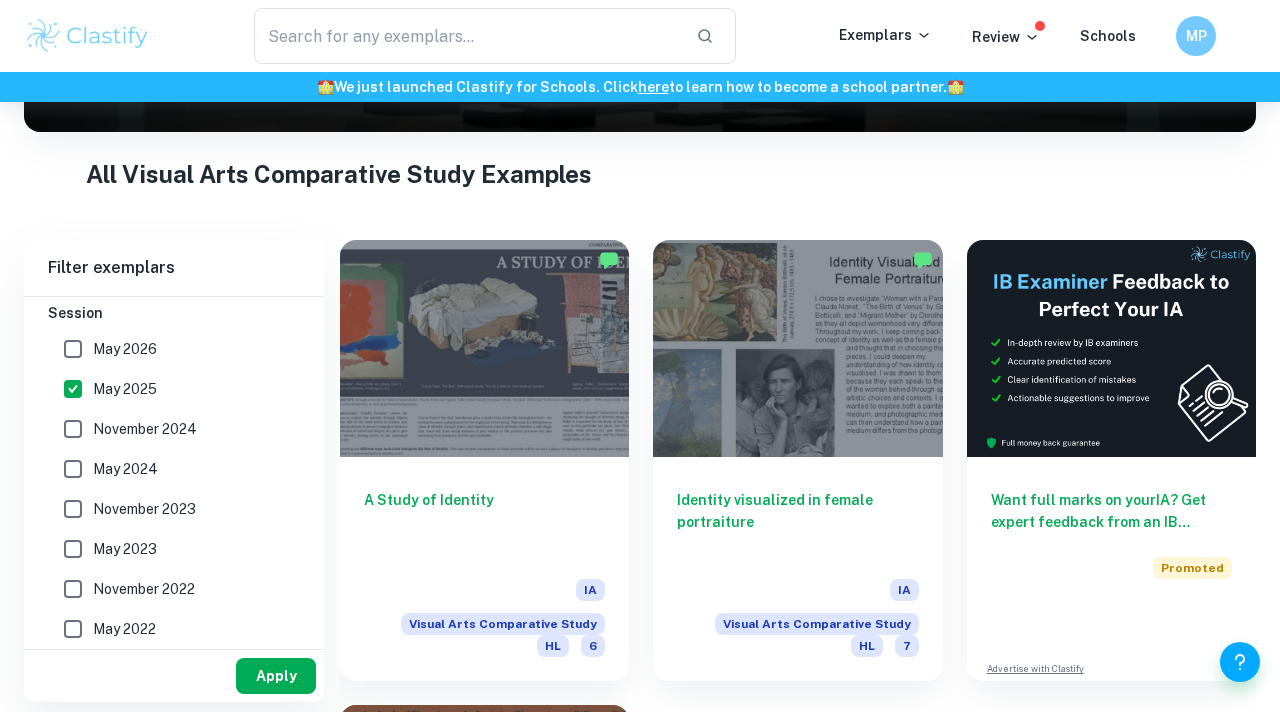 click on "Apply" at bounding box center [276, 676] 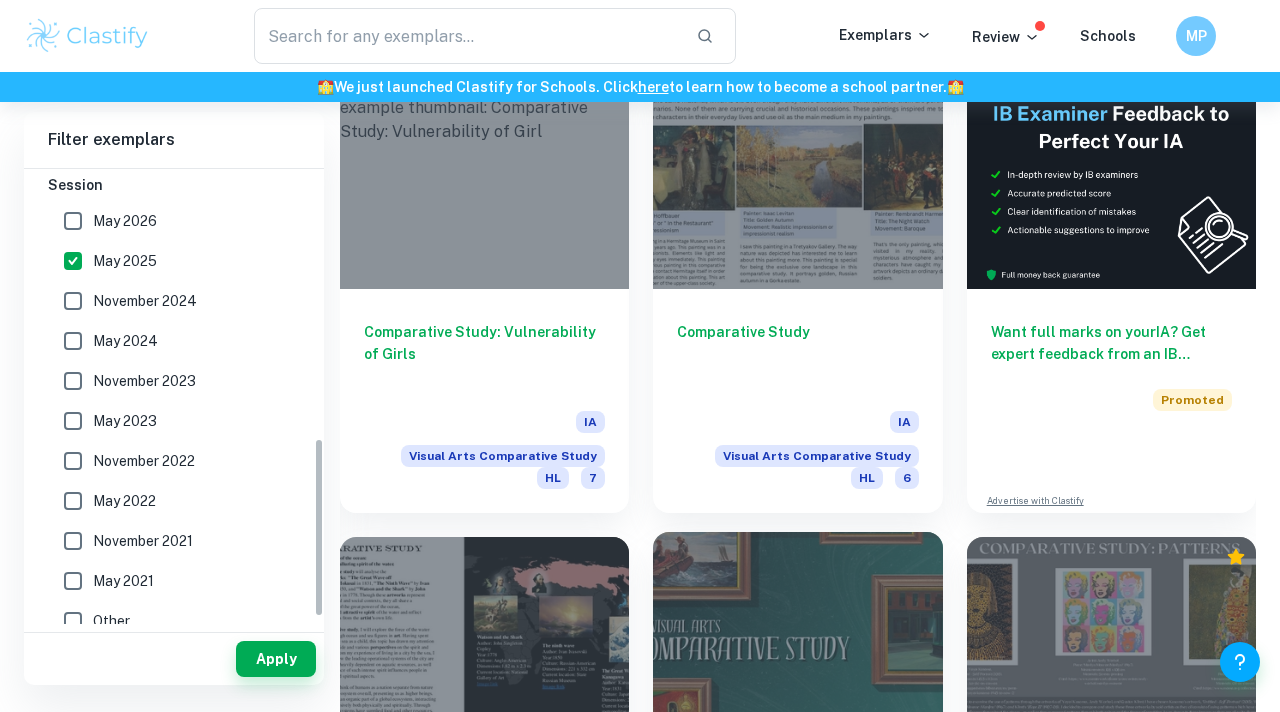 scroll, scrollTop: 446, scrollLeft: 0, axis: vertical 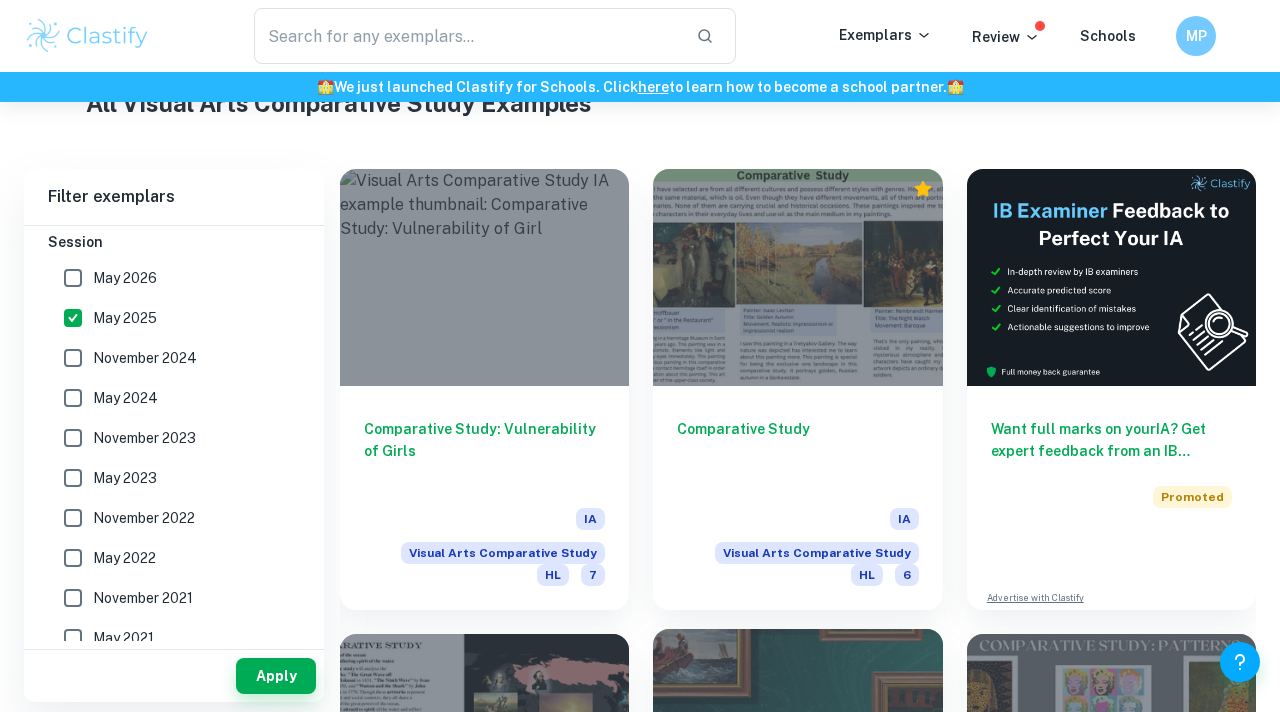 click at bounding box center [797, 277] 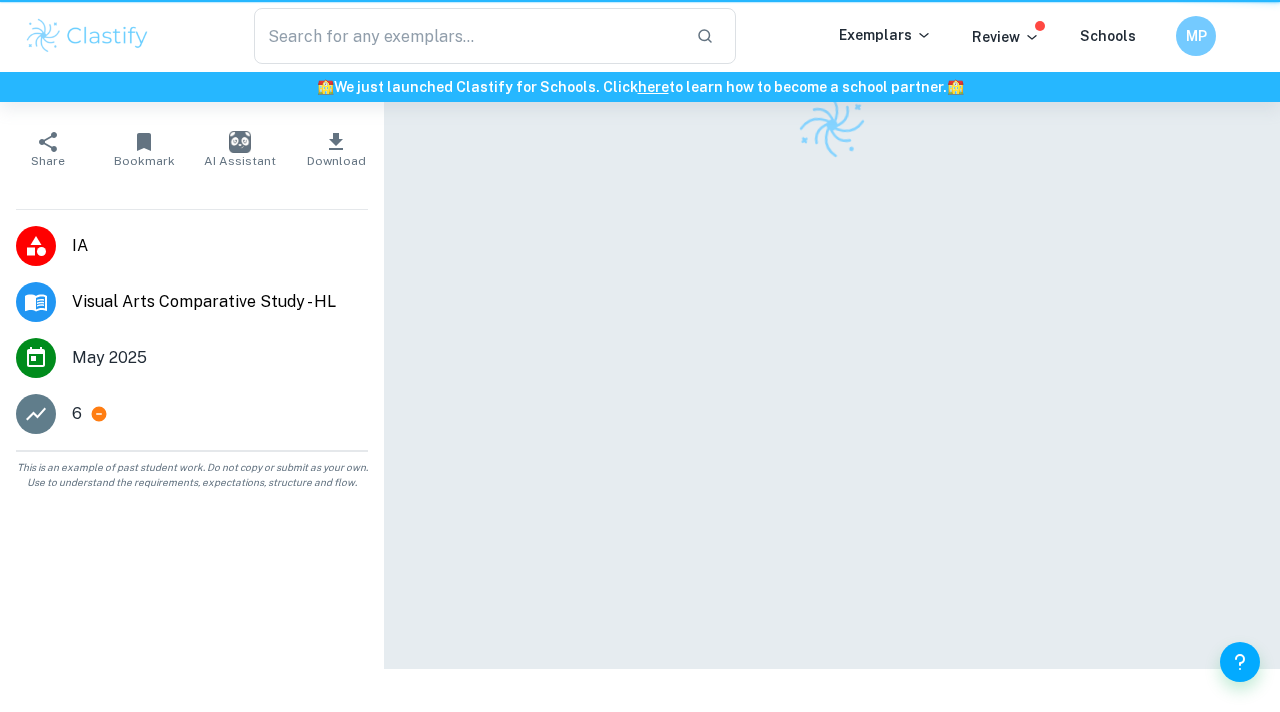 scroll, scrollTop: 0, scrollLeft: 0, axis: both 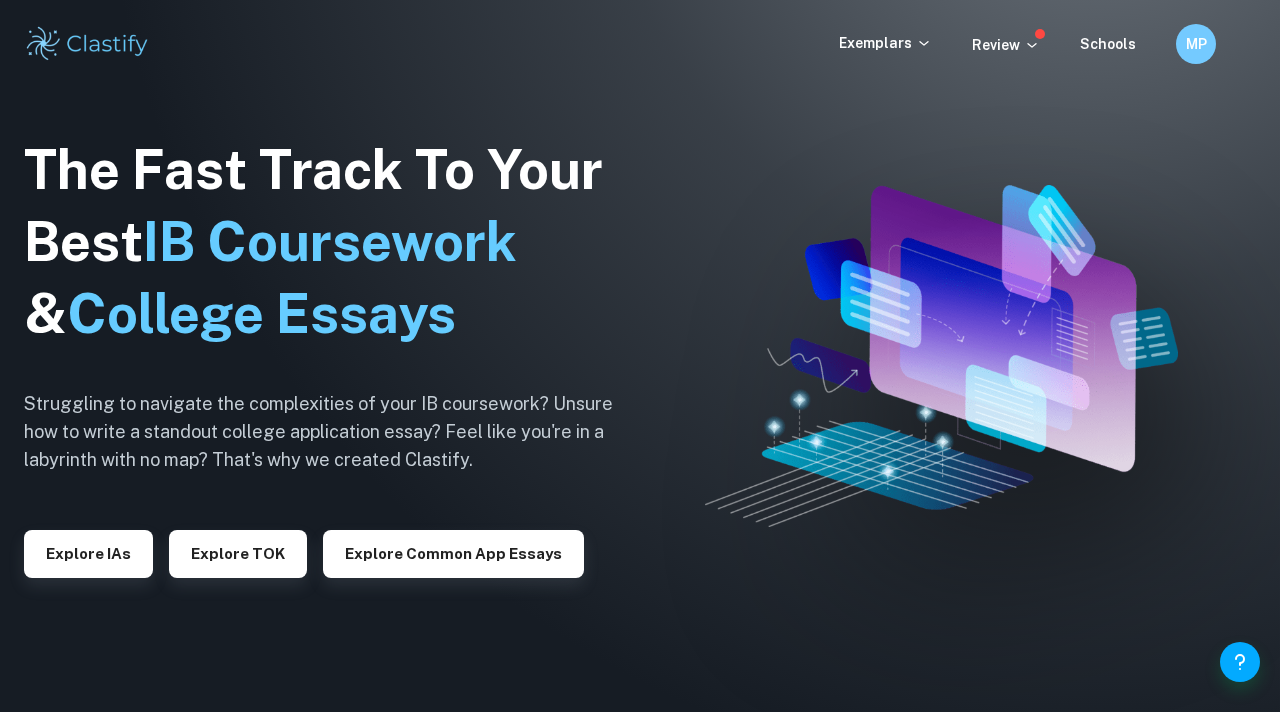 click on "The Fast Track To Your Best  IB Coursework   &  College Essays Struggling to navigate the complexities of your IB coursework? Unsure how to write a standout college application essay? Feel like you're in a labyrinth with no map? That's why we created Clastify.   Explore IAs Explore TOK Explore Common App essays" at bounding box center [334, 356] 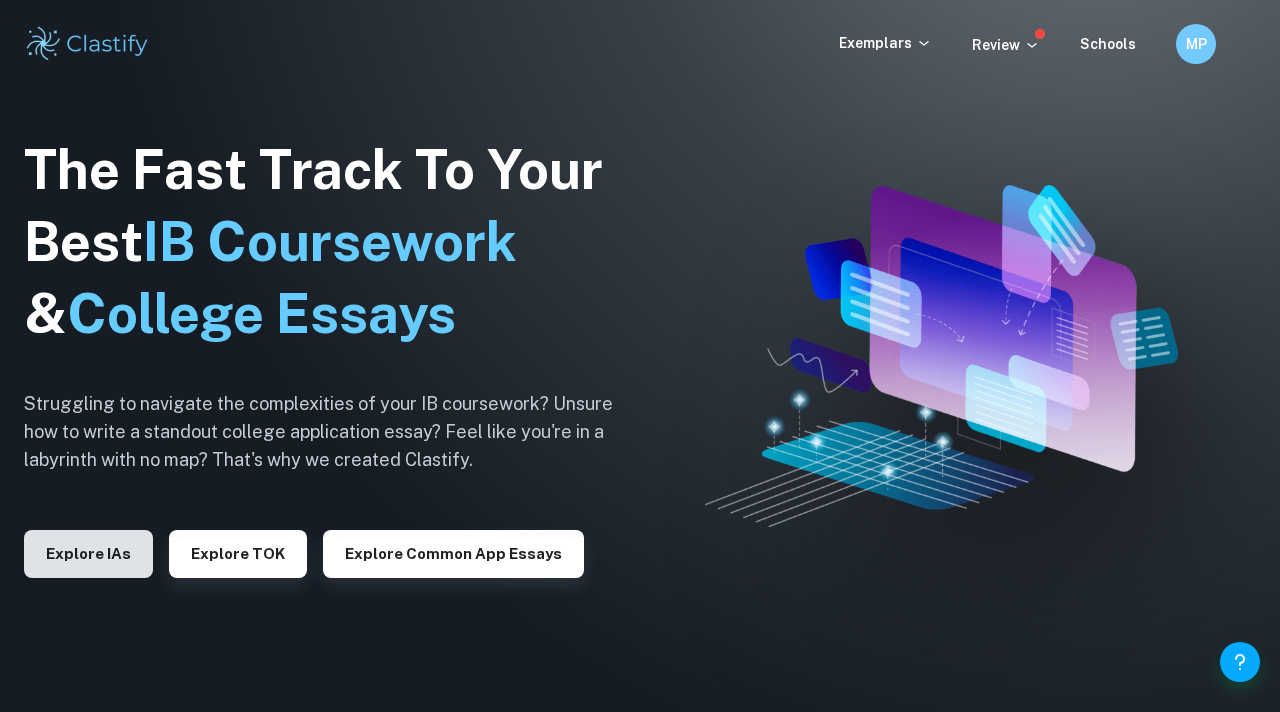 click on "Explore IAs" at bounding box center (88, 554) 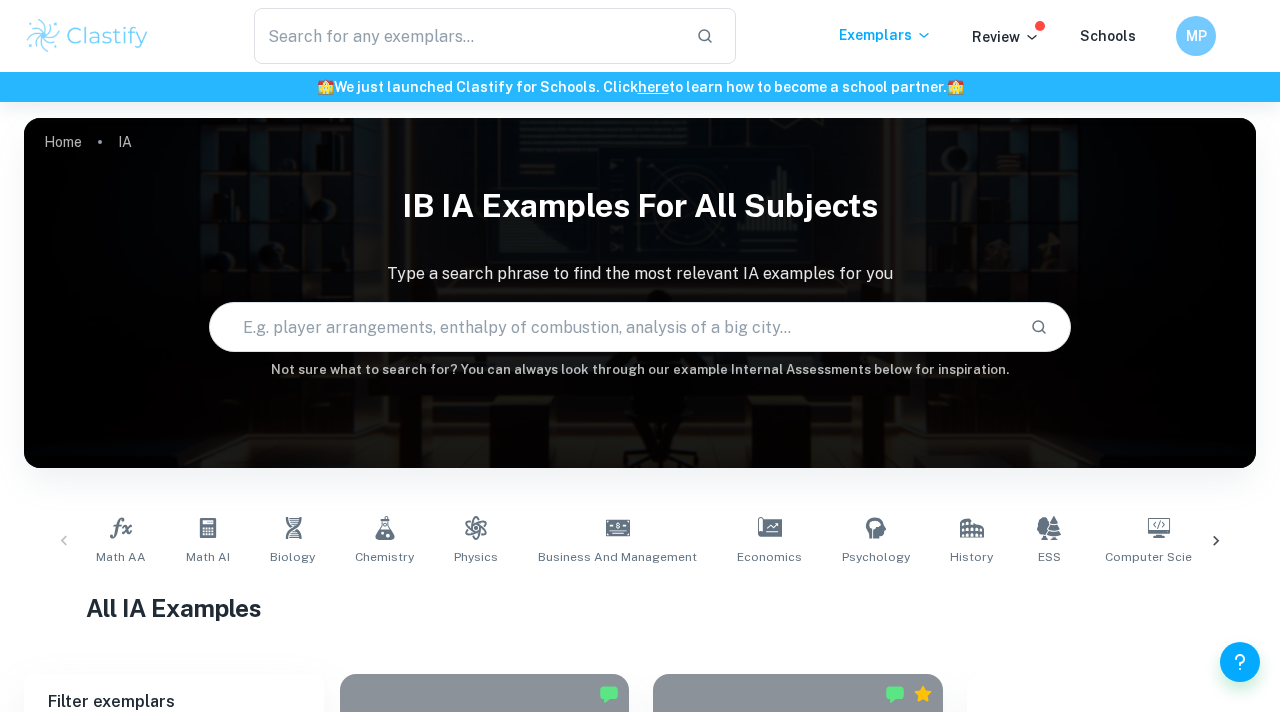 click 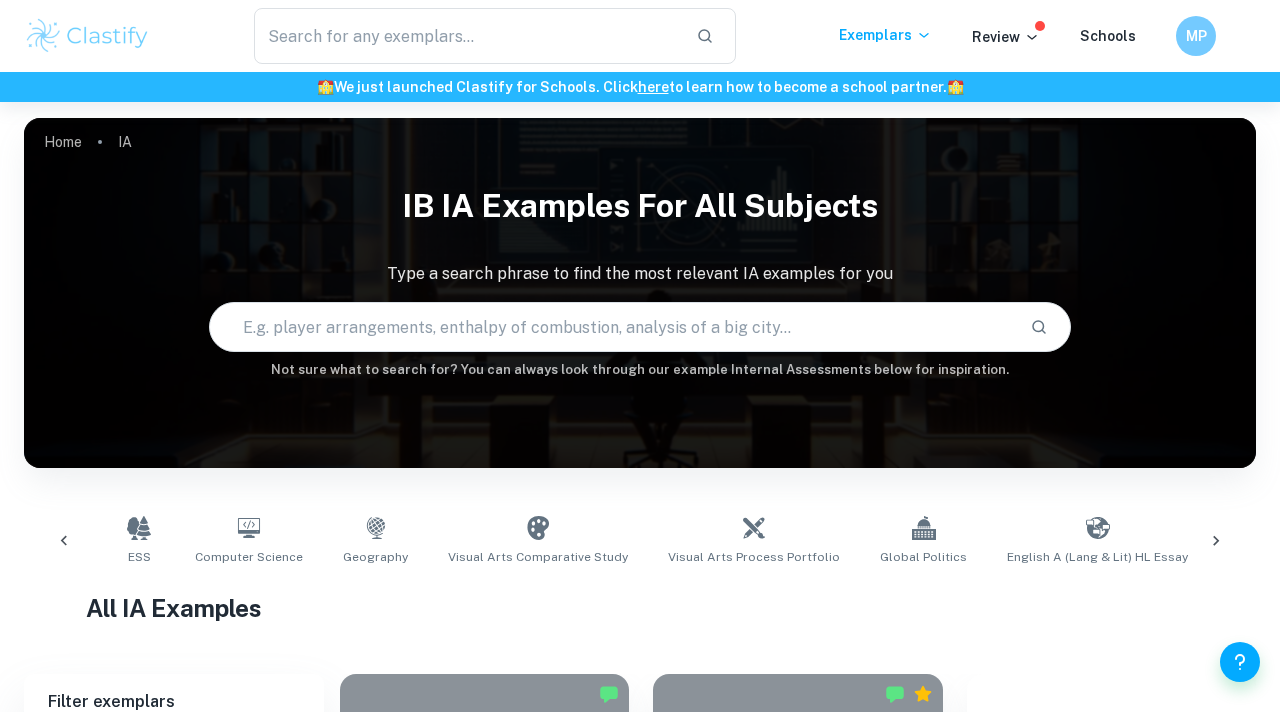 scroll, scrollTop: 0, scrollLeft: 938, axis: horizontal 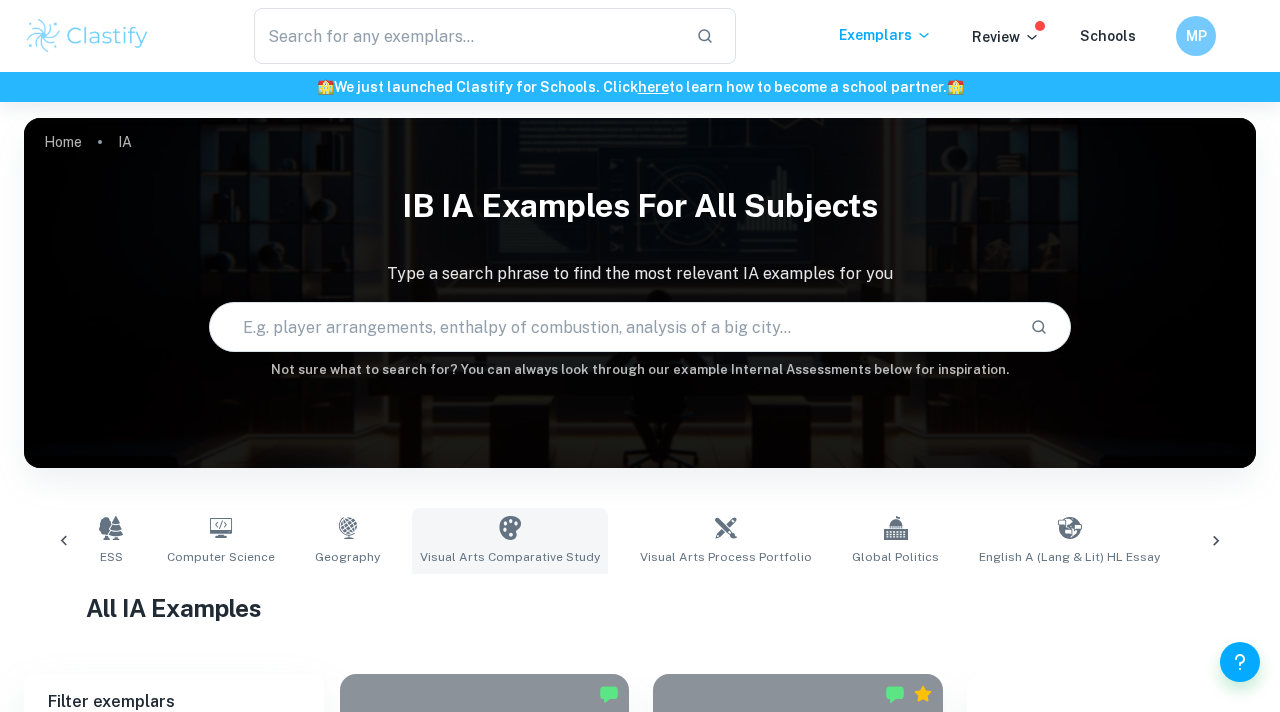 click on "Visual Arts Comparative Study" at bounding box center (510, 541) 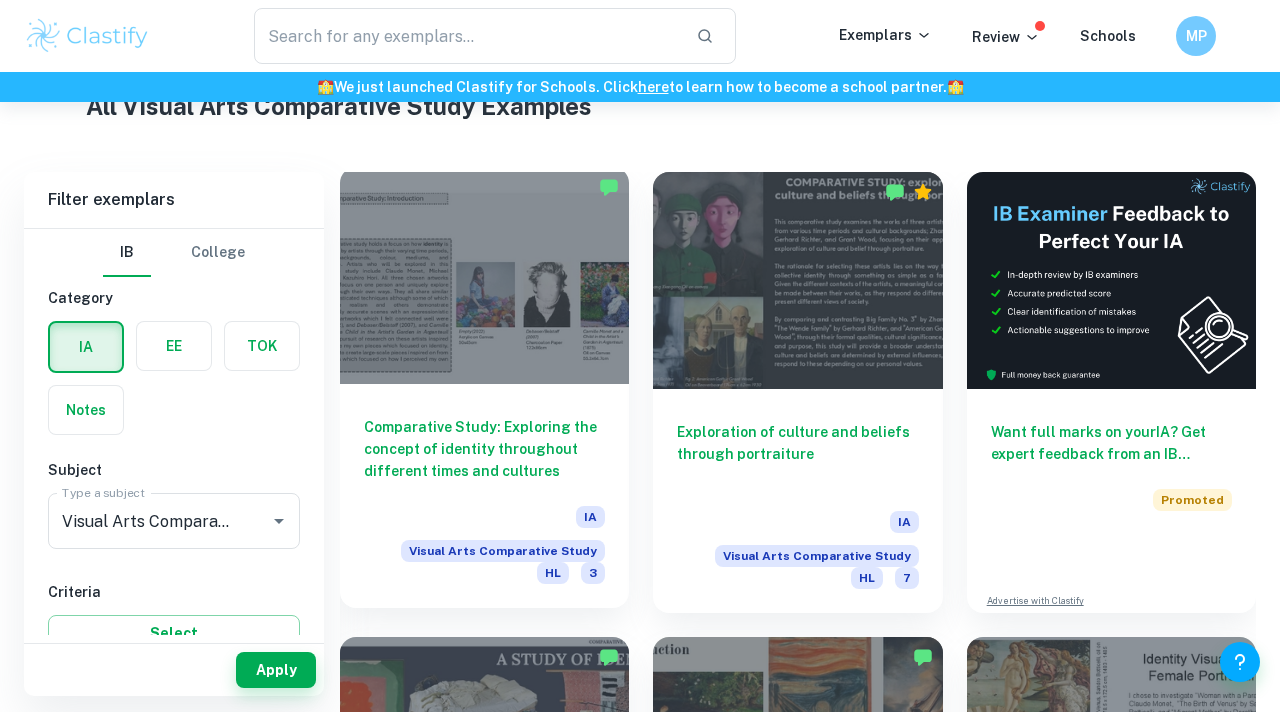 scroll, scrollTop: 398, scrollLeft: 0, axis: vertical 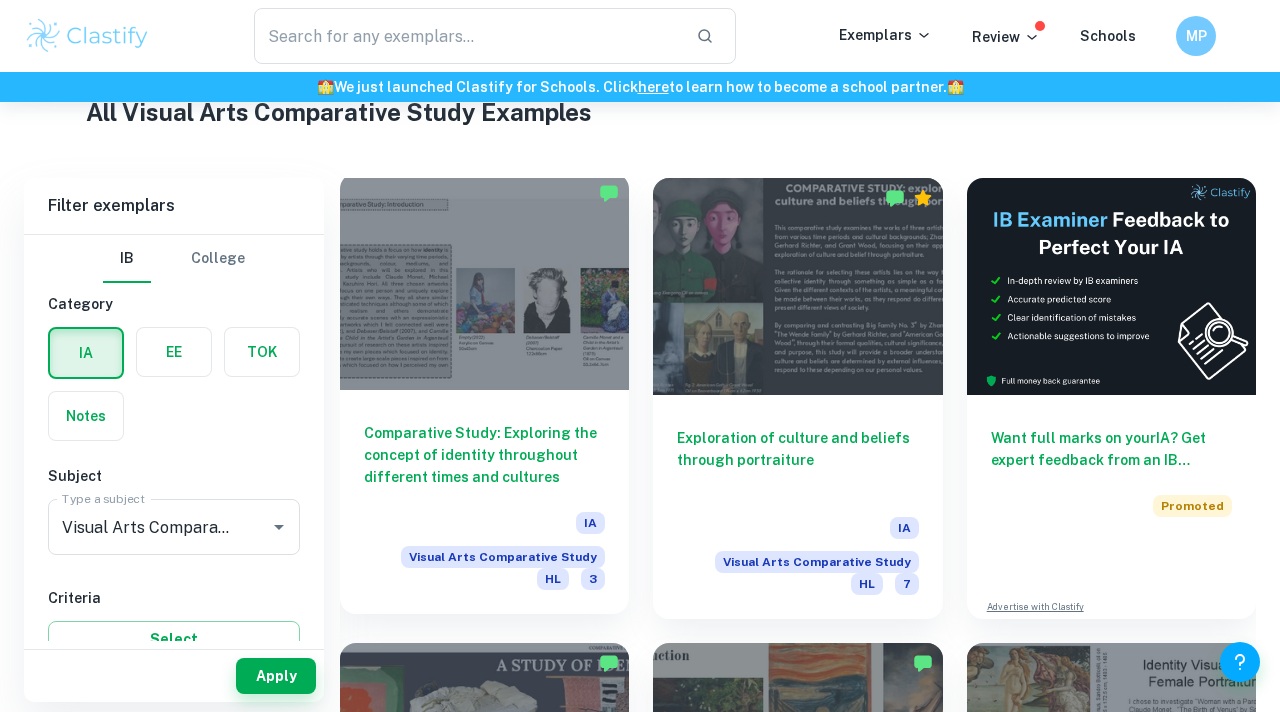 click on "Comparative Study: Exploring the concept of identity throughout different times and cultures IA Visual Arts Comparative Study HL 3" at bounding box center (484, 502) 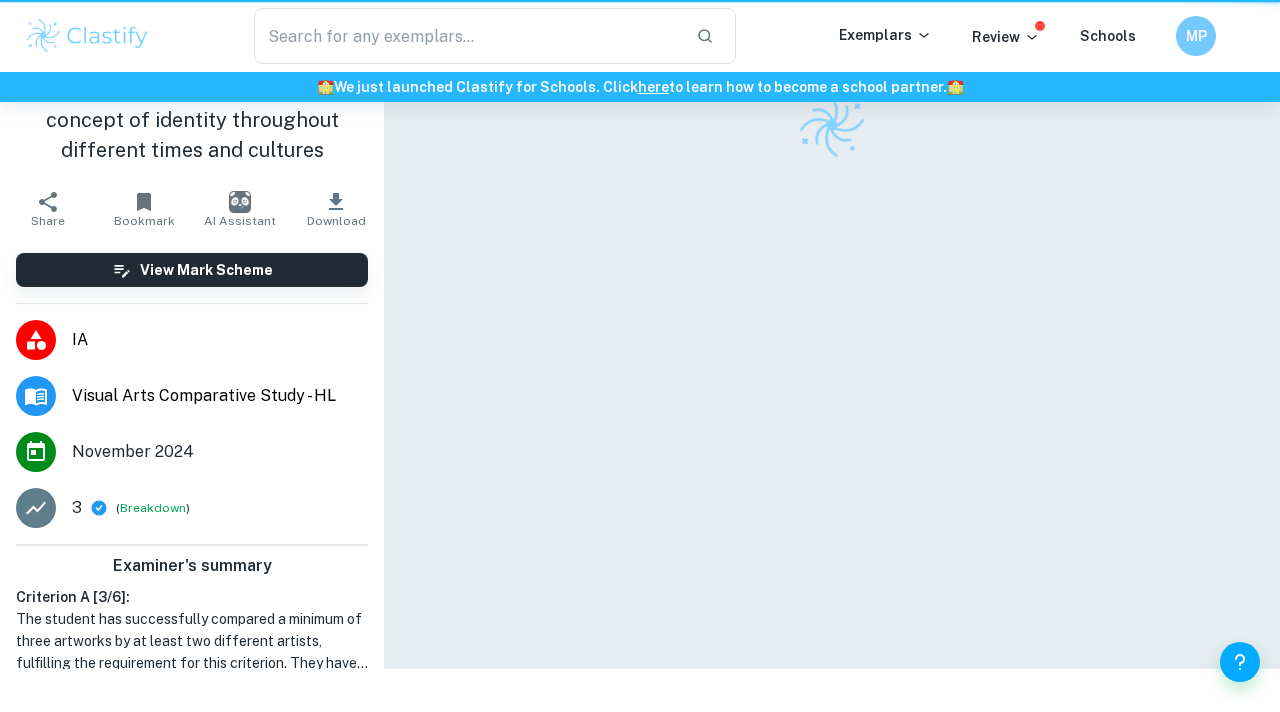 scroll, scrollTop: 0, scrollLeft: 0, axis: both 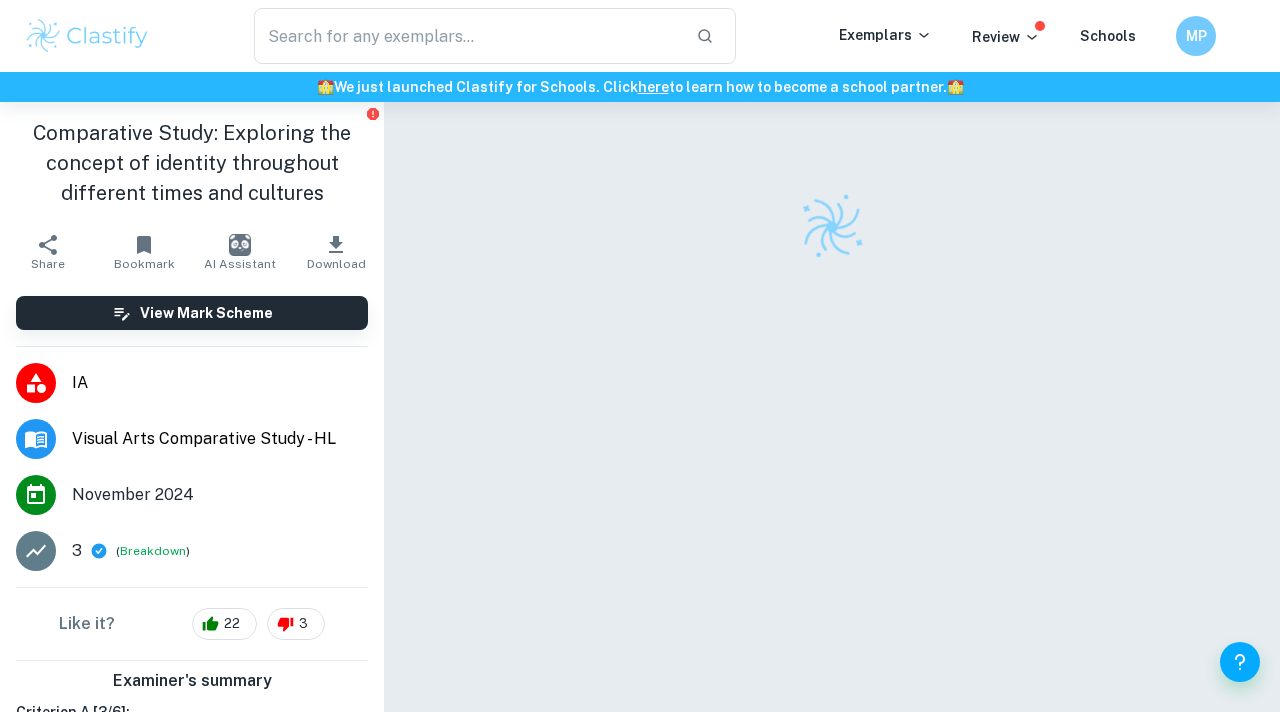 click at bounding box center (832, 436) 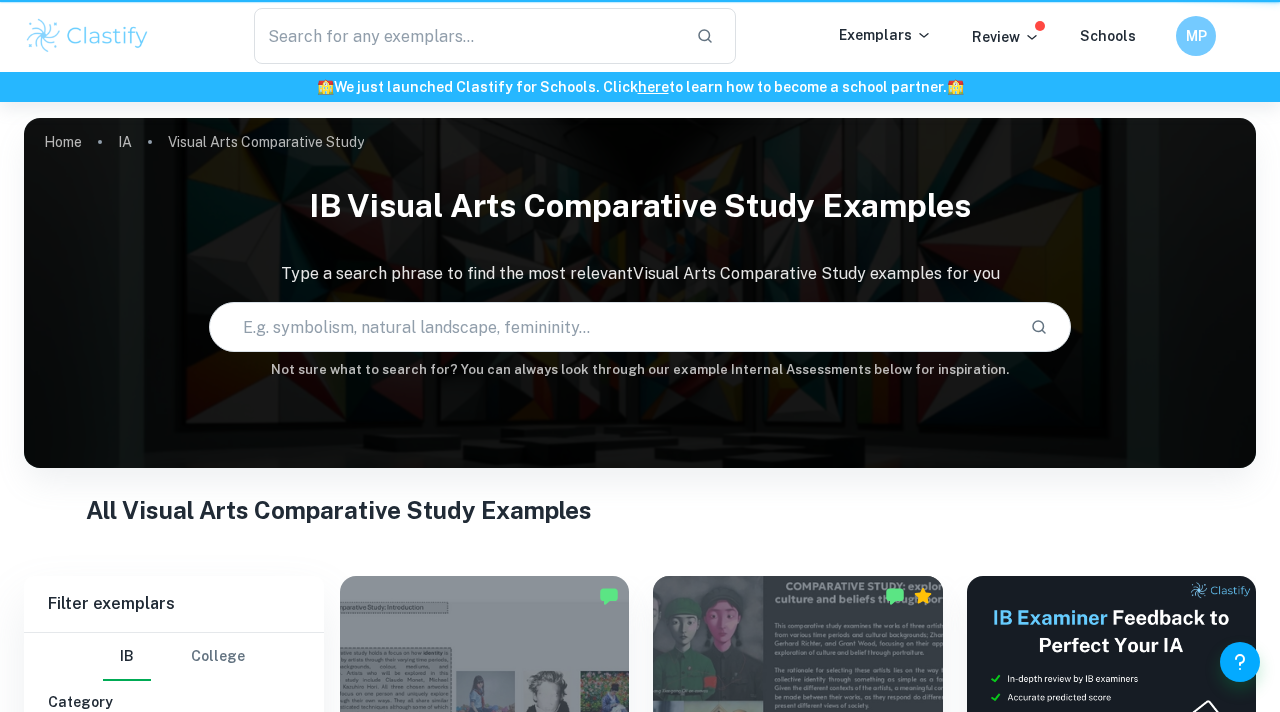 scroll, scrollTop: 398, scrollLeft: 0, axis: vertical 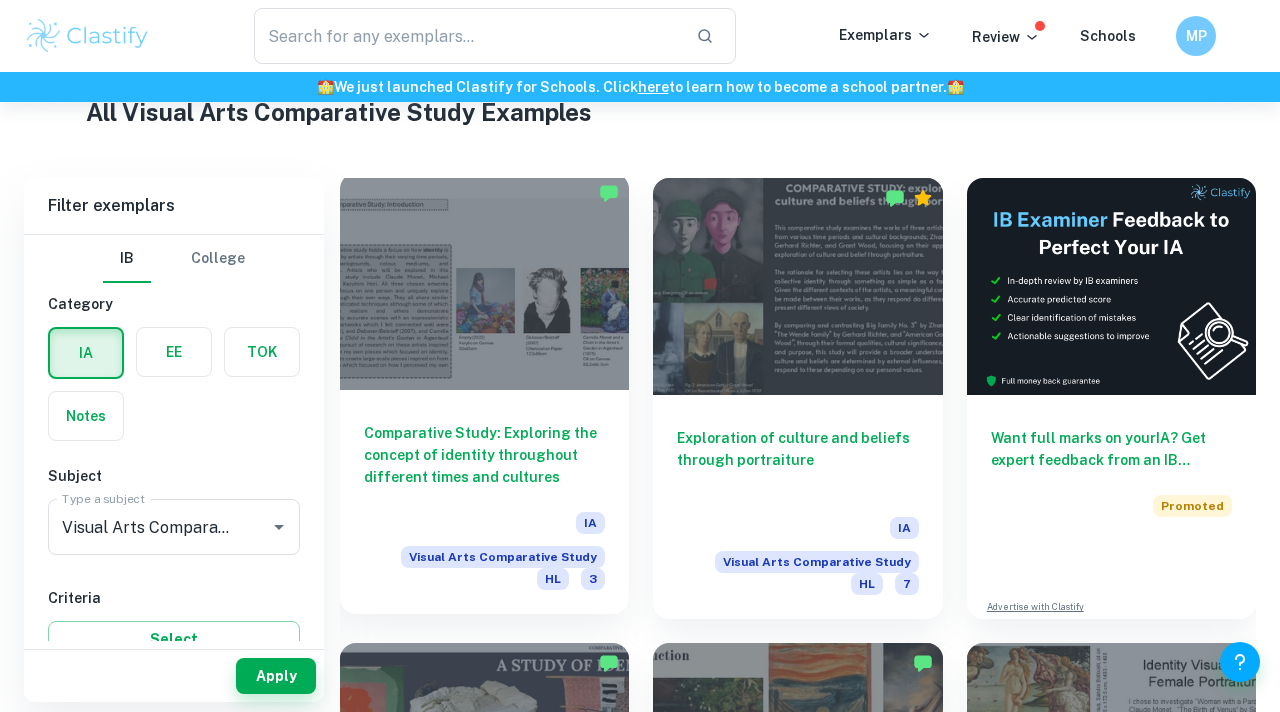 click on "Comparative Study: Exploring the concept of identity throughout different times and cultures" at bounding box center [484, 455] 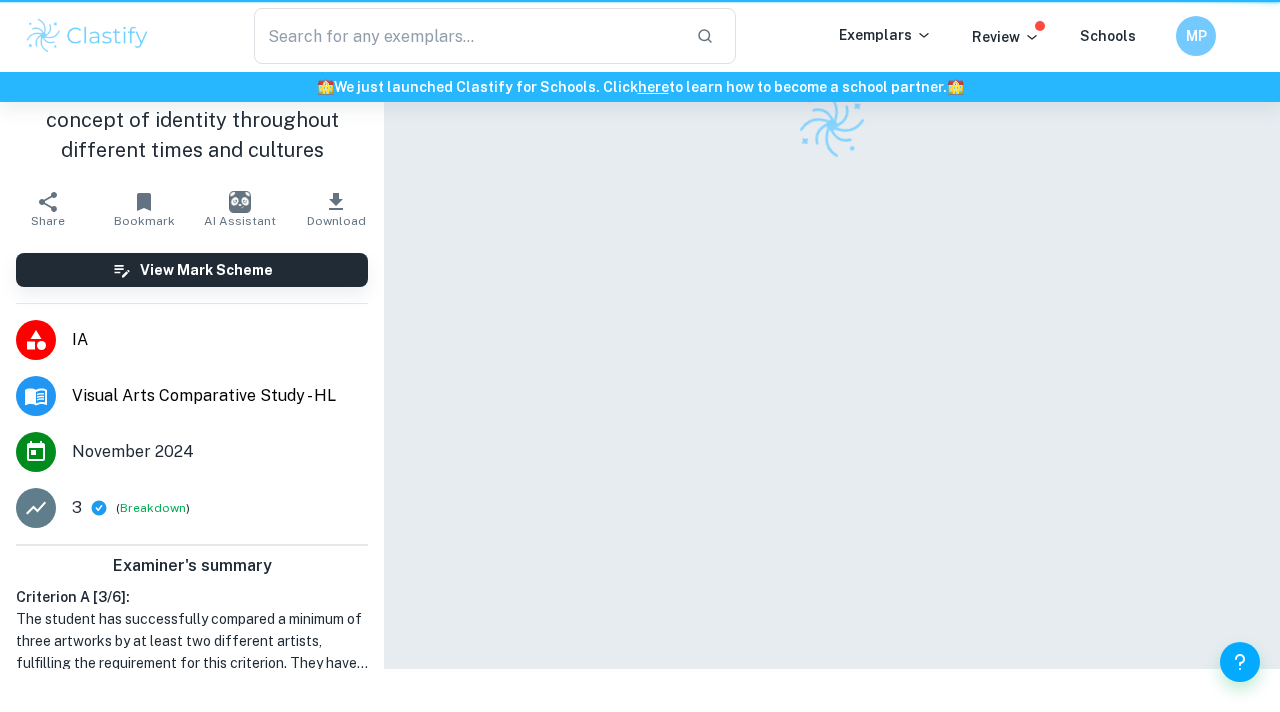 scroll, scrollTop: 0, scrollLeft: 0, axis: both 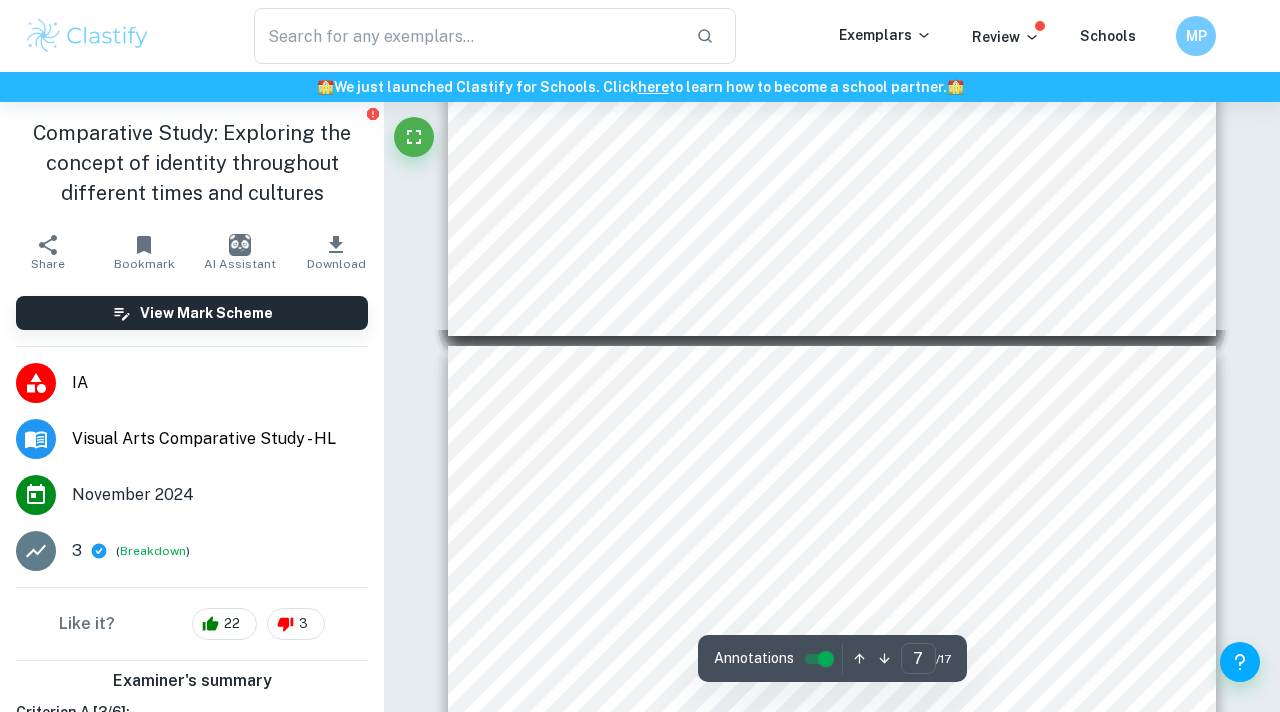 type on "8" 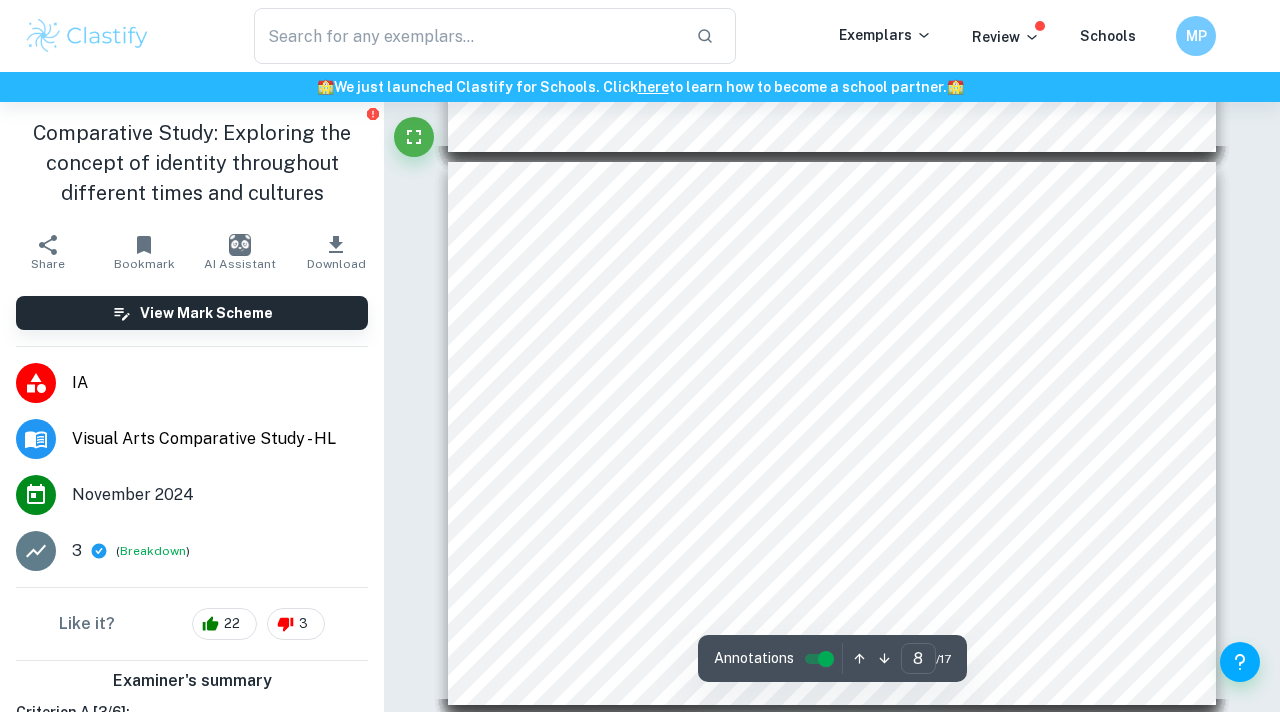scroll, scrollTop: 3980, scrollLeft: 0, axis: vertical 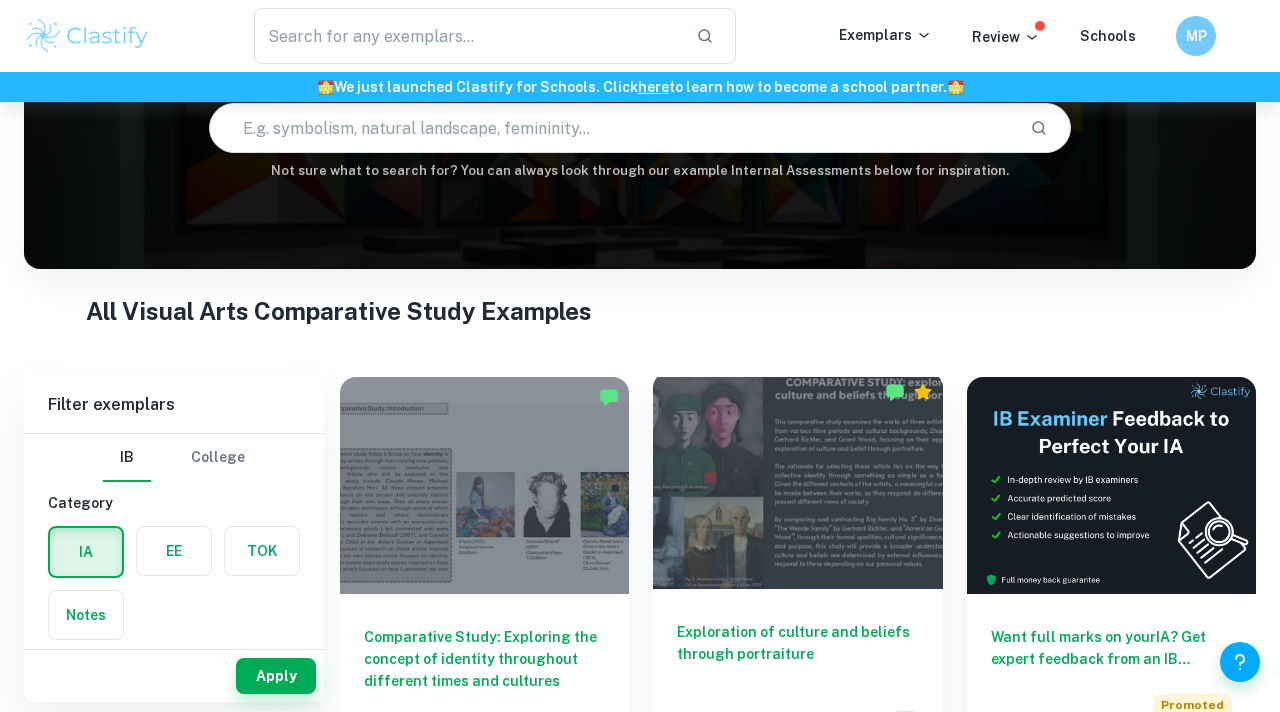 click on "Exploration of culture and beliefs through portraiture" at bounding box center (797, 654) 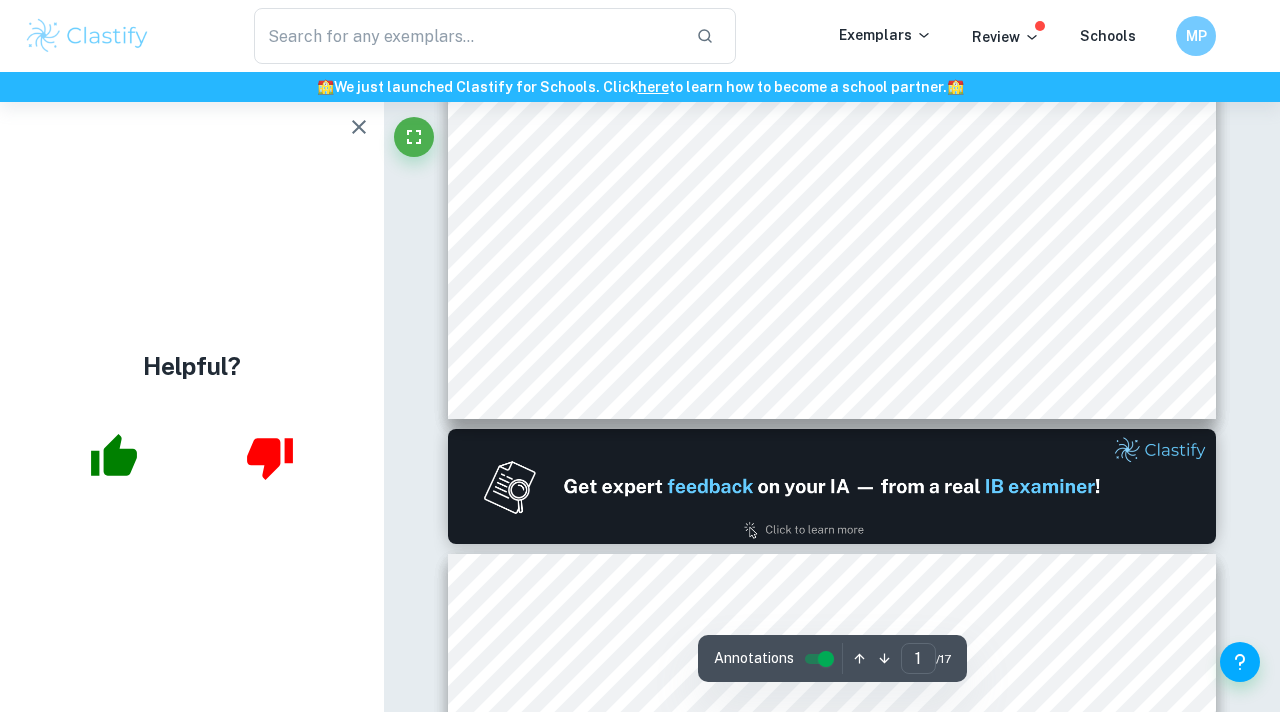 scroll, scrollTop: 166, scrollLeft: 0, axis: vertical 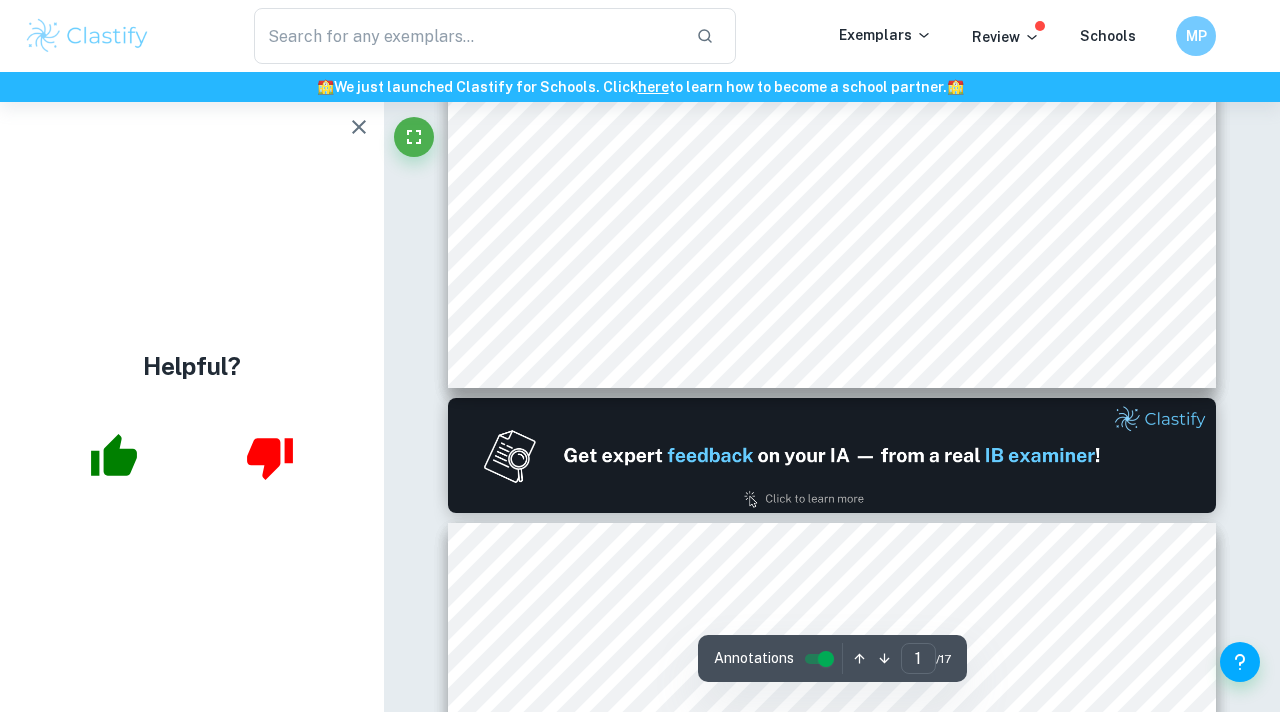 click on "Helpful?" at bounding box center (192, 407) 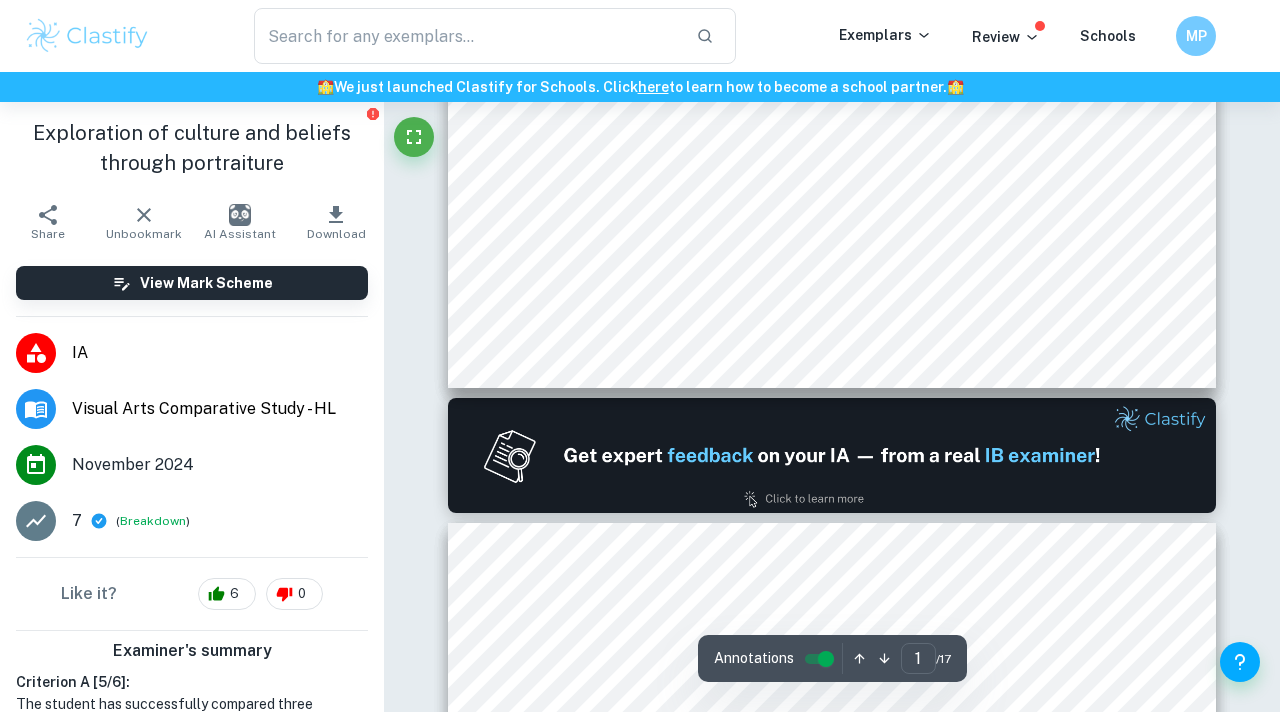 scroll, scrollTop: 0, scrollLeft: 0, axis: both 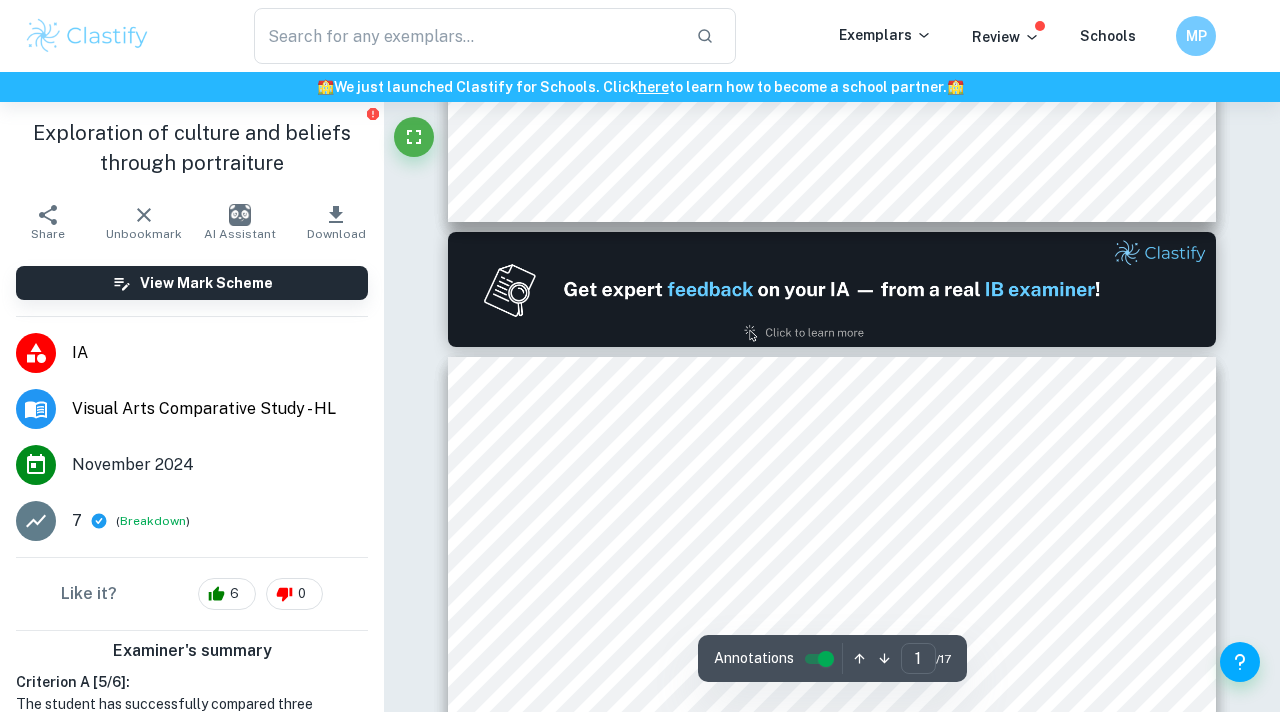 type on "2" 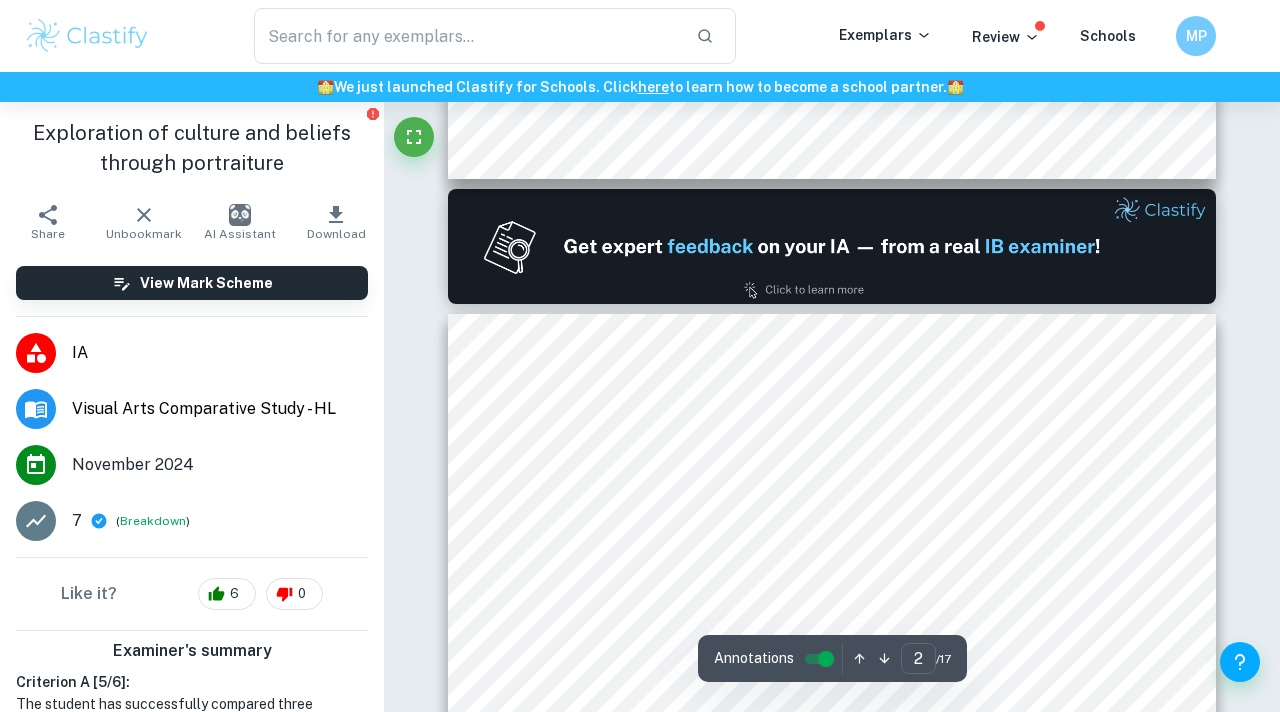scroll, scrollTop: 462, scrollLeft: 0, axis: vertical 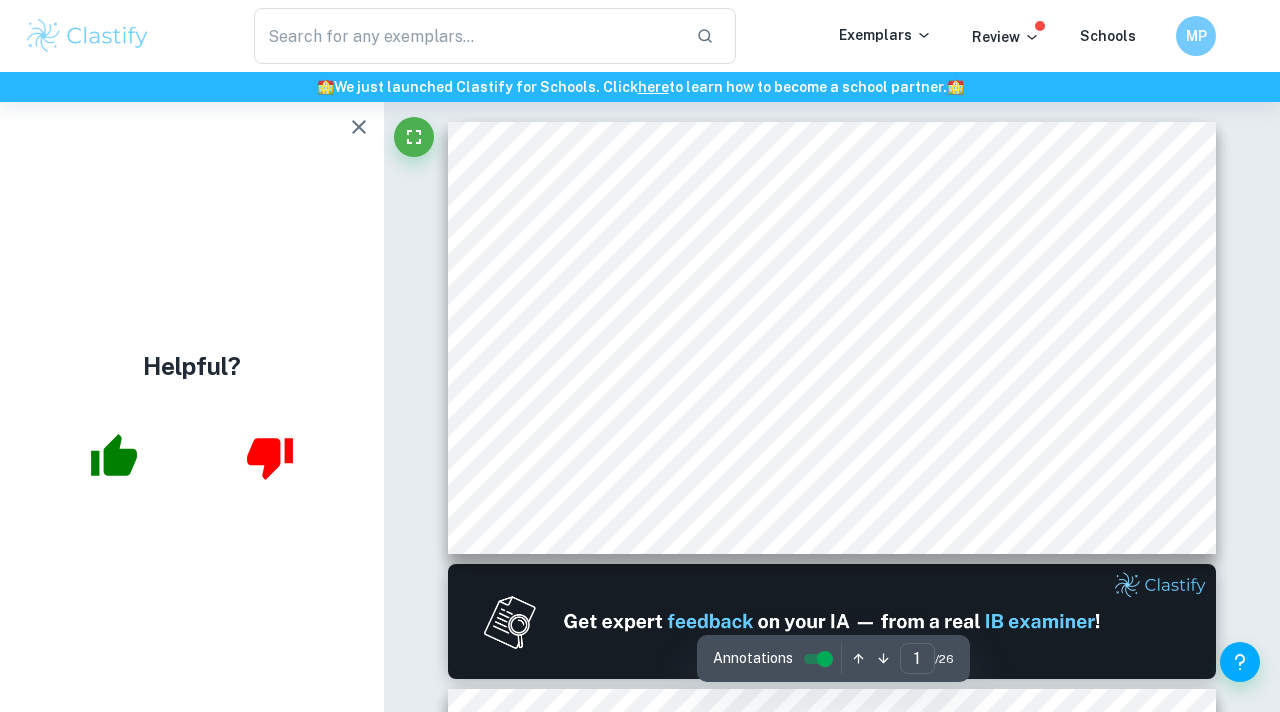 click 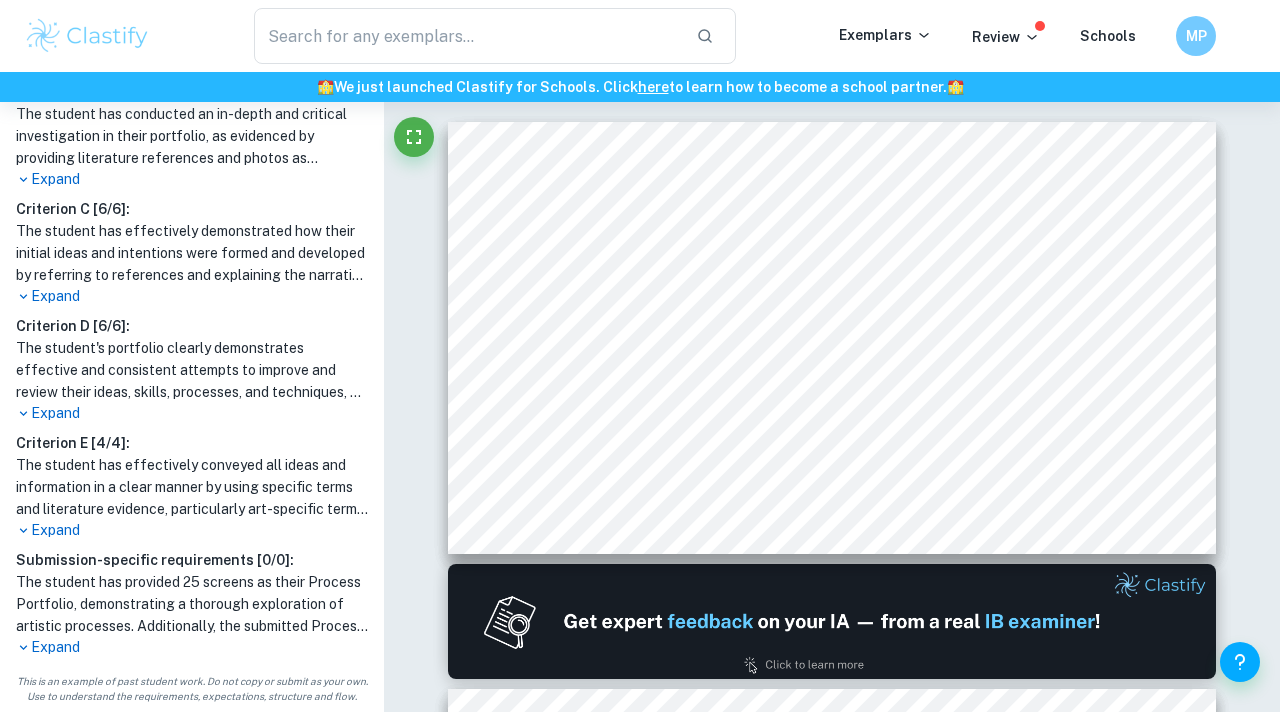 scroll, scrollTop: 672, scrollLeft: 0, axis: vertical 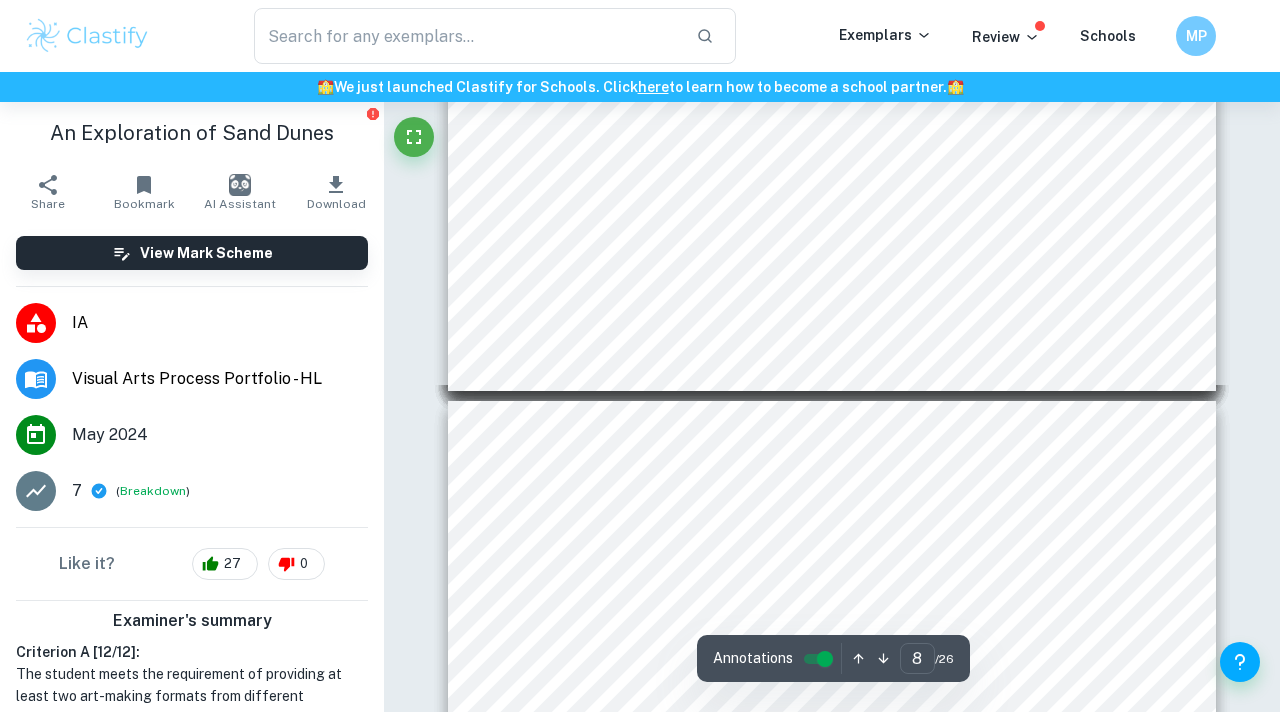 type on "9" 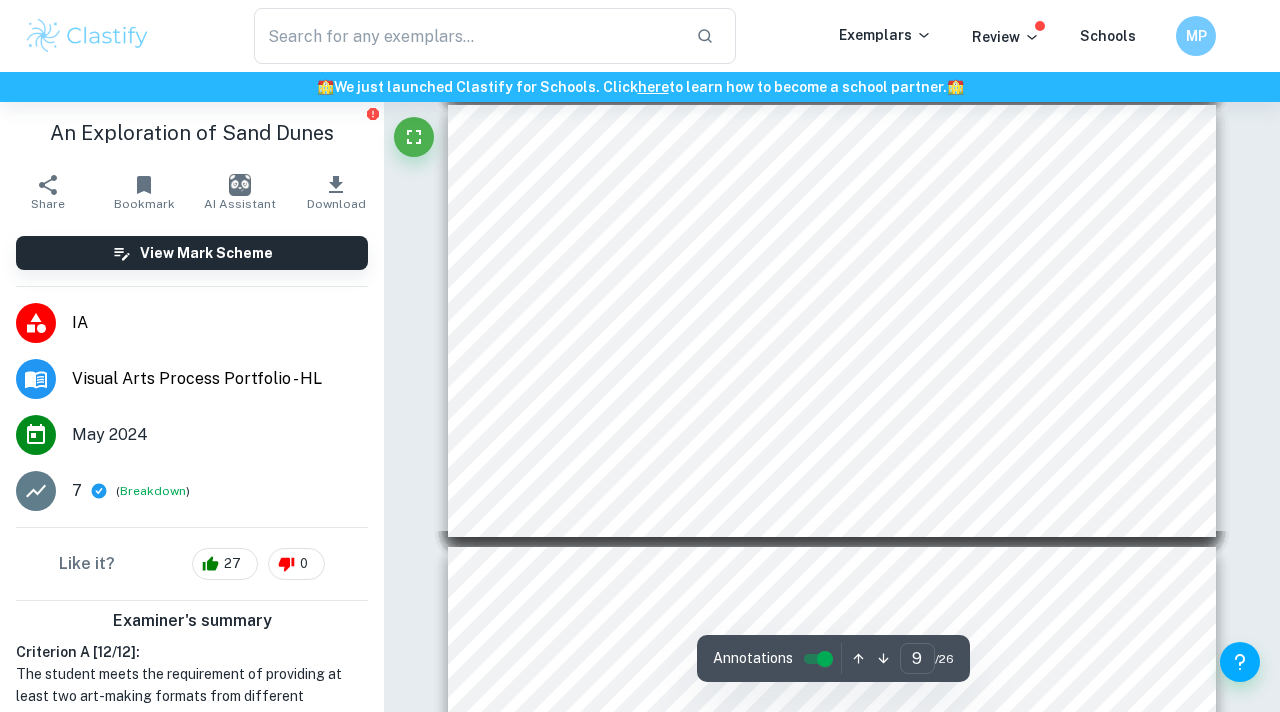 scroll, scrollTop: 3682, scrollLeft: 0, axis: vertical 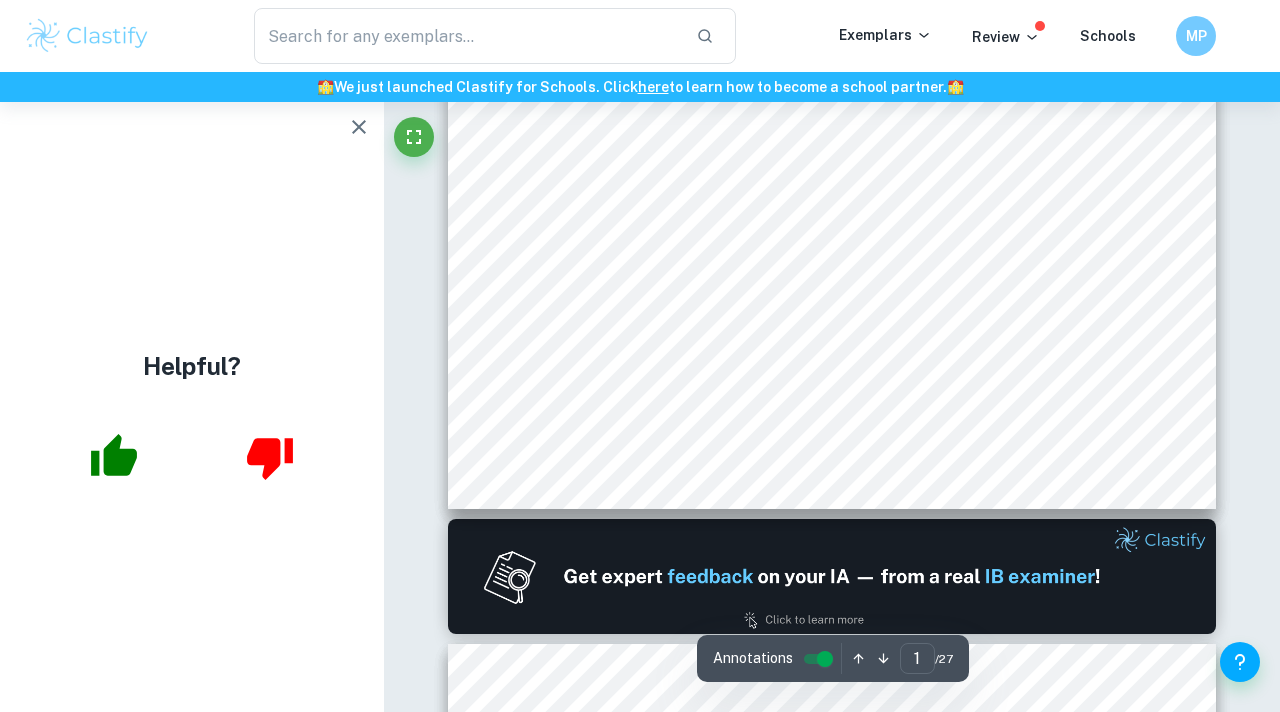 click 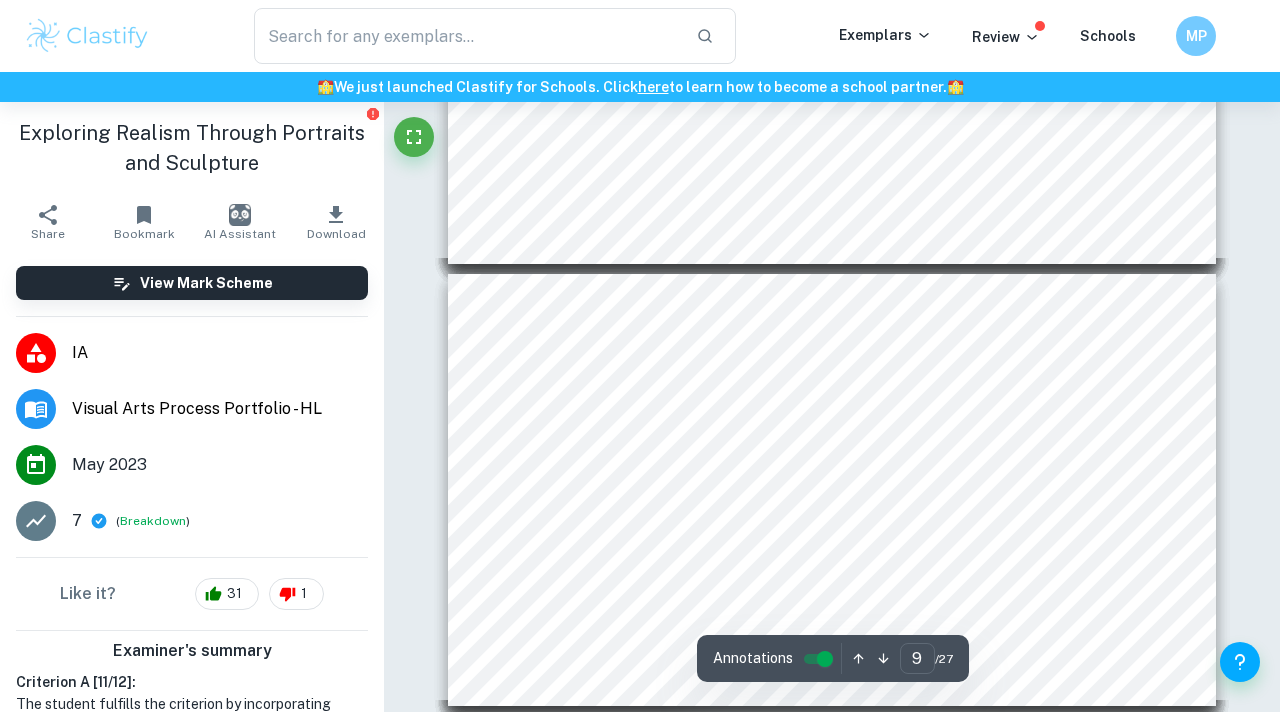 scroll, scrollTop: 3513, scrollLeft: 0, axis: vertical 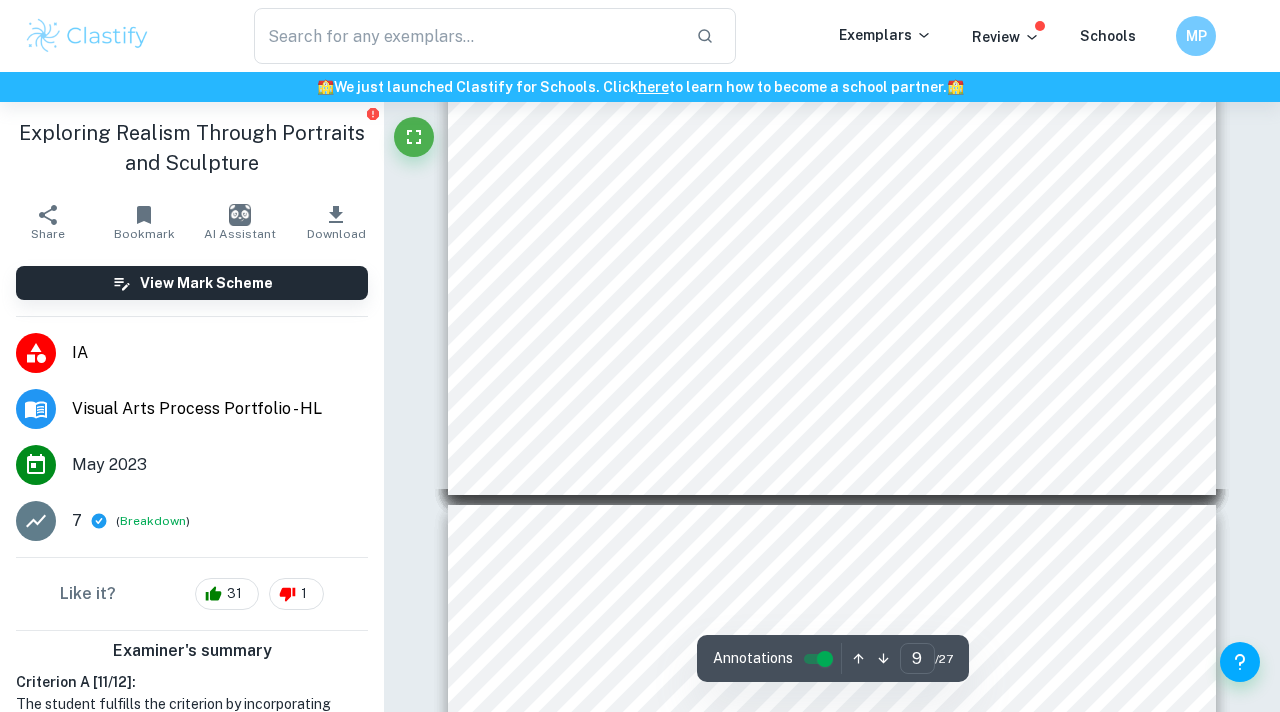 type on "10" 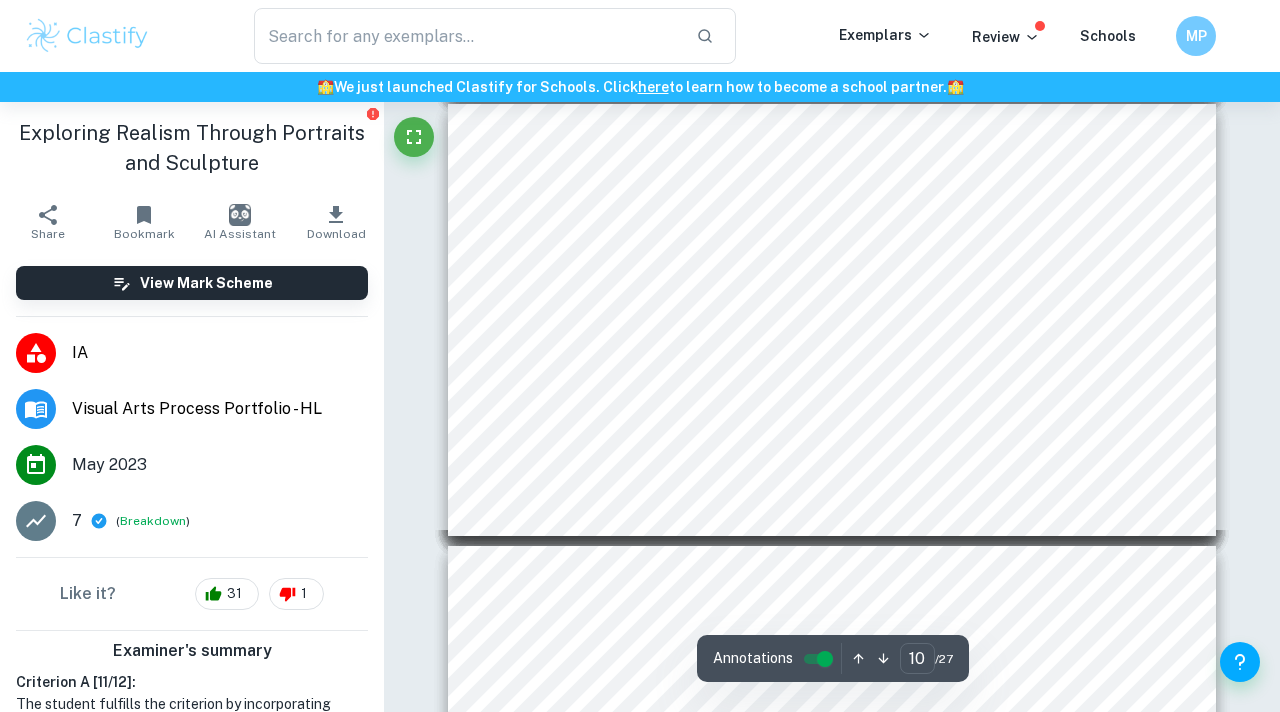 scroll, scrollTop: 4123, scrollLeft: 0, axis: vertical 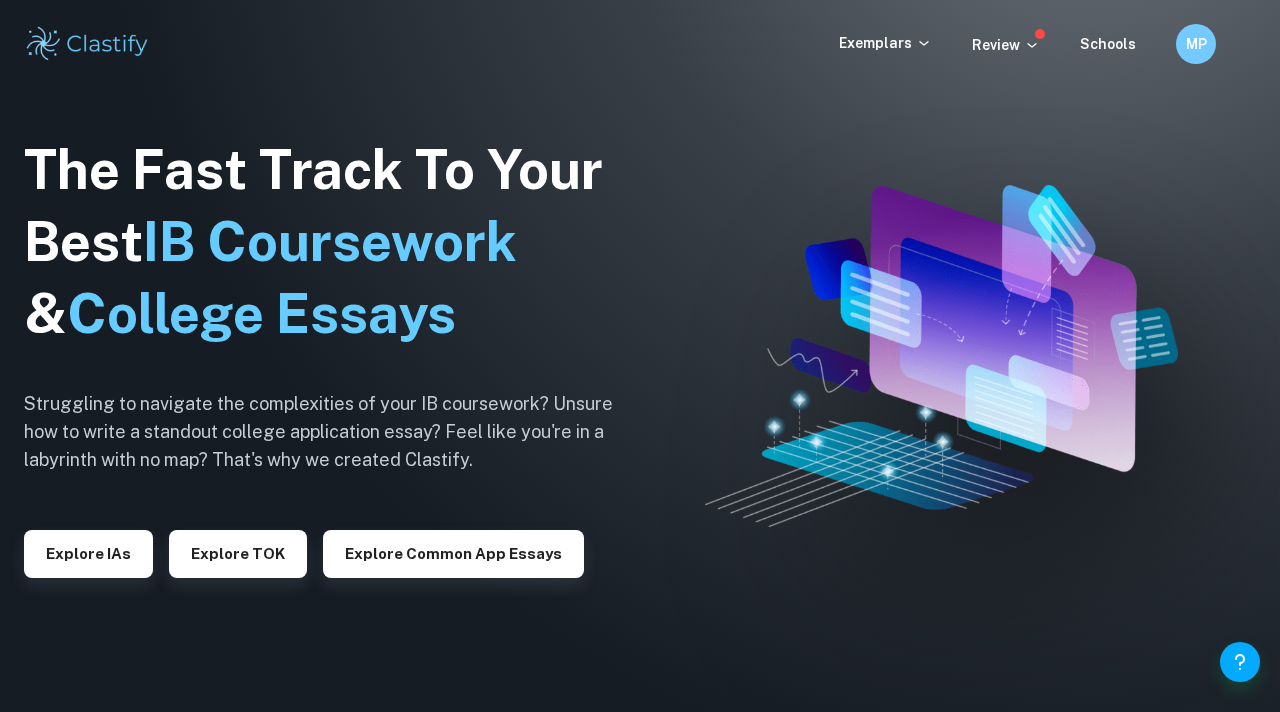 click on "The Fast Track To Your Best  IB Coursework   &  College Essays Struggling to navigate the complexities of your IB coursework? Unsure how to write a standout college application essay? Feel like you're in a labyrinth with no map? That's why we created Clastify.   Explore IAs Explore TOK Explore Common App essays" at bounding box center (334, 356) 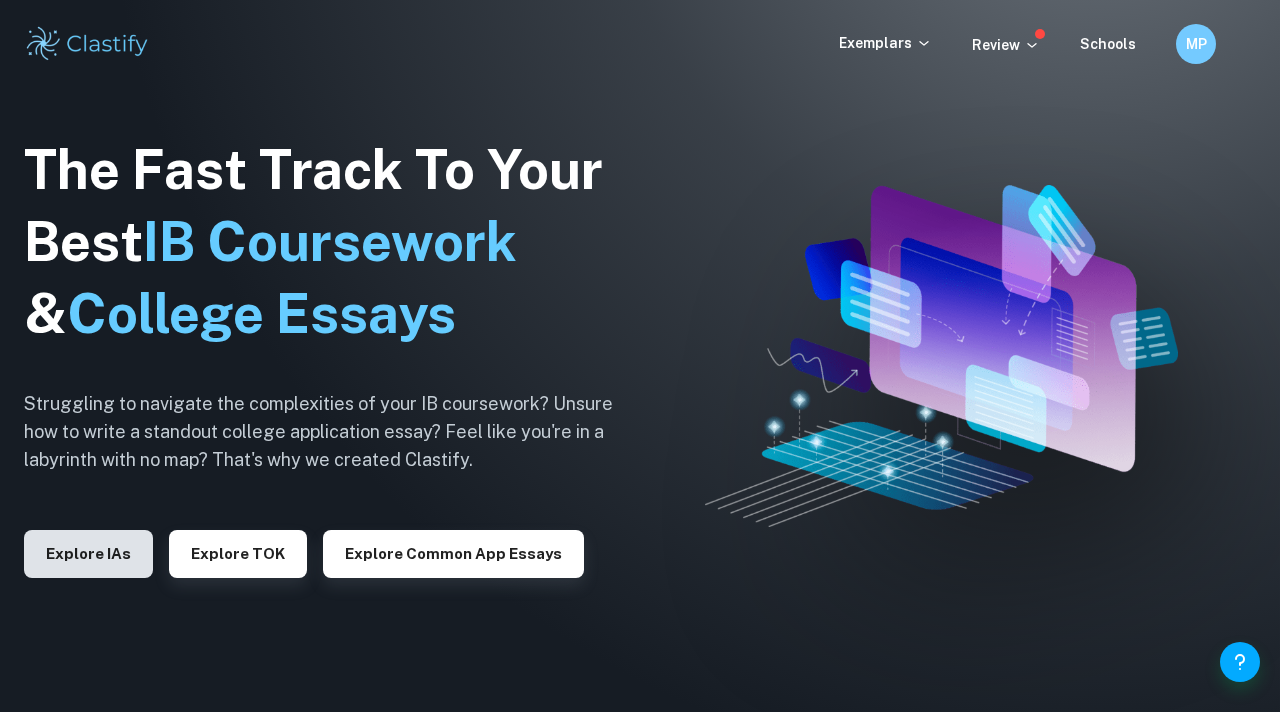 click on "Explore IAs" at bounding box center [88, 554] 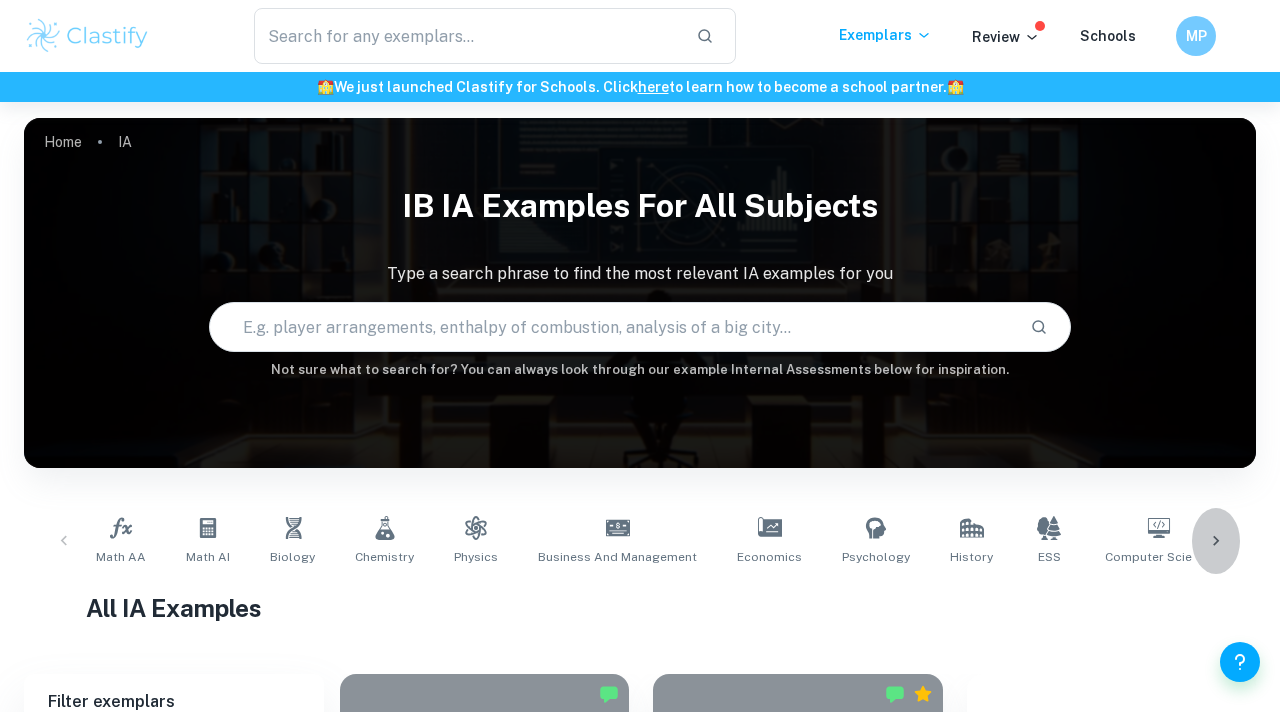 click at bounding box center [1216, 541] 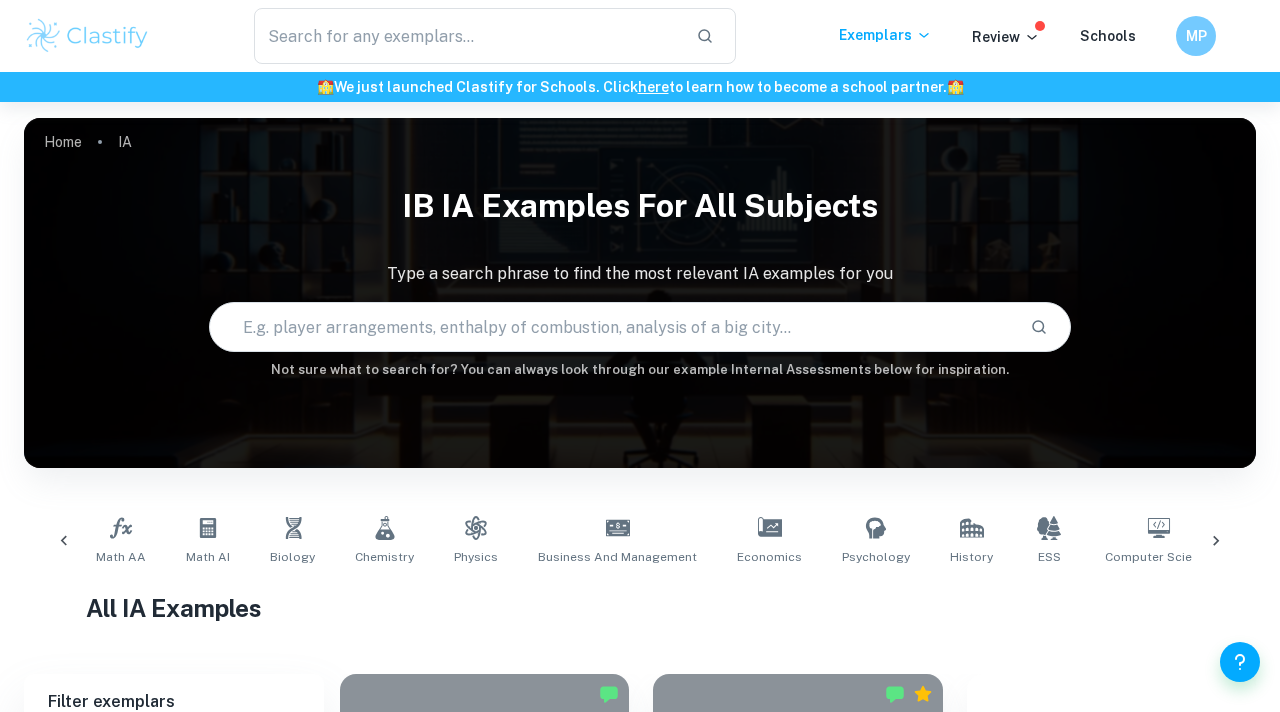 scroll, scrollTop: 0, scrollLeft: 938, axis: horizontal 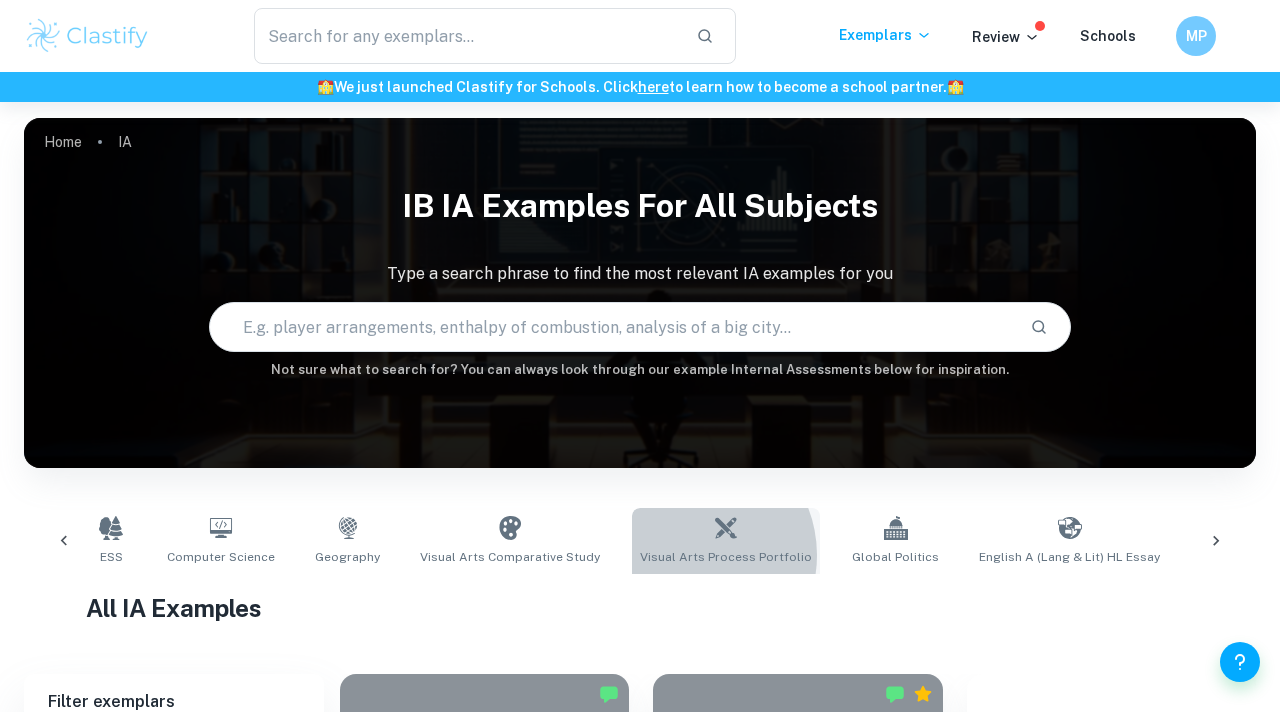 click on "Visual Arts Process Portfolio" at bounding box center (726, 557) 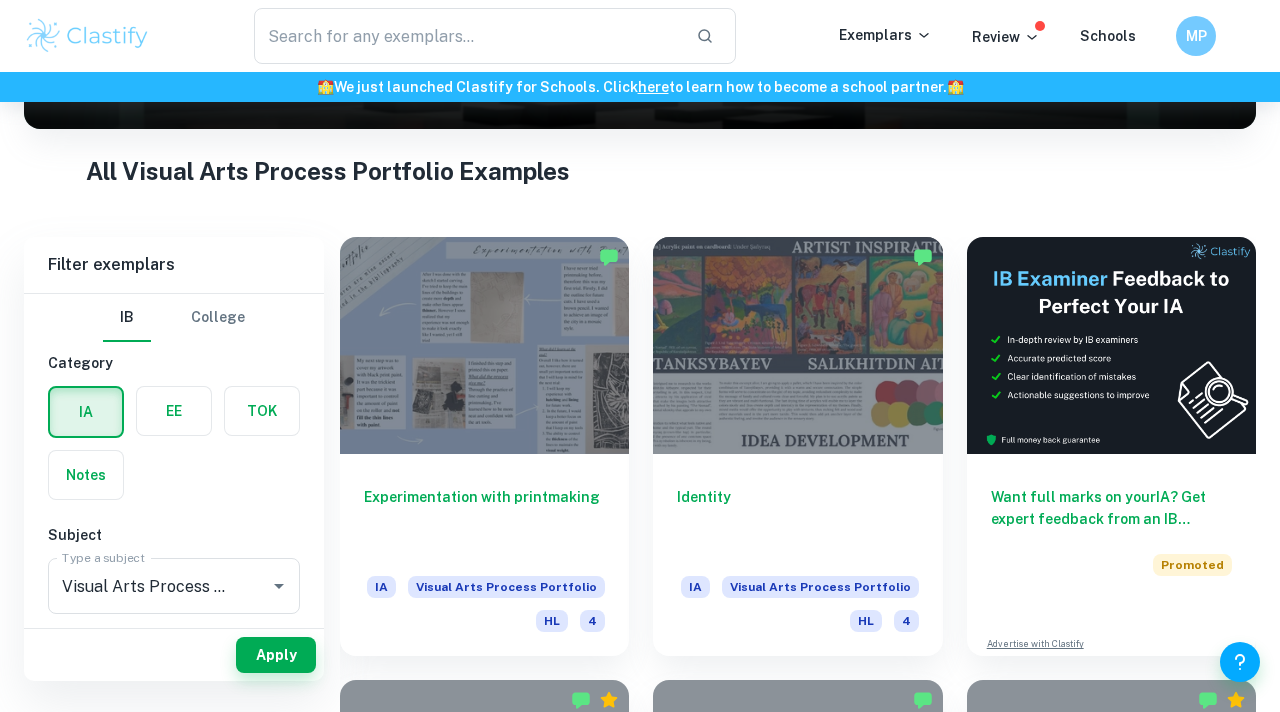 scroll, scrollTop: 343, scrollLeft: 0, axis: vertical 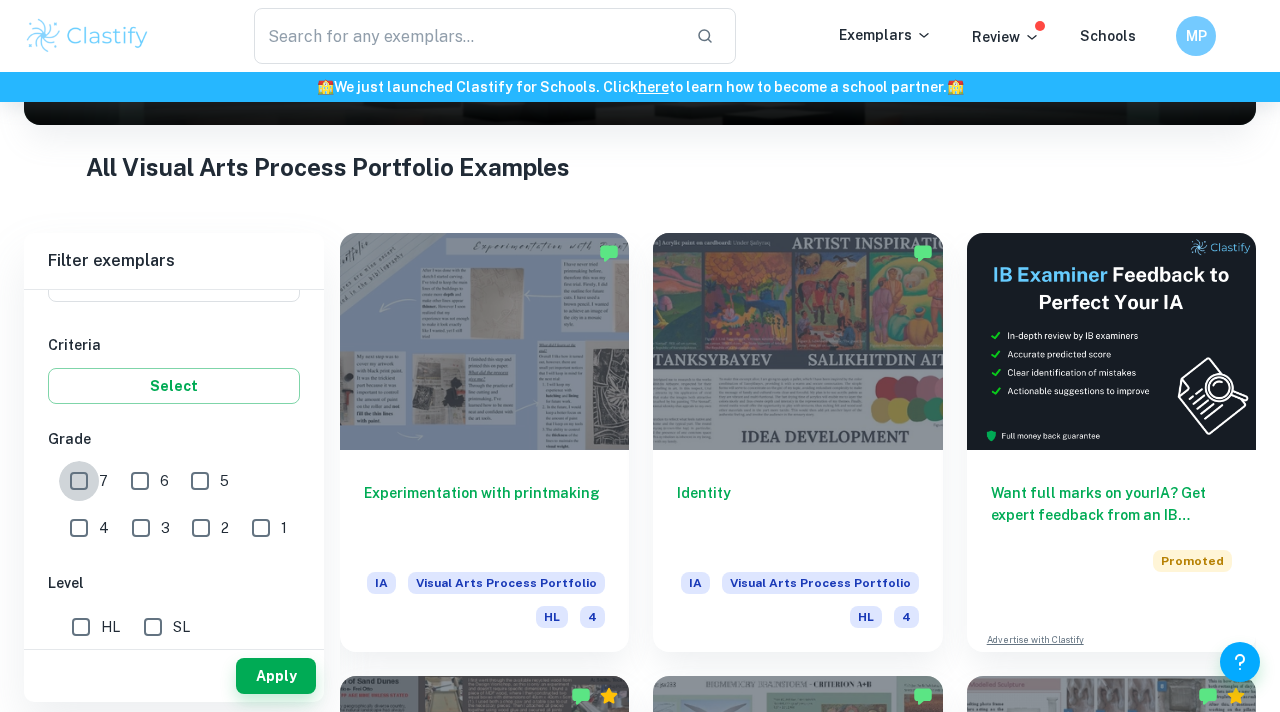 click on "7" at bounding box center [79, 481] 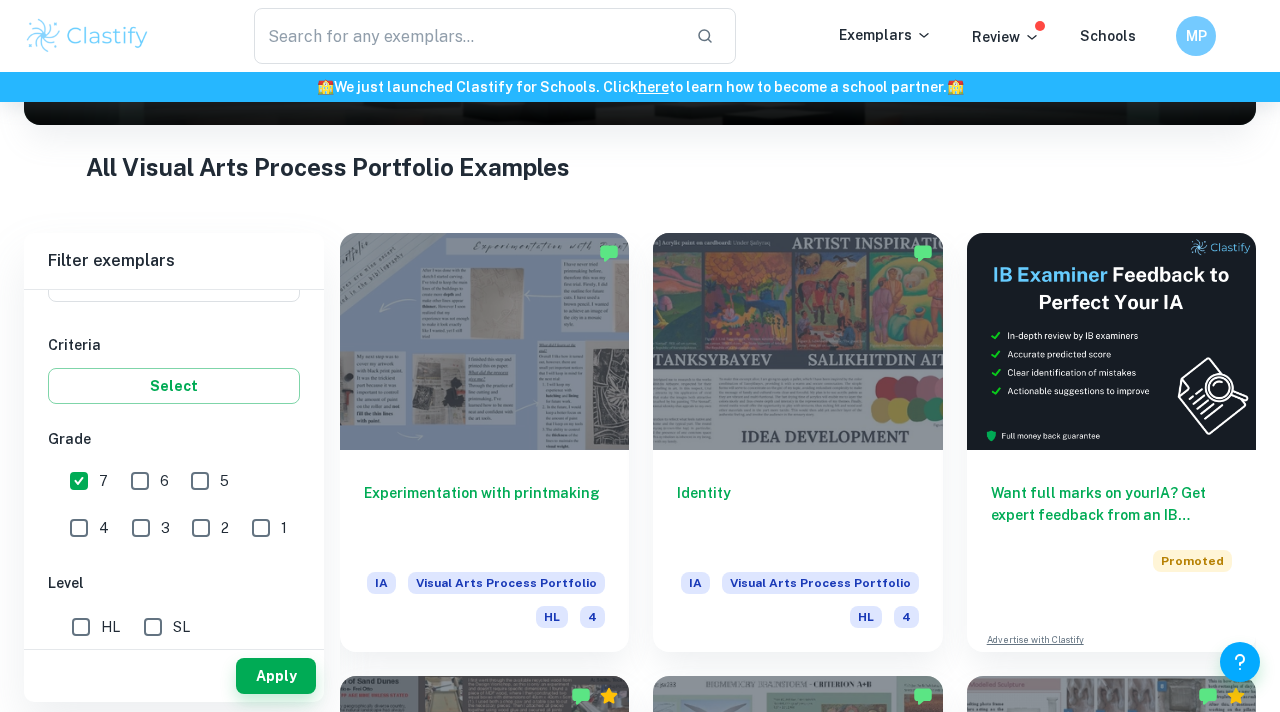 click on "6" at bounding box center [164, 481] 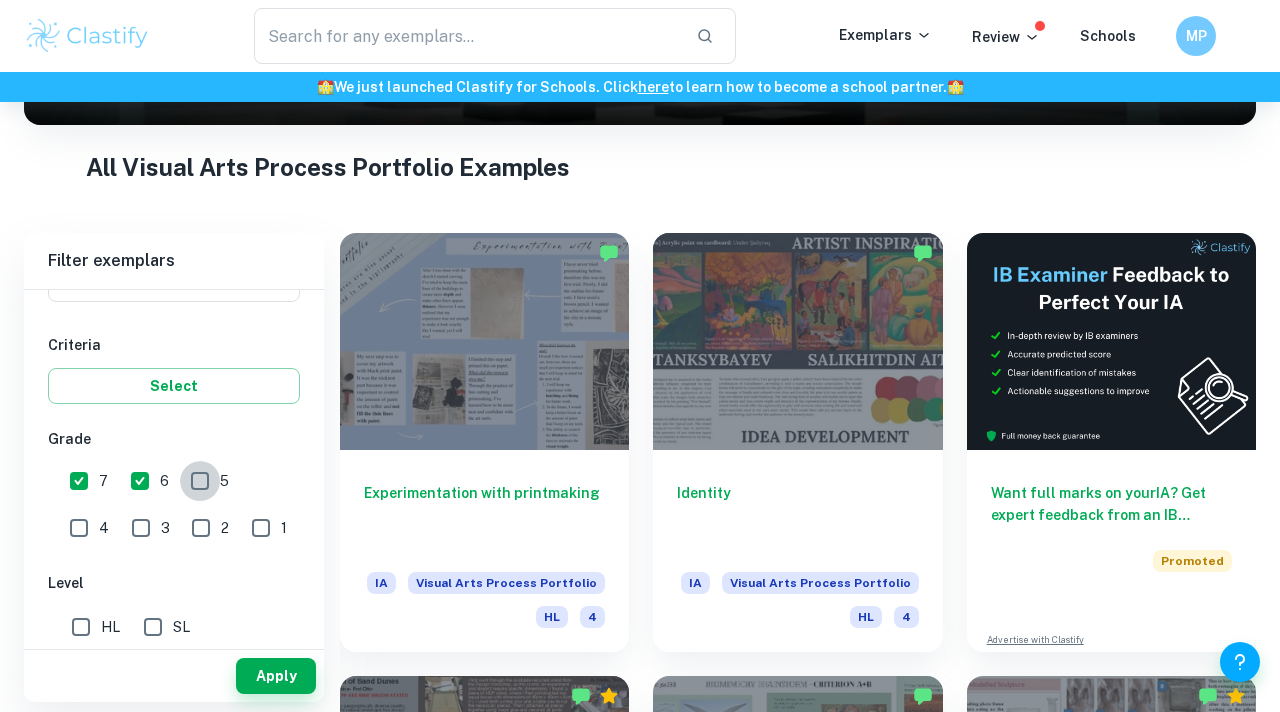 click on "5" at bounding box center [200, 481] 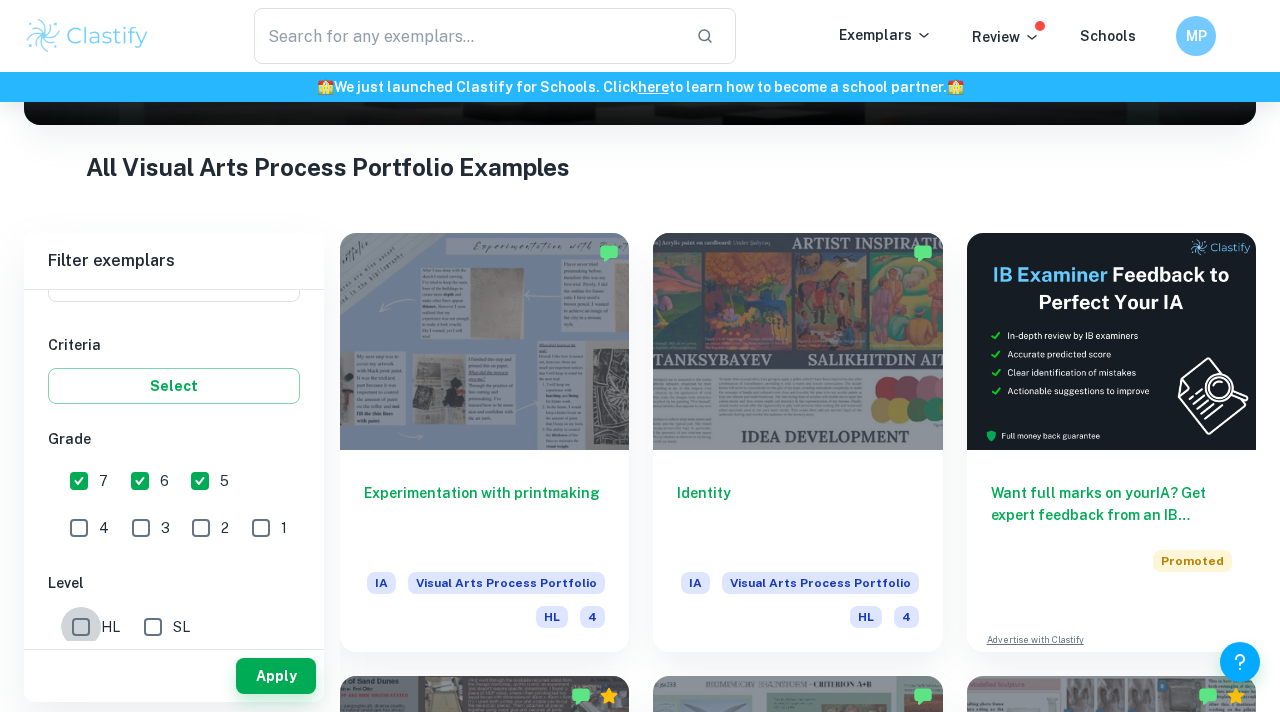 click on "HL" at bounding box center [81, 627] 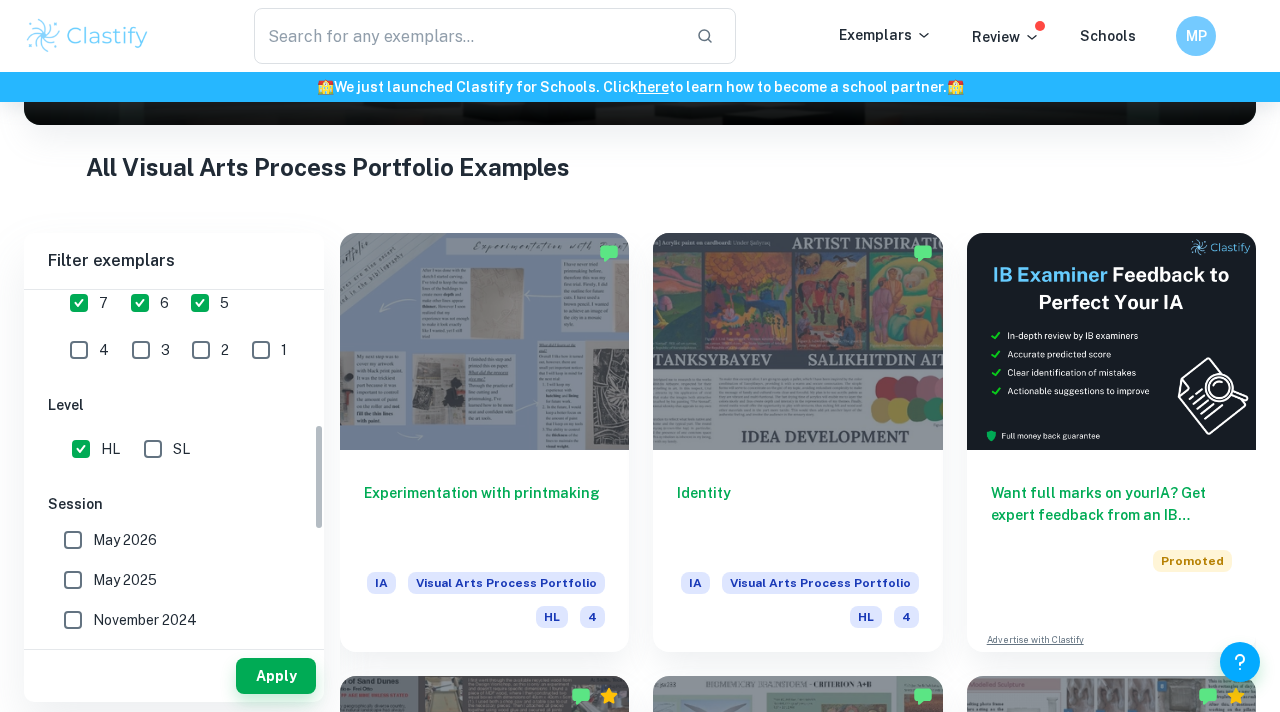 scroll, scrollTop: 518, scrollLeft: 0, axis: vertical 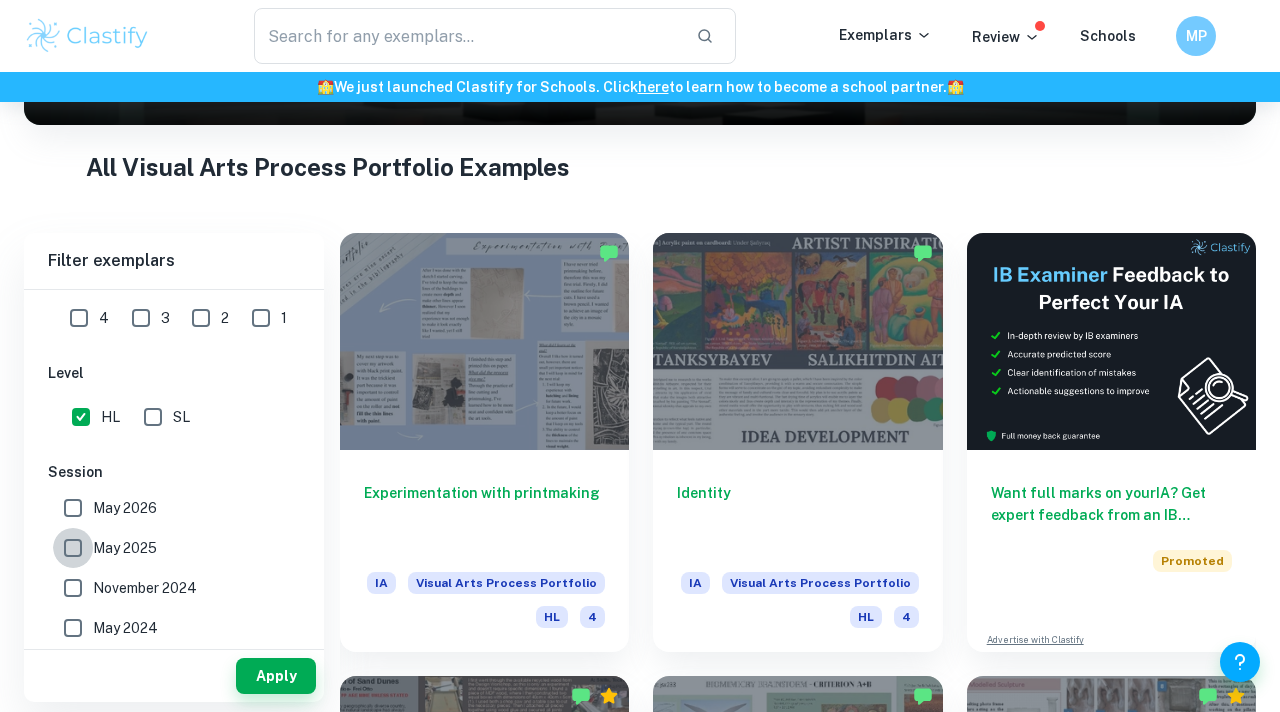 click on "May 2025" at bounding box center (73, 548) 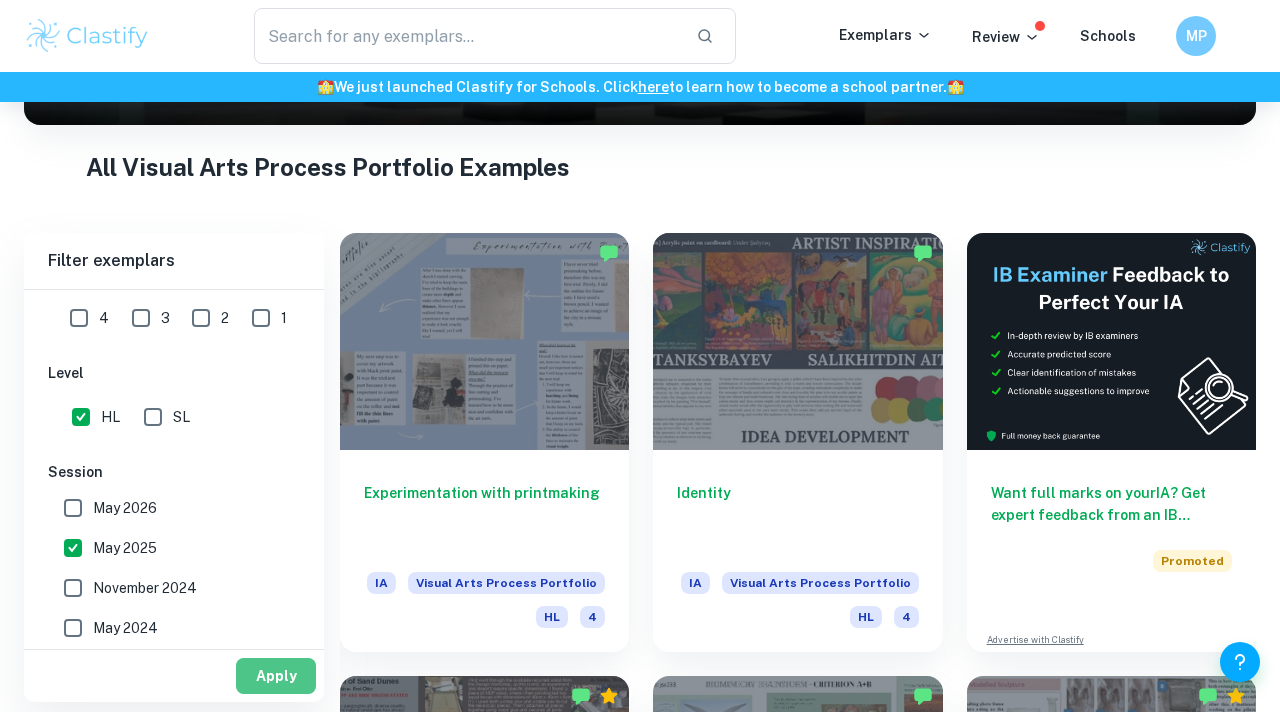 click on "Apply" at bounding box center (276, 676) 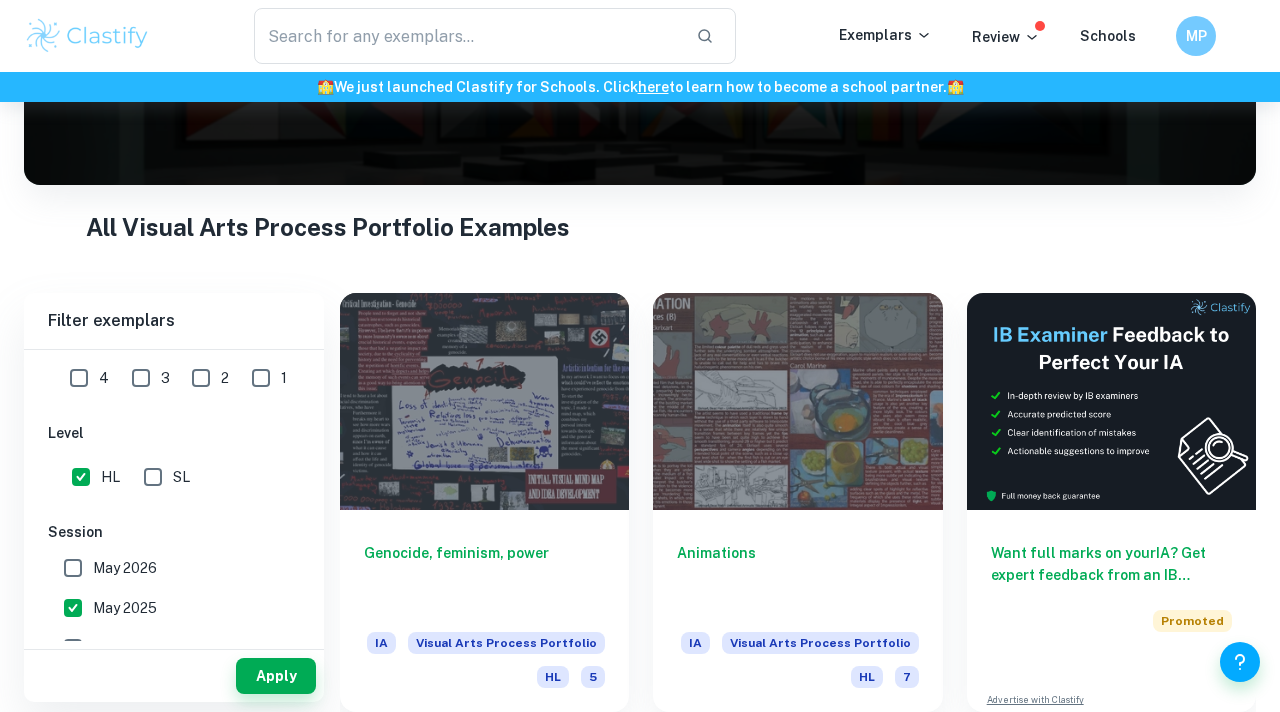 scroll, scrollTop: 283, scrollLeft: 0, axis: vertical 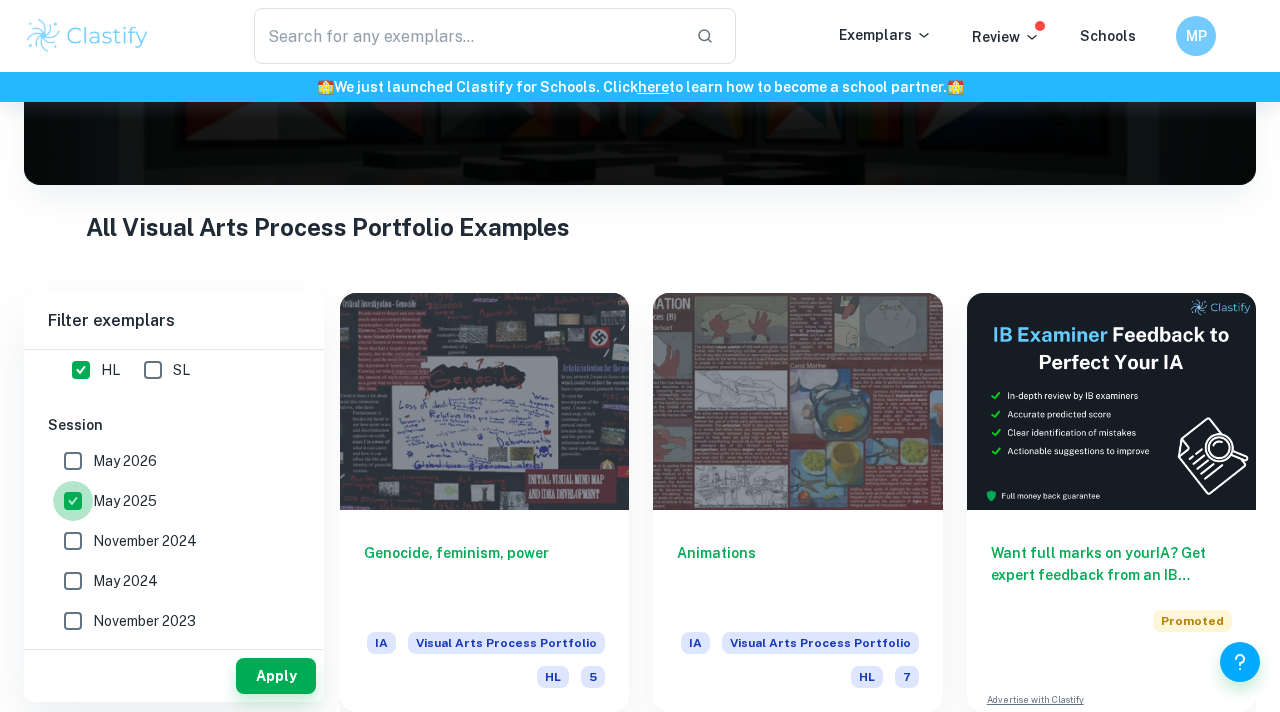 click on "May 2025" at bounding box center [73, 501] 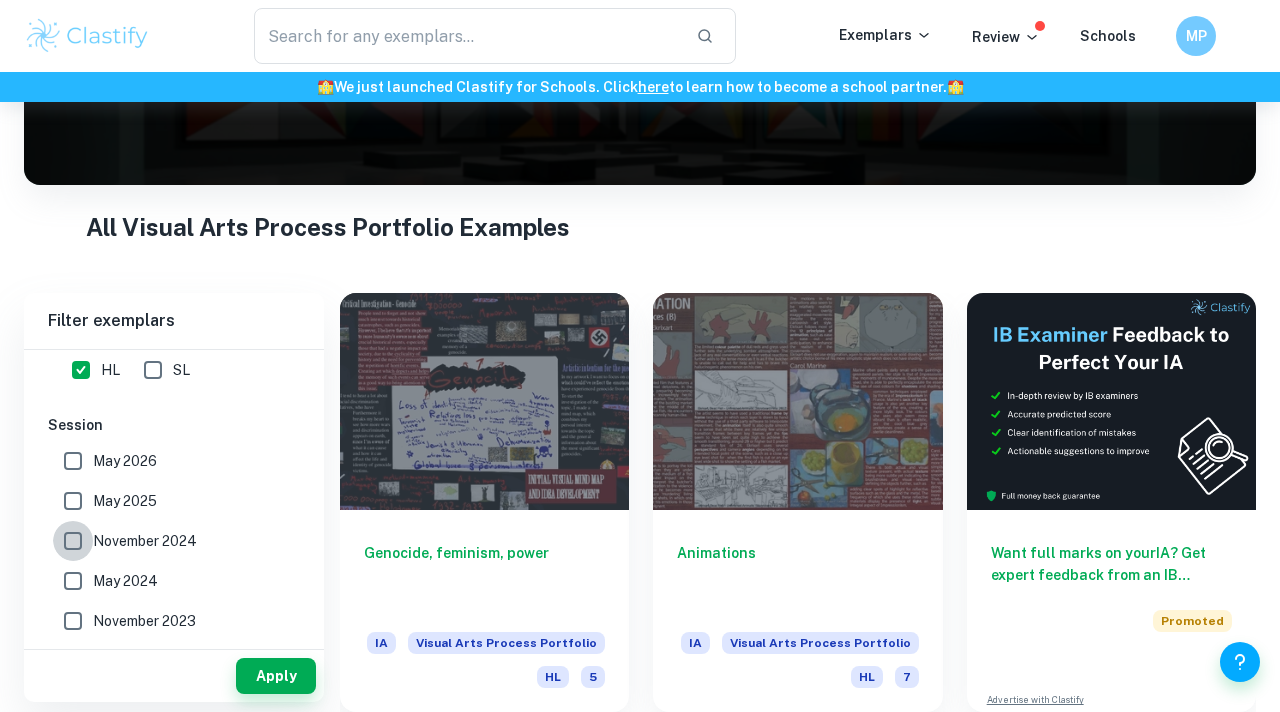 click on "November 2024" at bounding box center (73, 541) 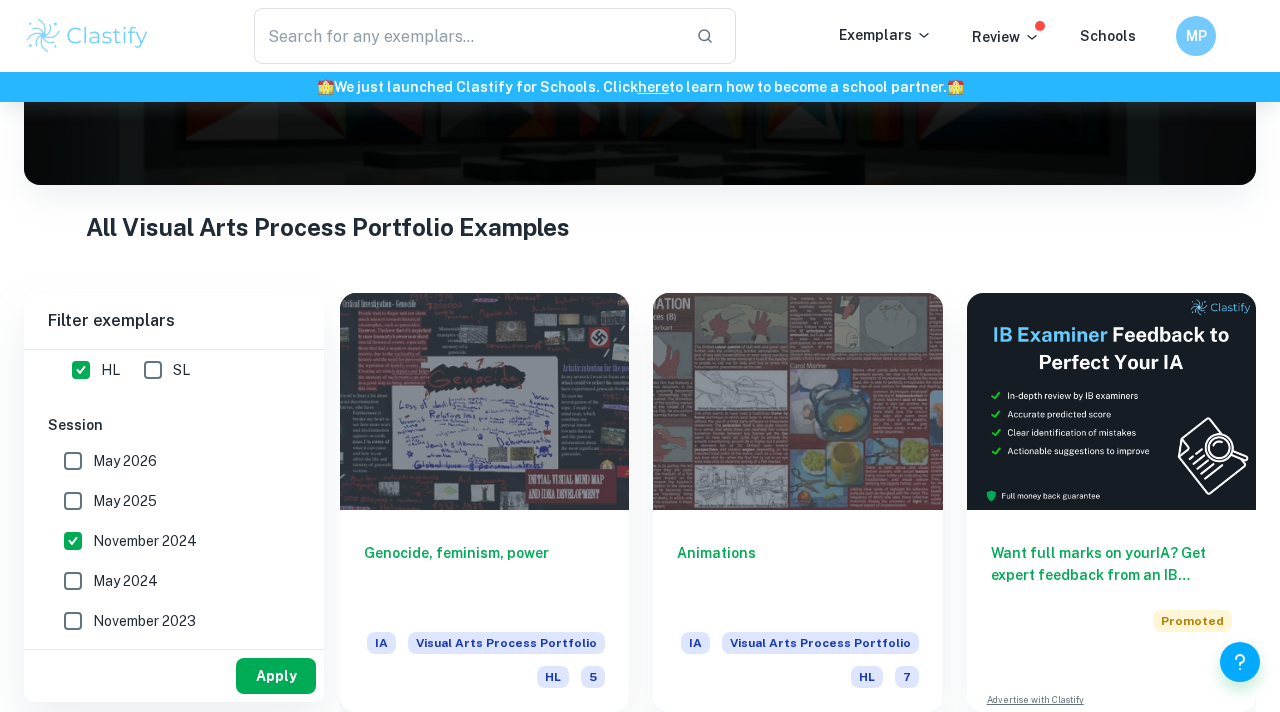 click on "Apply" at bounding box center [276, 676] 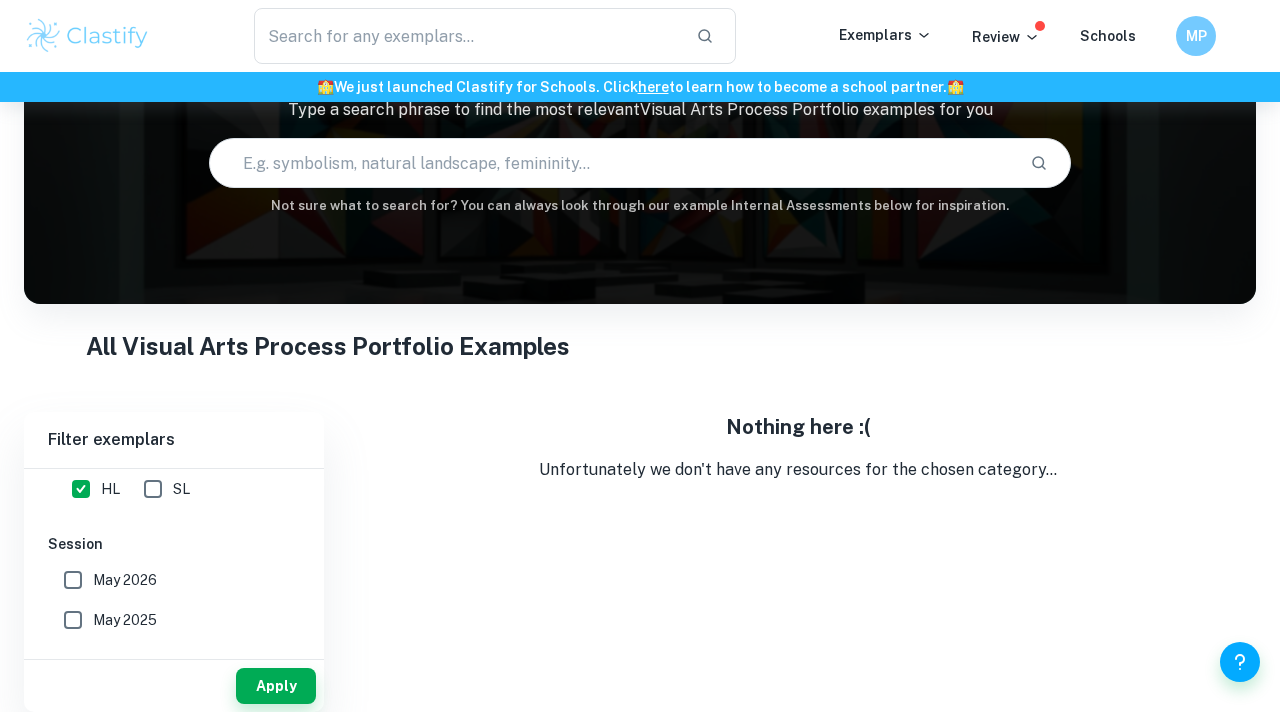 scroll, scrollTop: 164, scrollLeft: 0, axis: vertical 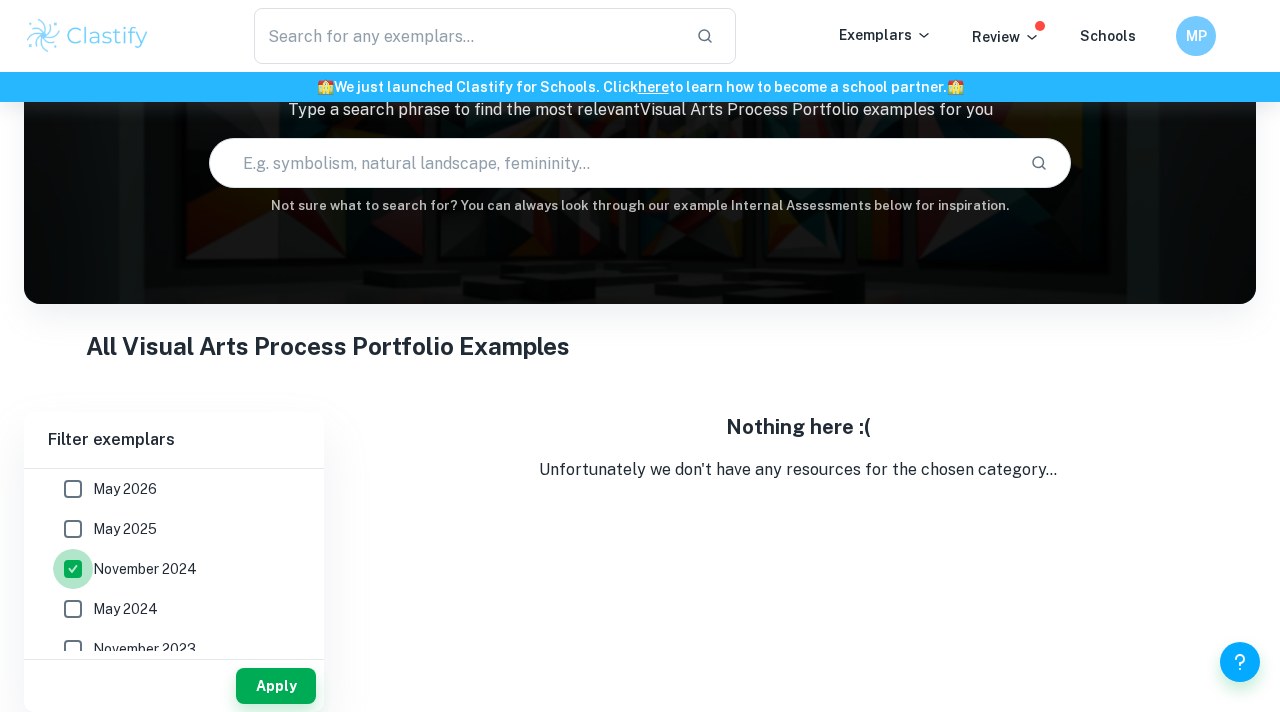 click on "November 2024" at bounding box center (73, 569) 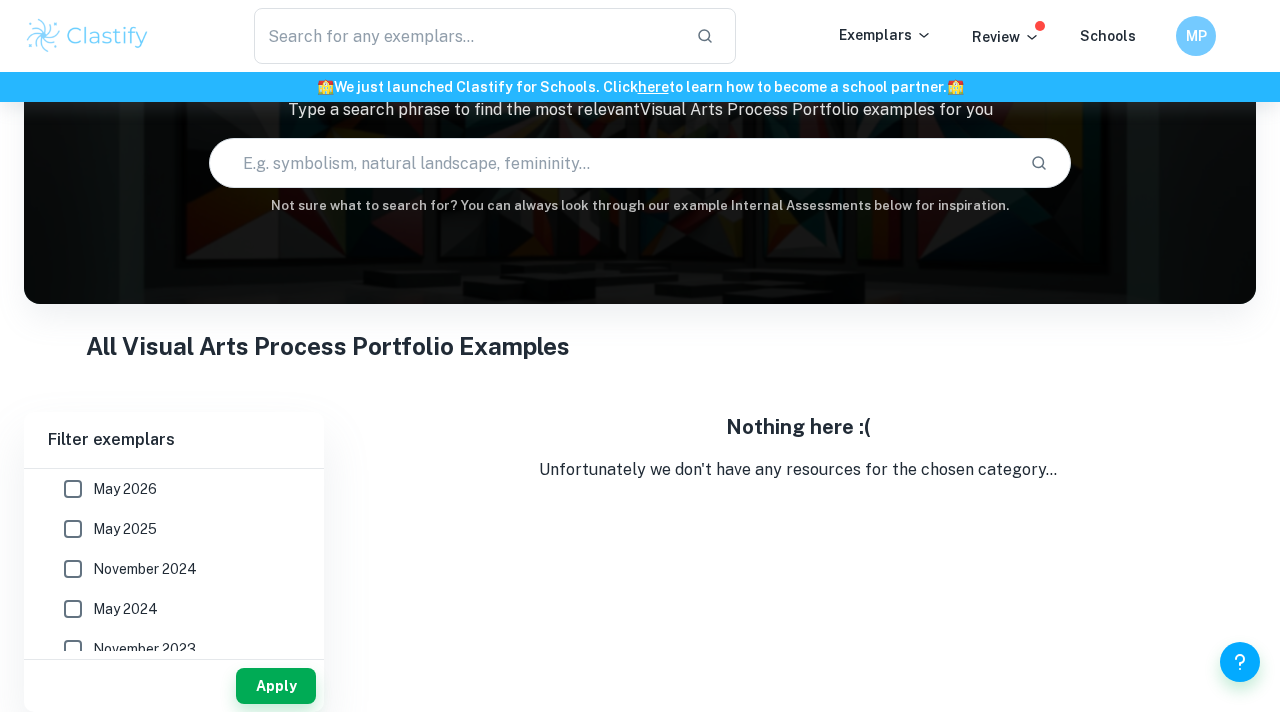 click on "May 2024" at bounding box center (73, 609) 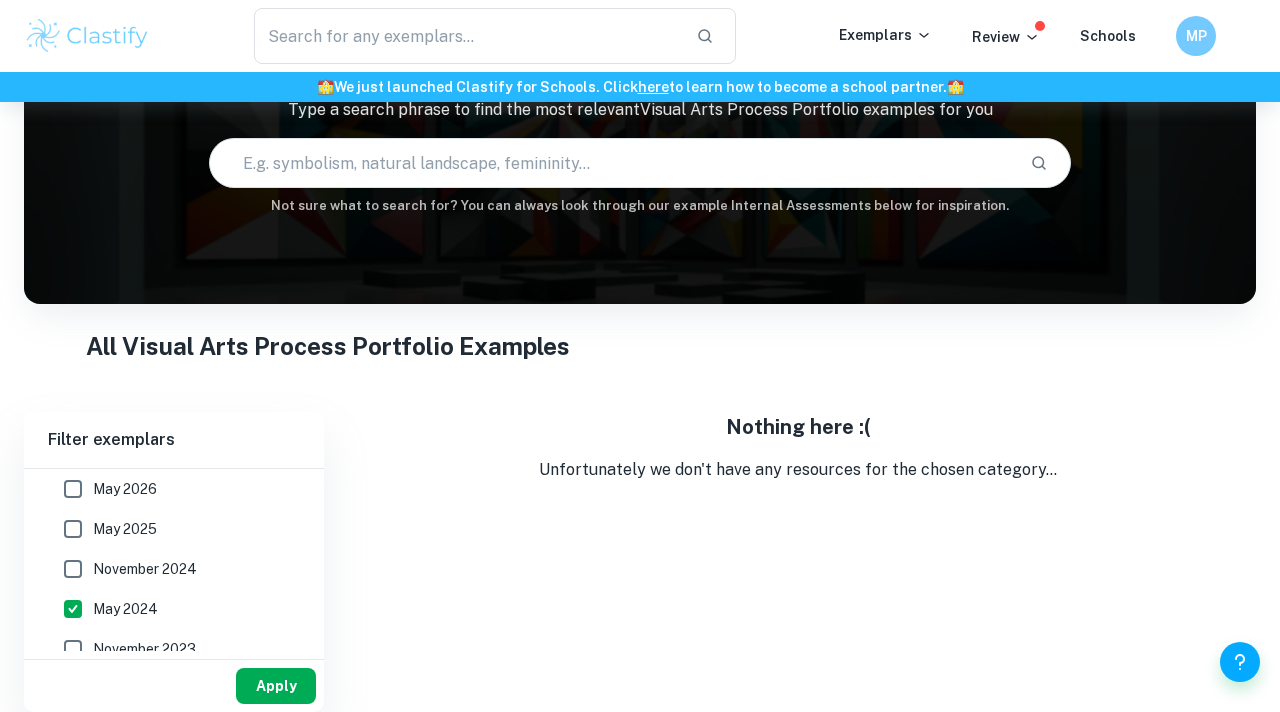 click on "Apply" at bounding box center (276, 686) 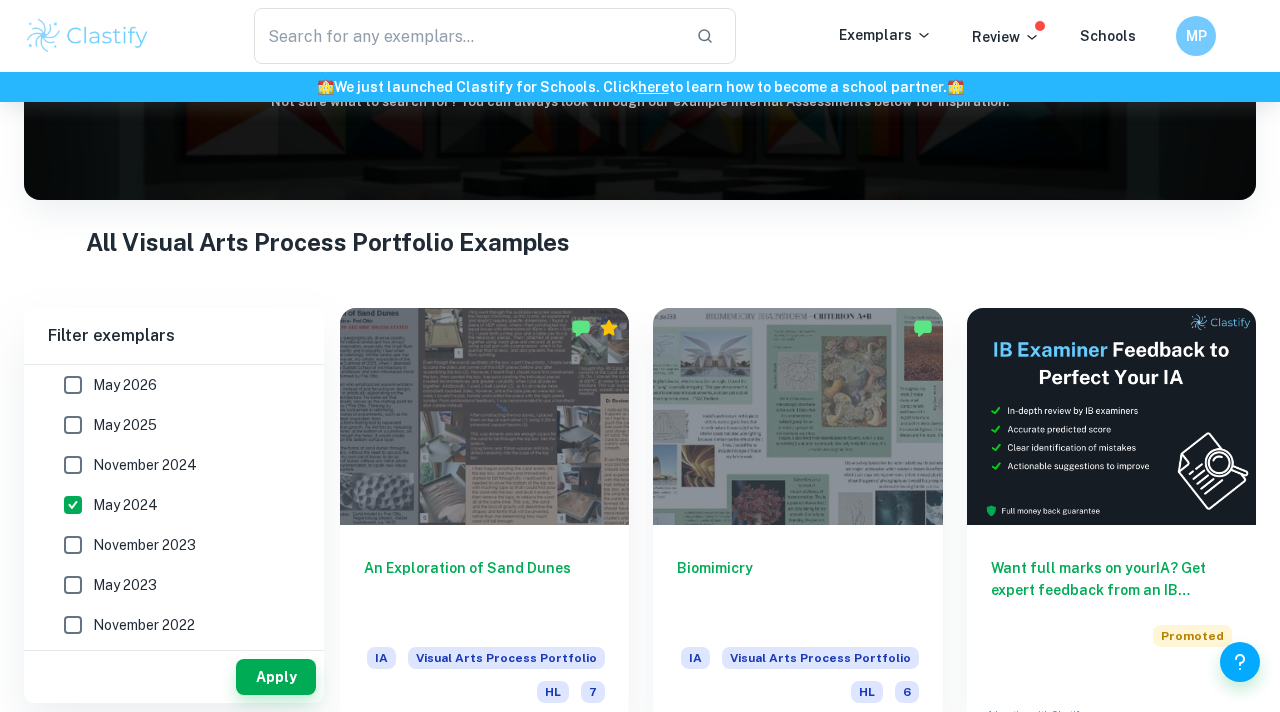 scroll, scrollTop: 498, scrollLeft: 0, axis: vertical 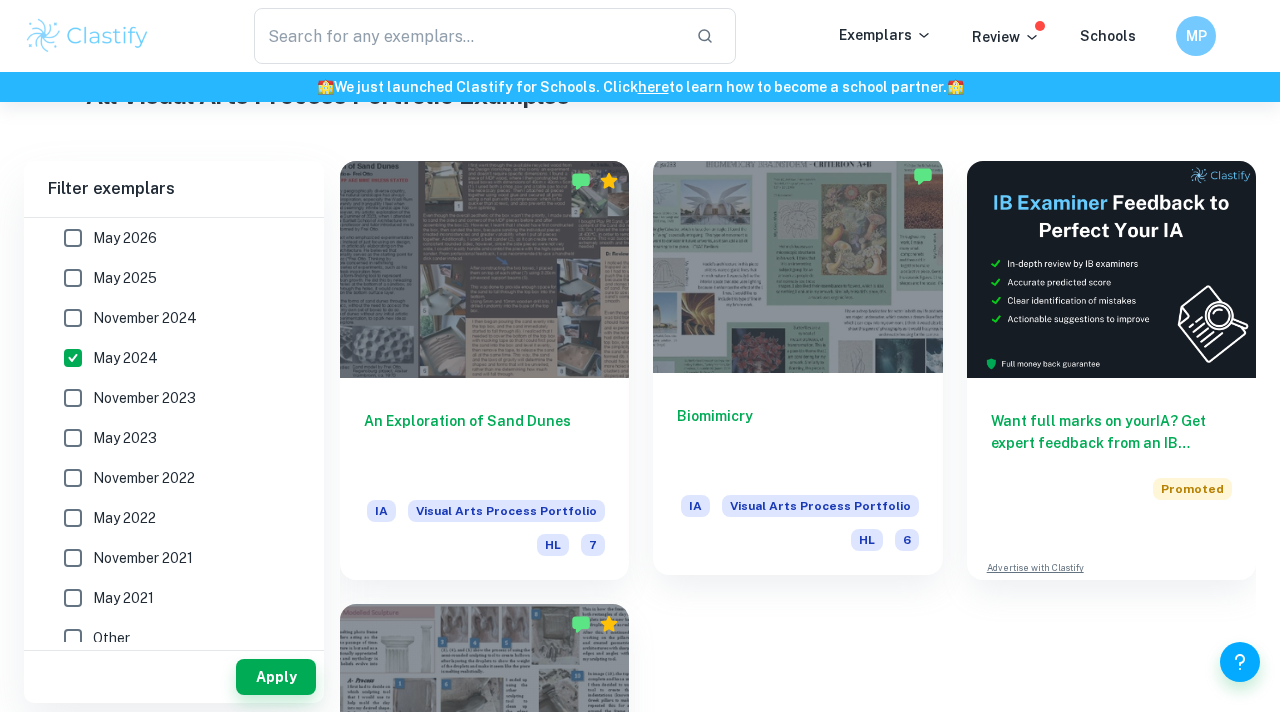 click on "Biomimicry" at bounding box center [797, 438] 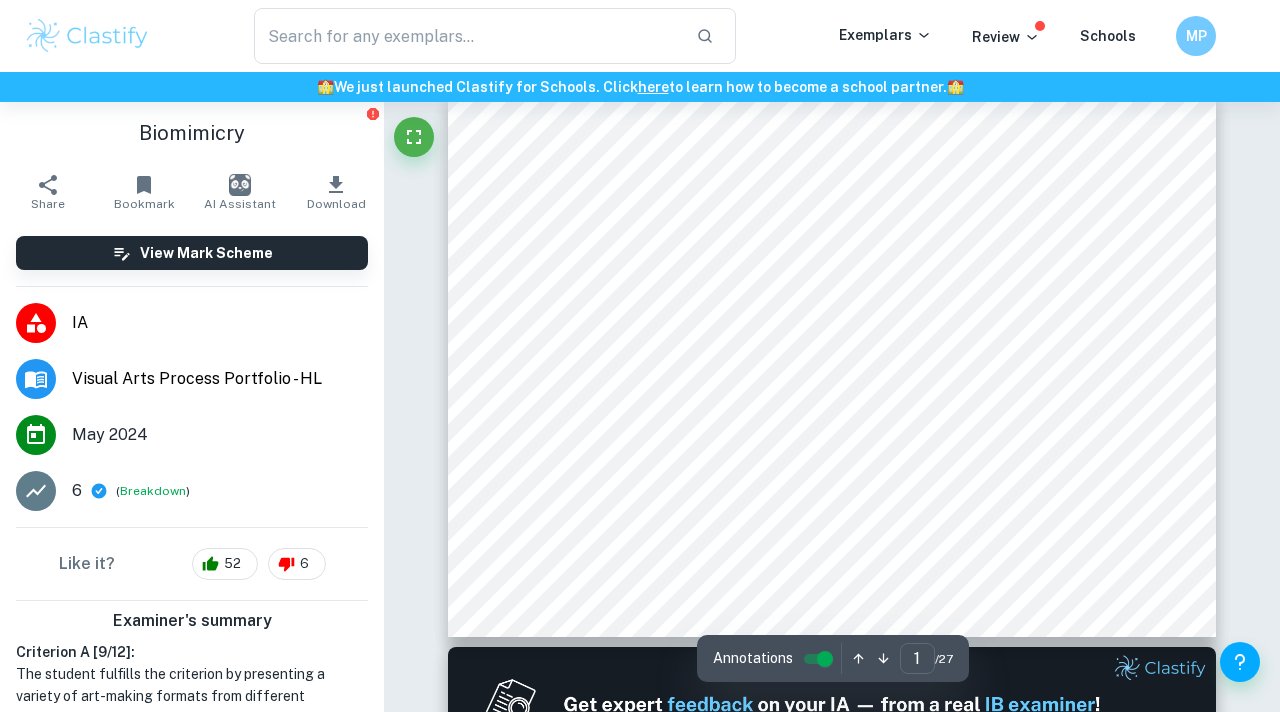 scroll, scrollTop: 0, scrollLeft: 0, axis: both 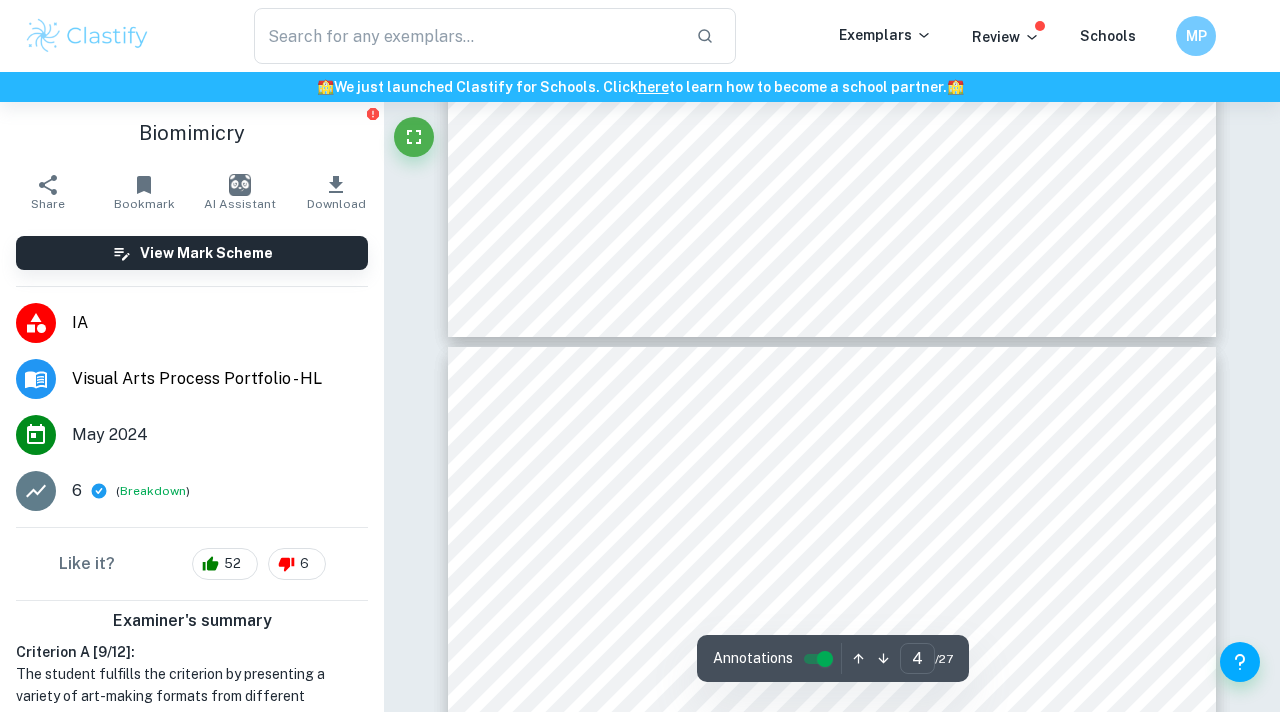 type on "5" 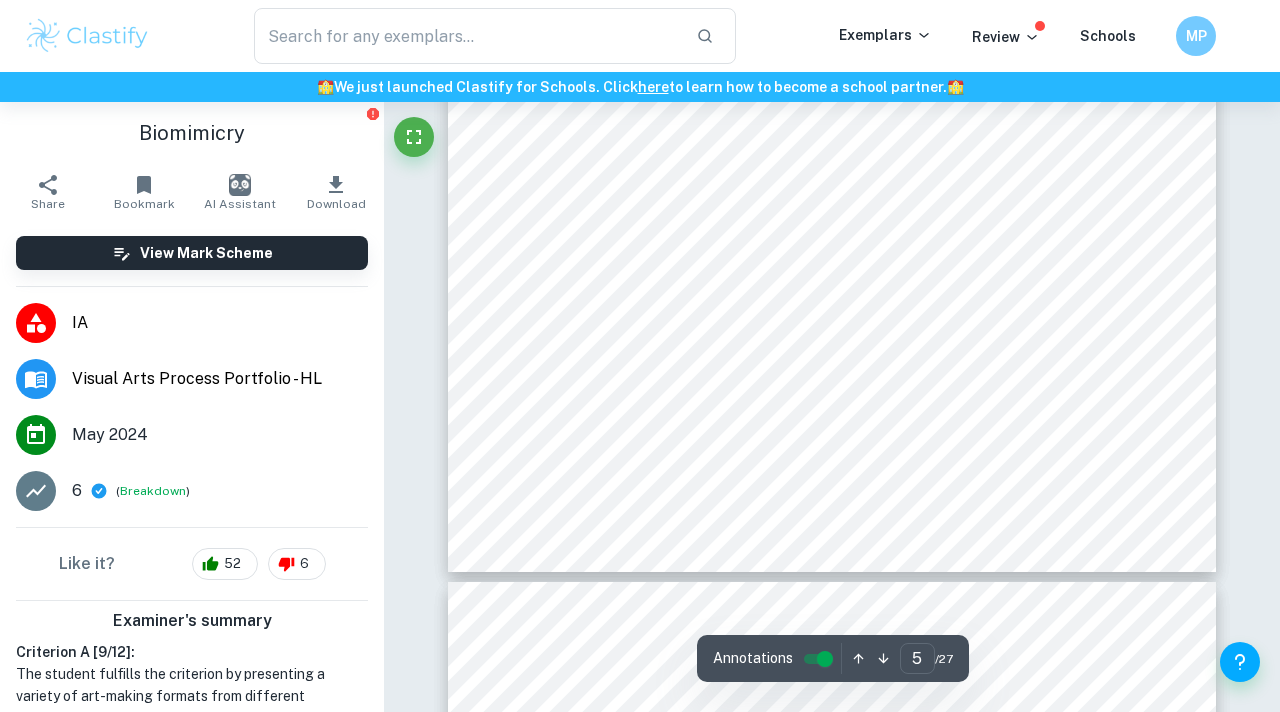 scroll, scrollTop: 2449, scrollLeft: 0, axis: vertical 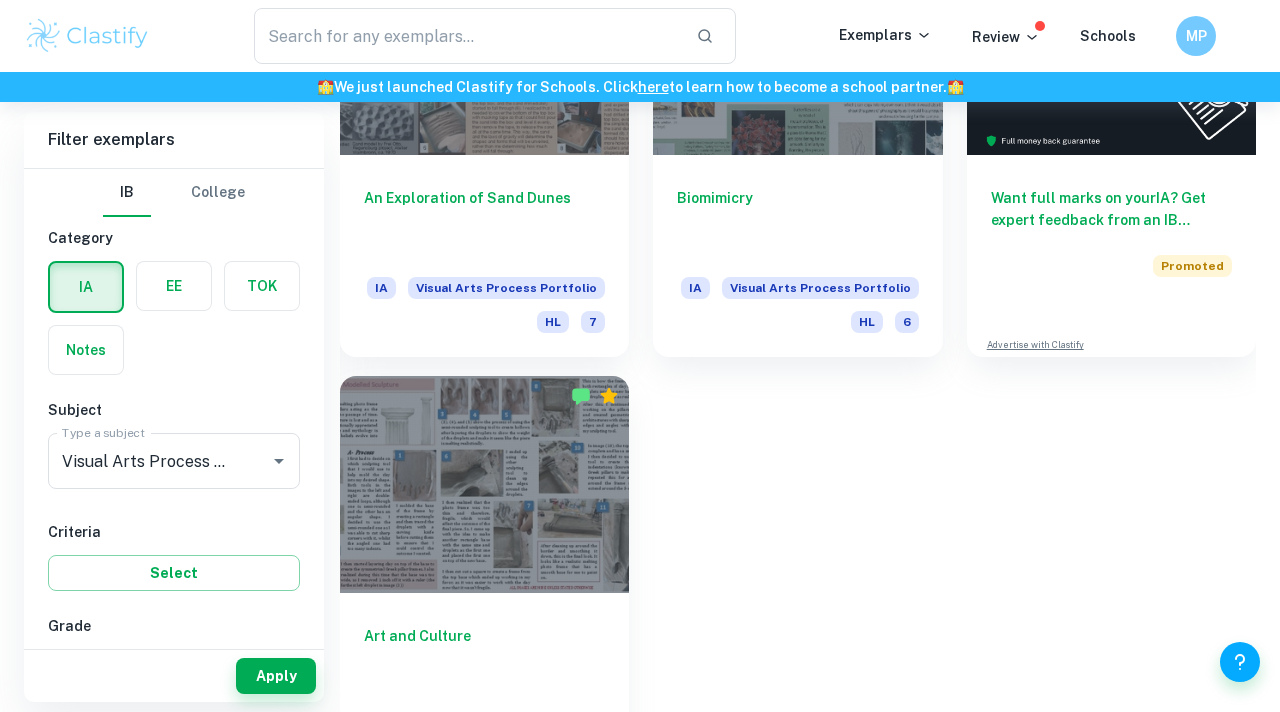 click at bounding box center [484, 484] 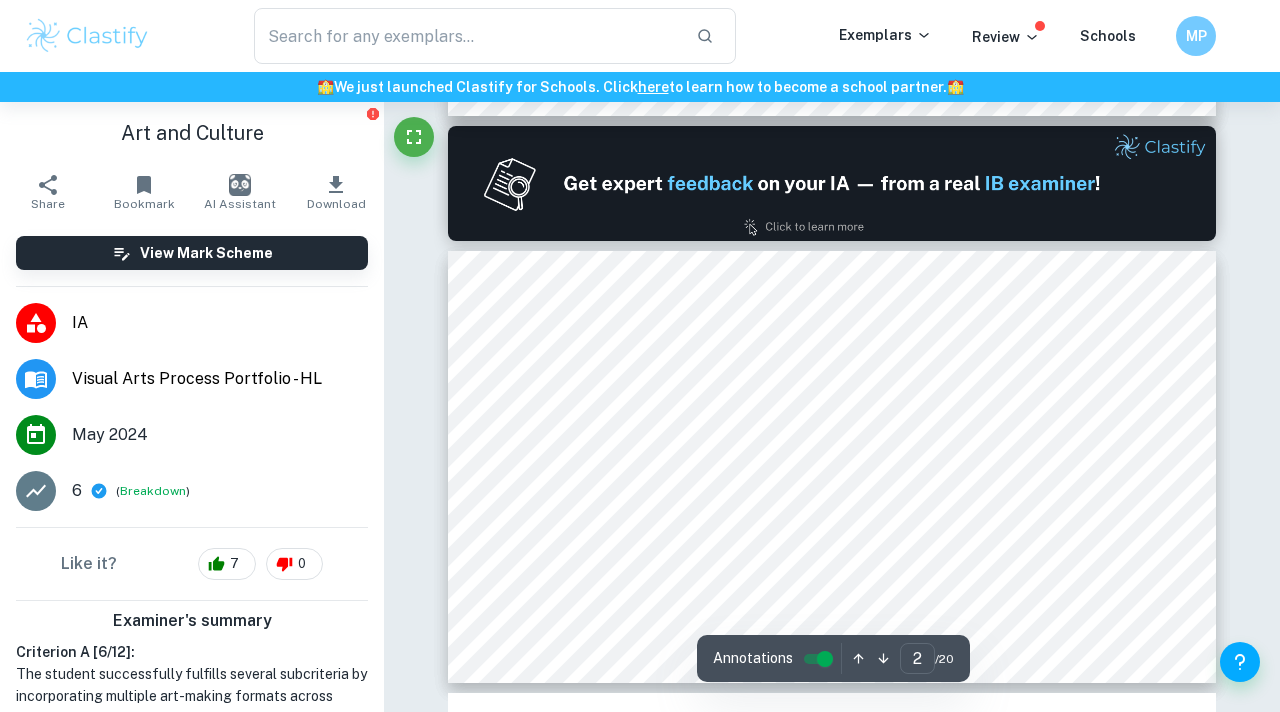scroll, scrollTop: 689, scrollLeft: 0, axis: vertical 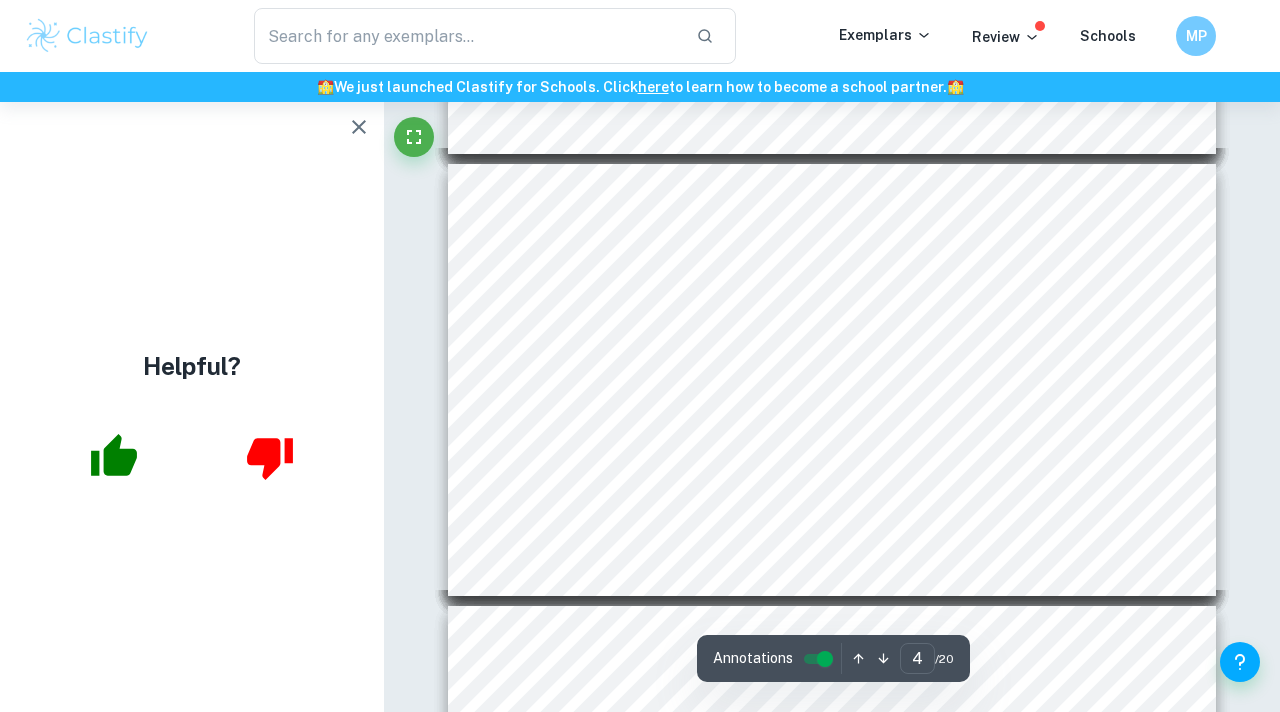 type on "1" 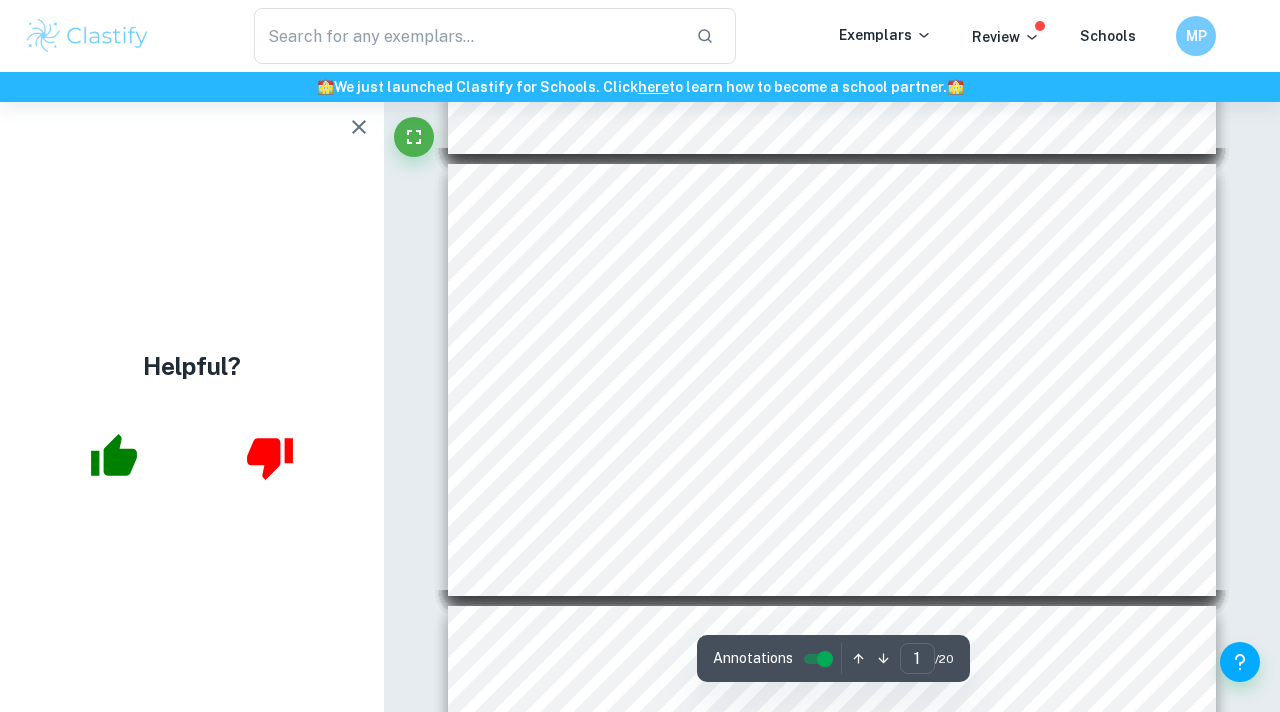 scroll, scrollTop: 0, scrollLeft: 0, axis: both 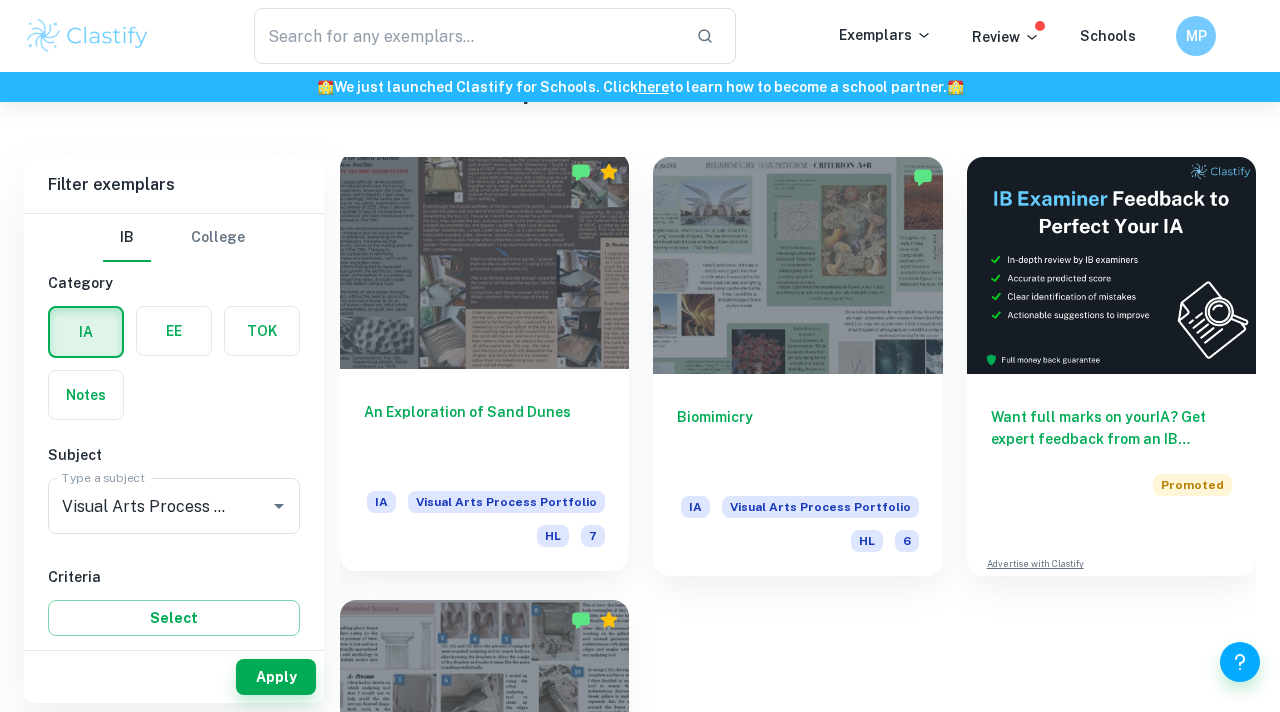 click on "An Exploration of Sand Dunes" at bounding box center (484, 434) 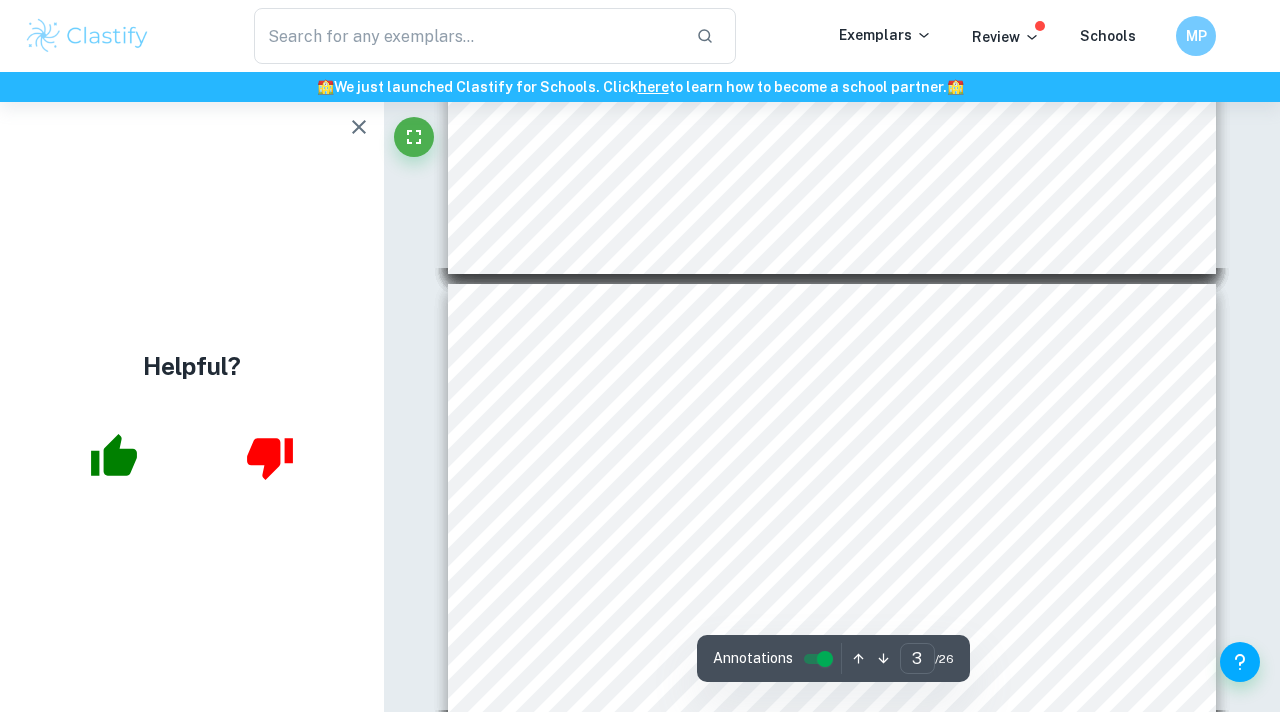 scroll, scrollTop: 847, scrollLeft: 0, axis: vertical 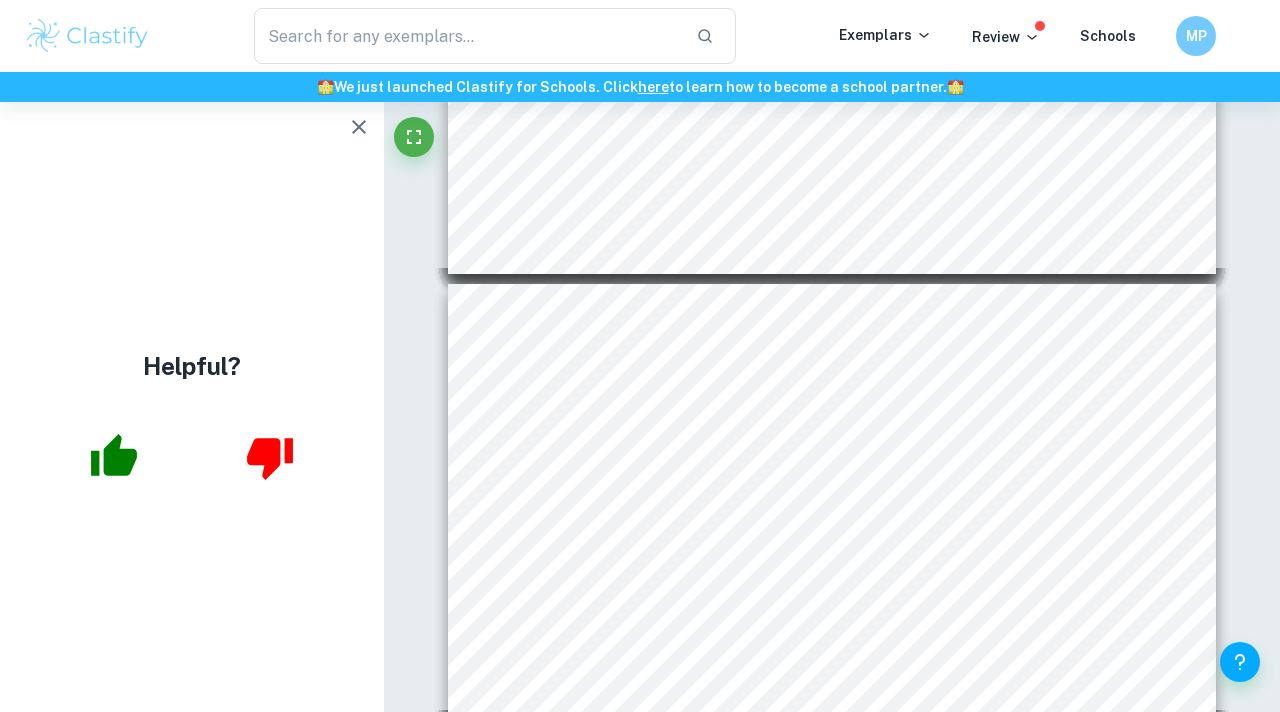 click at bounding box center (359, 127) 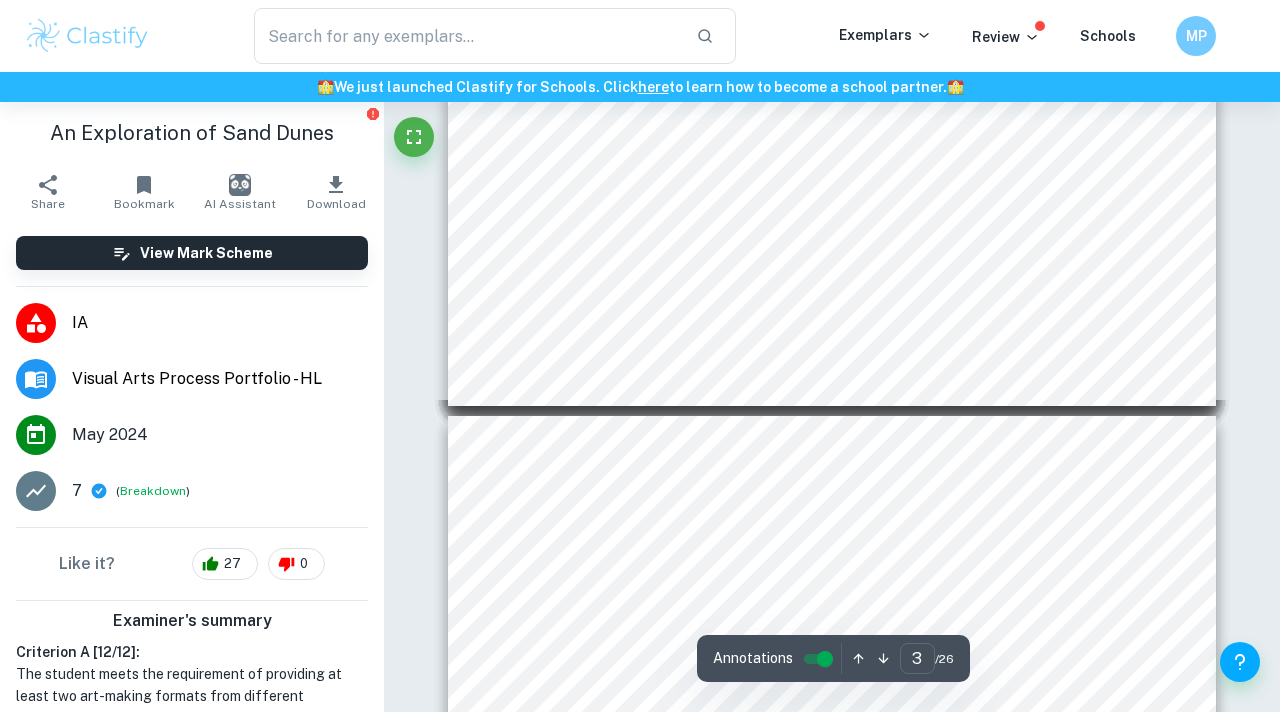 type on "4" 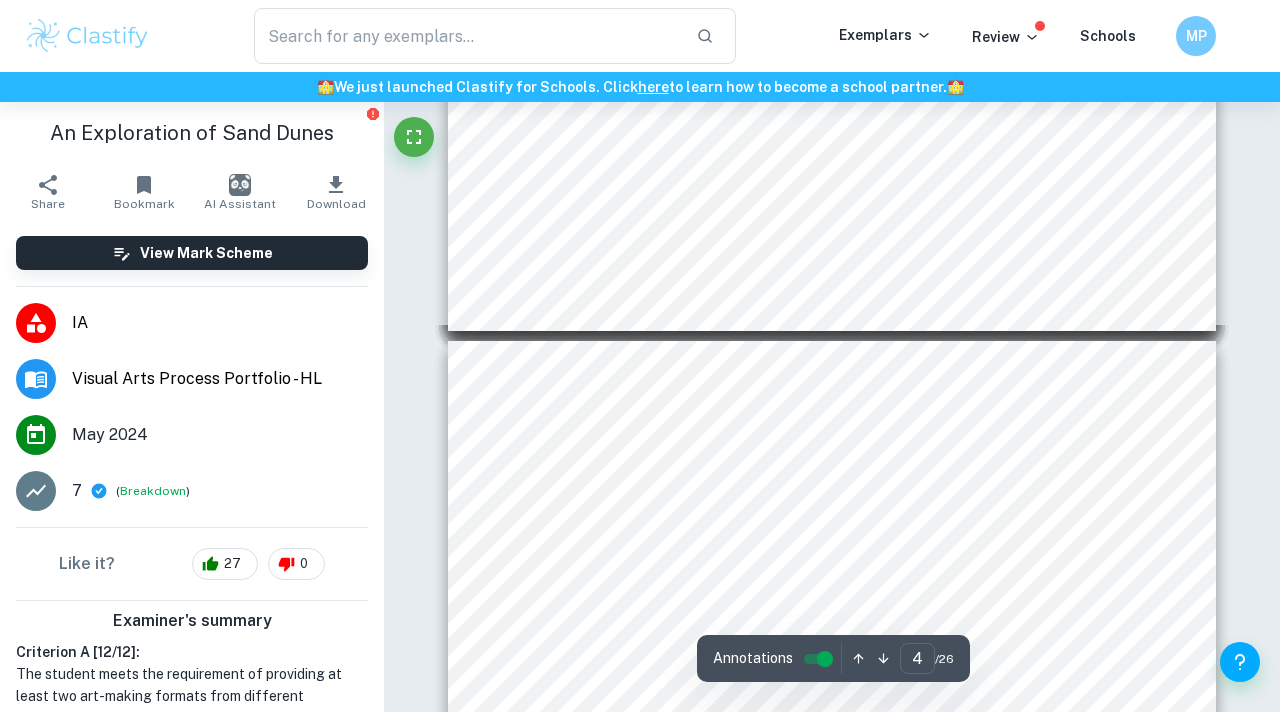 scroll, scrollTop: 1236, scrollLeft: 0, axis: vertical 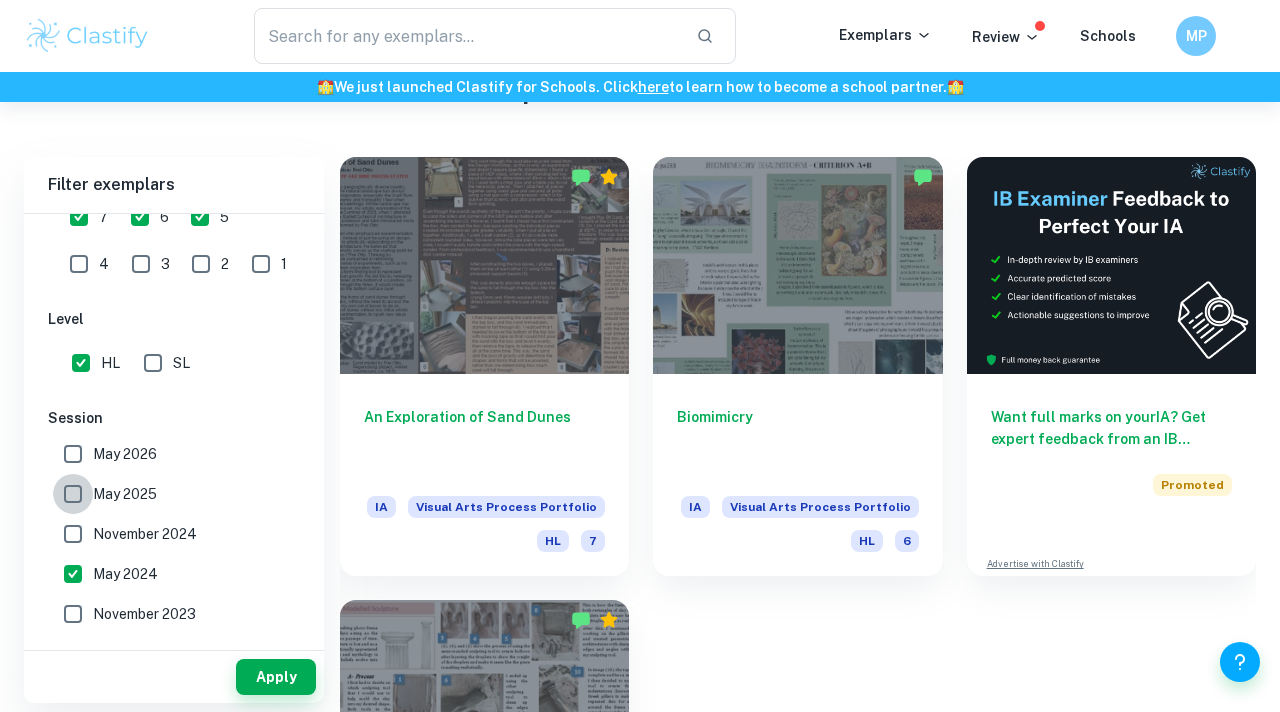 click on "May 2025" at bounding box center [73, 494] 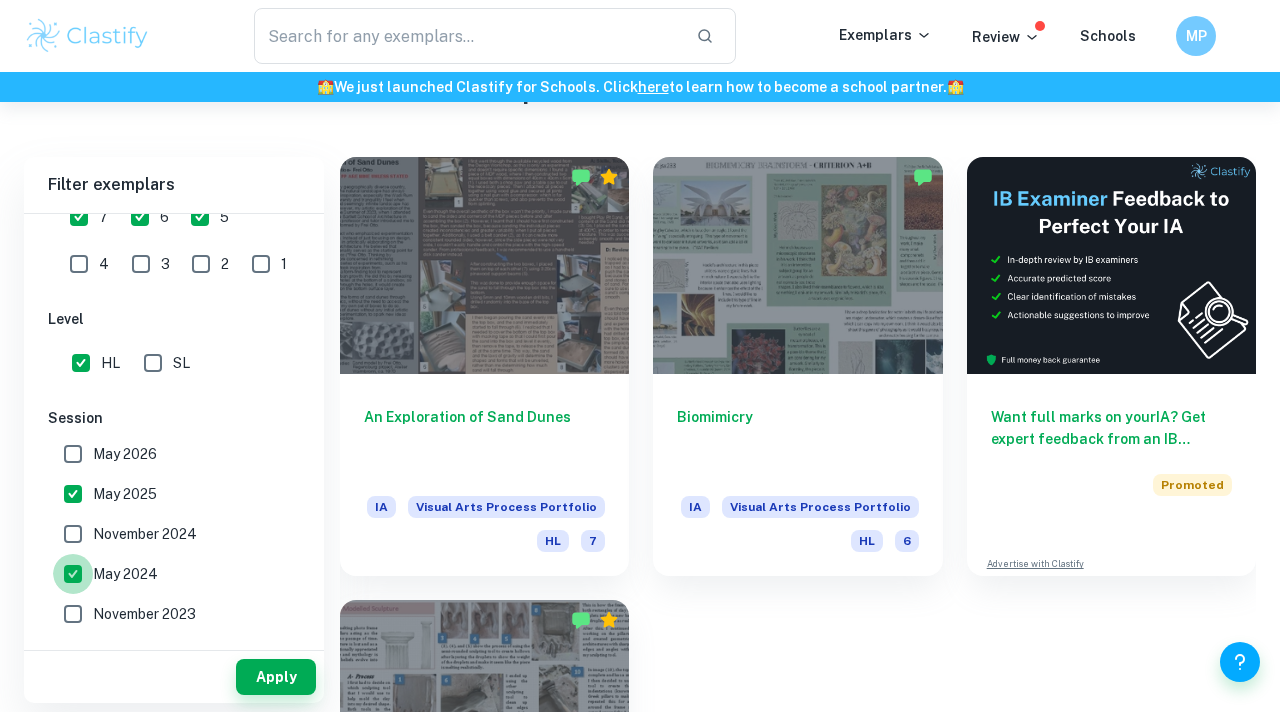 click on "May 2024" at bounding box center (73, 574) 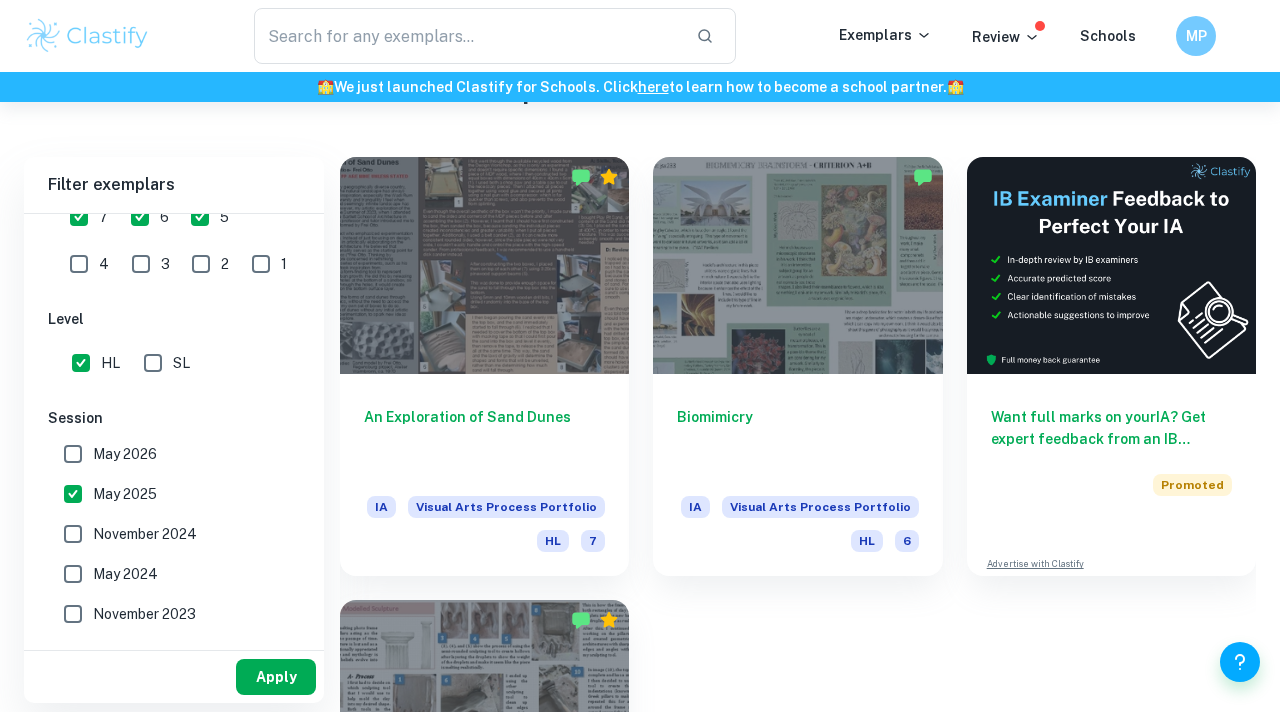 click on "Apply" at bounding box center [276, 677] 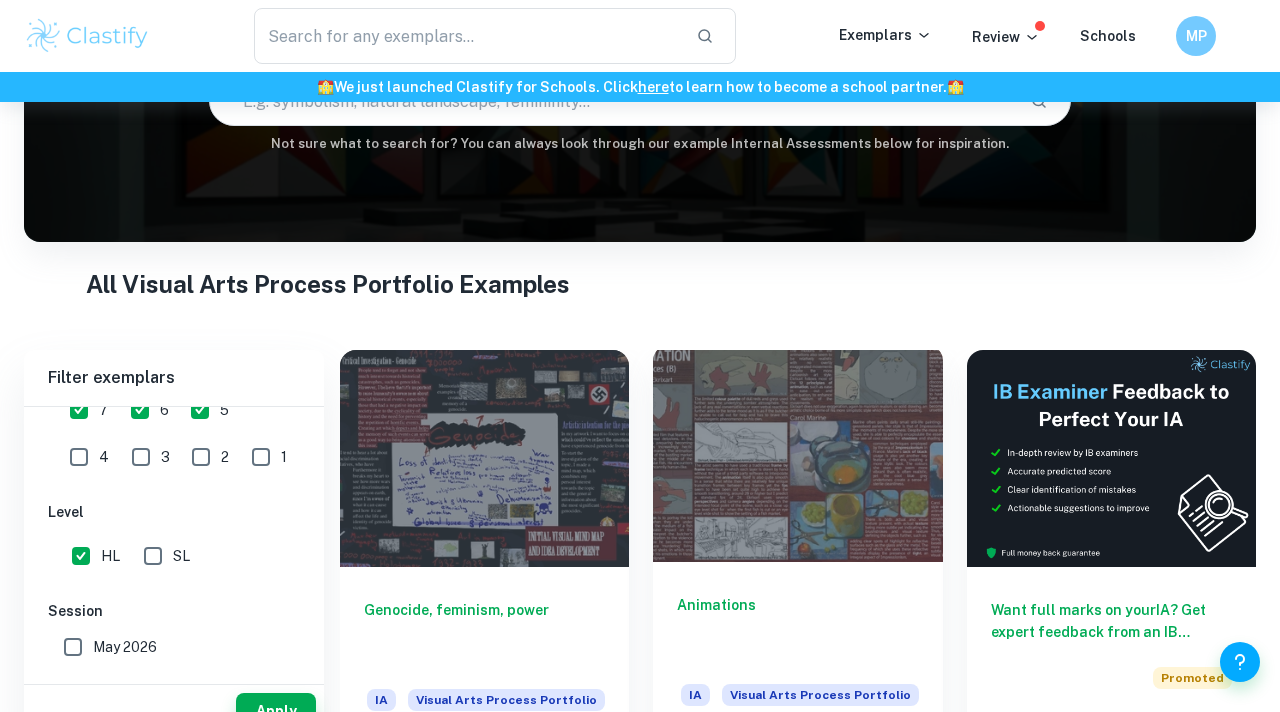 scroll, scrollTop: 283, scrollLeft: 0, axis: vertical 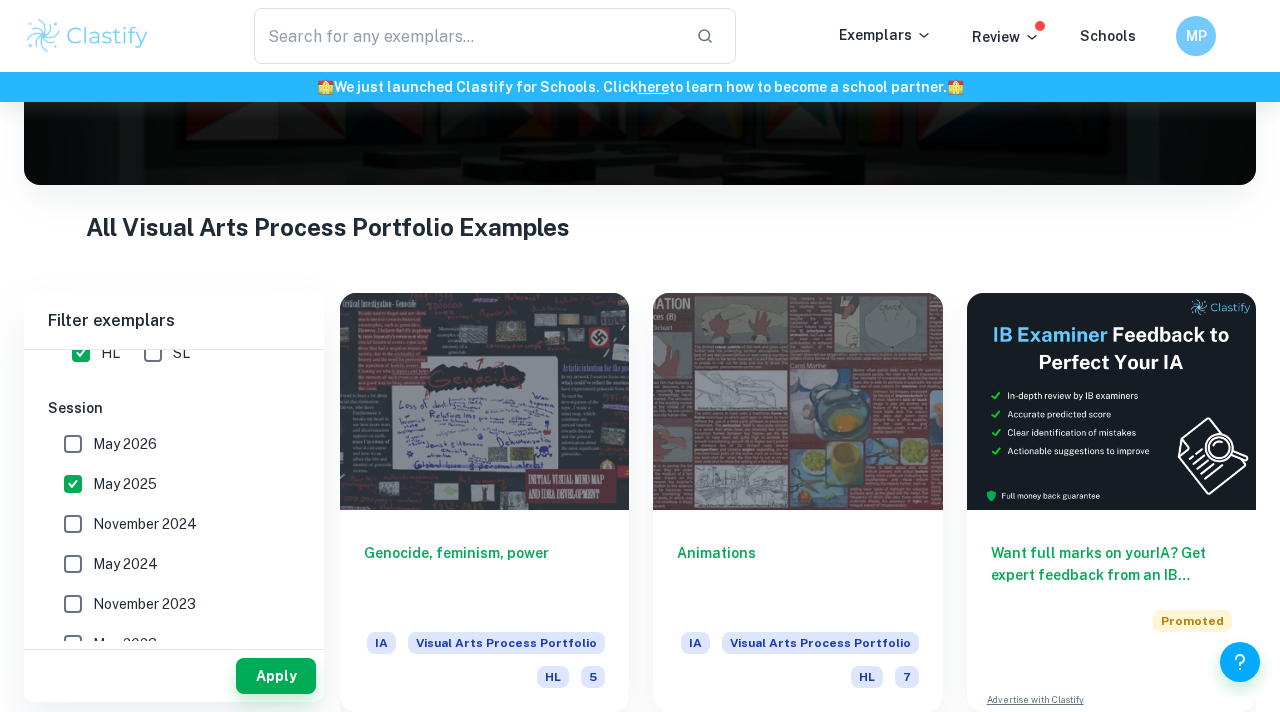 click on "May 2024" at bounding box center (73, 564) 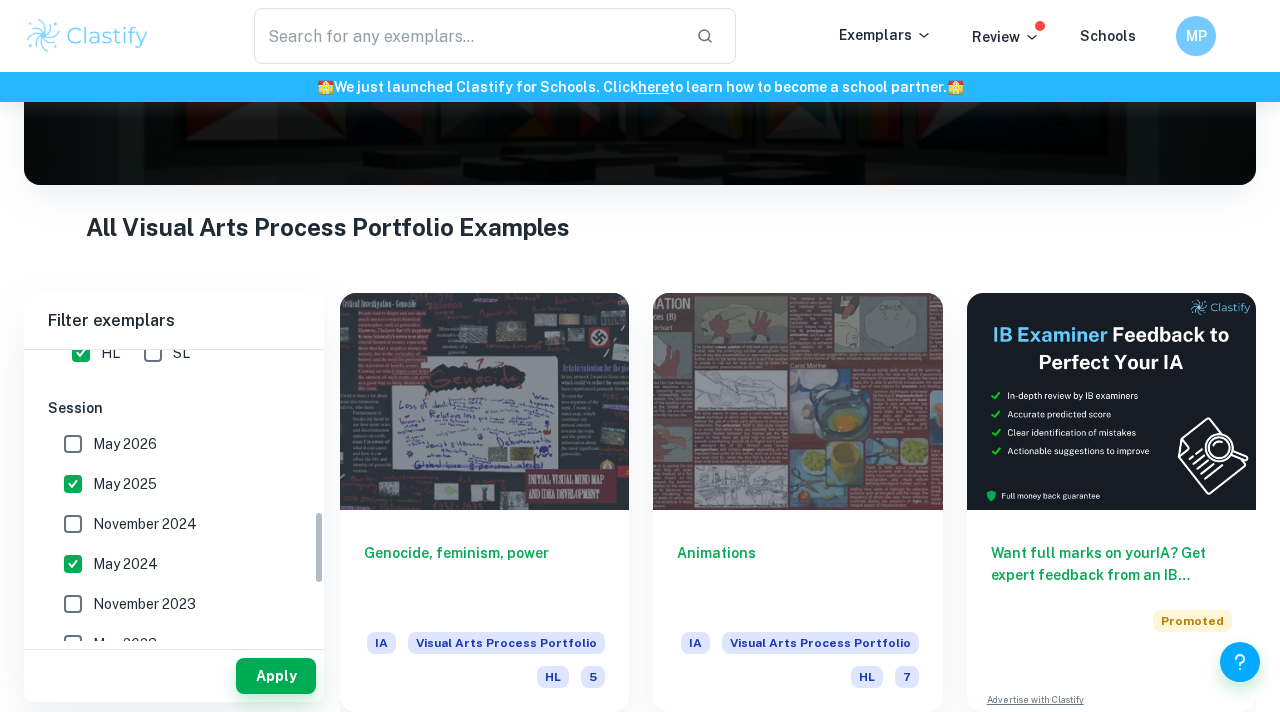 click on "May 2025" at bounding box center [73, 484] 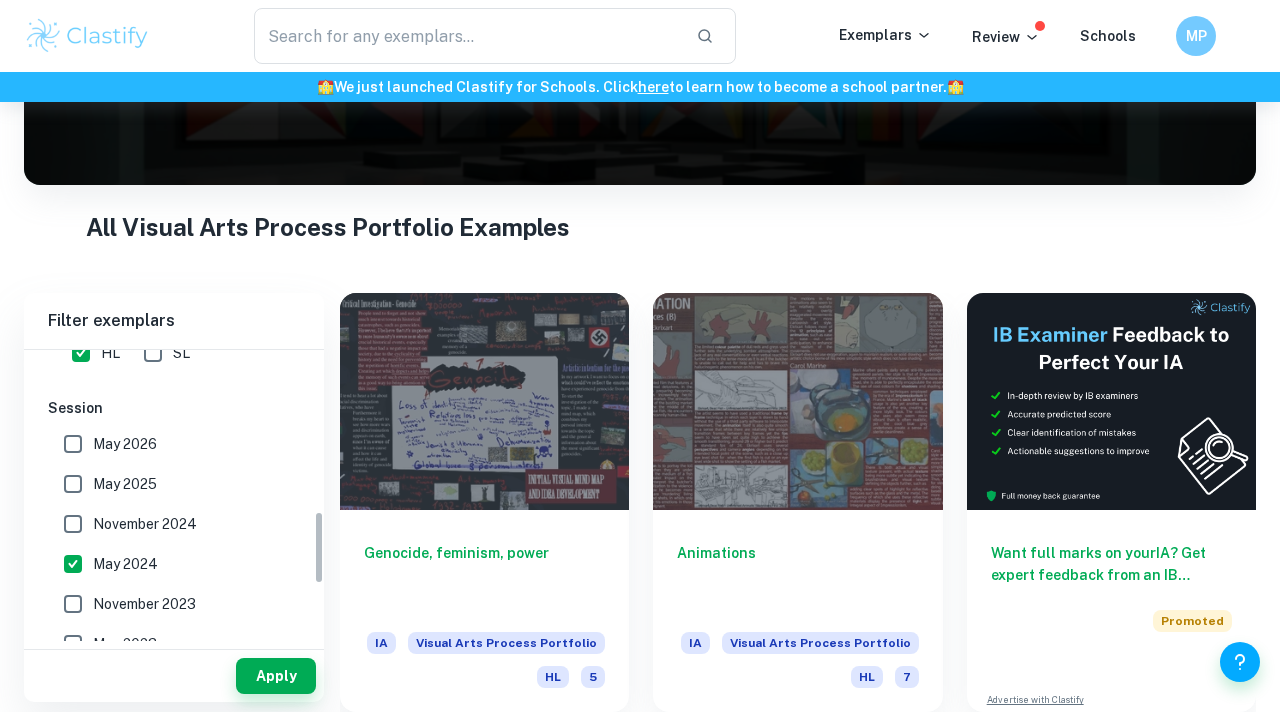 click on "November 2024" at bounding box center [73, 524] 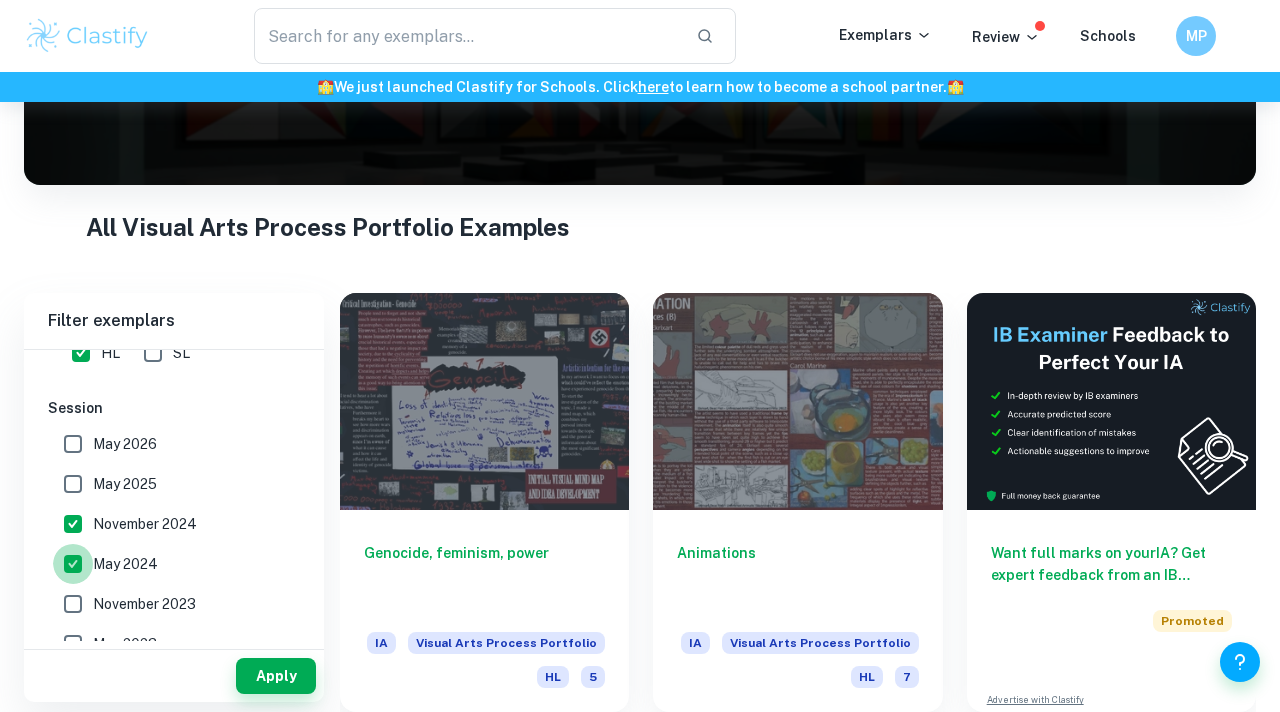 click on "May 2024" at bounding box center (73, 564) 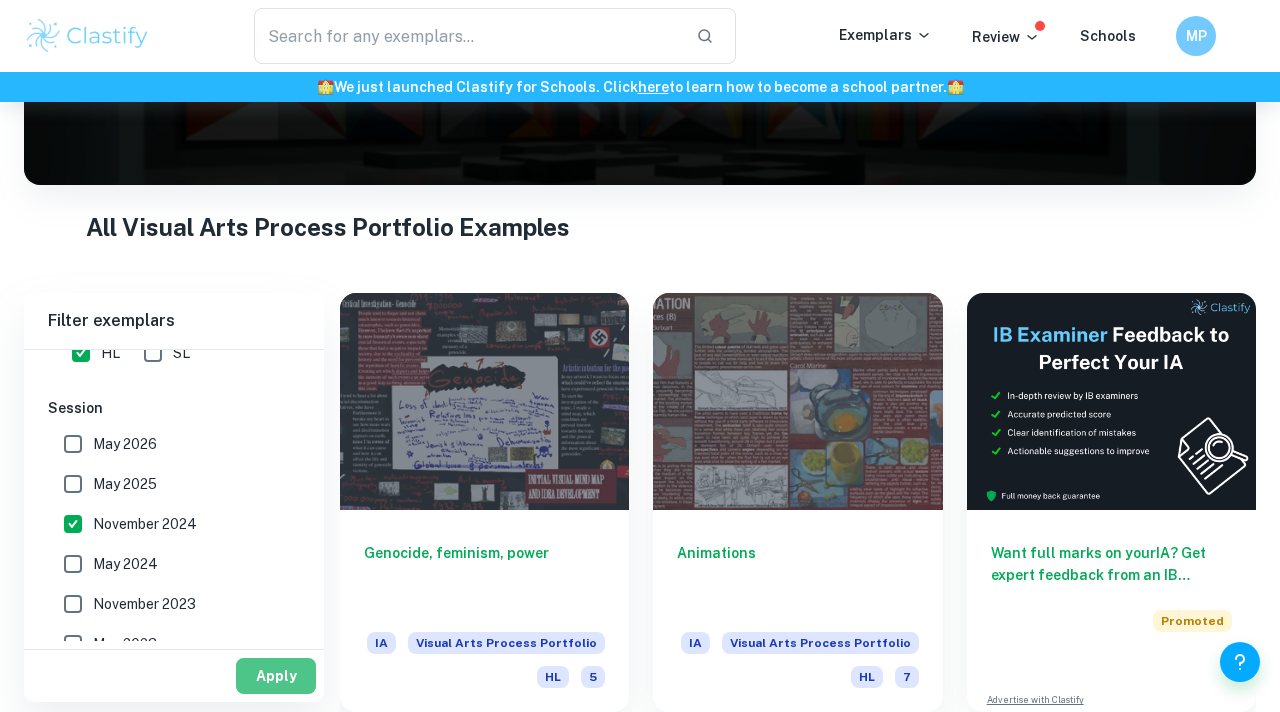 click on "Apply" at bounding box center (276, 676) 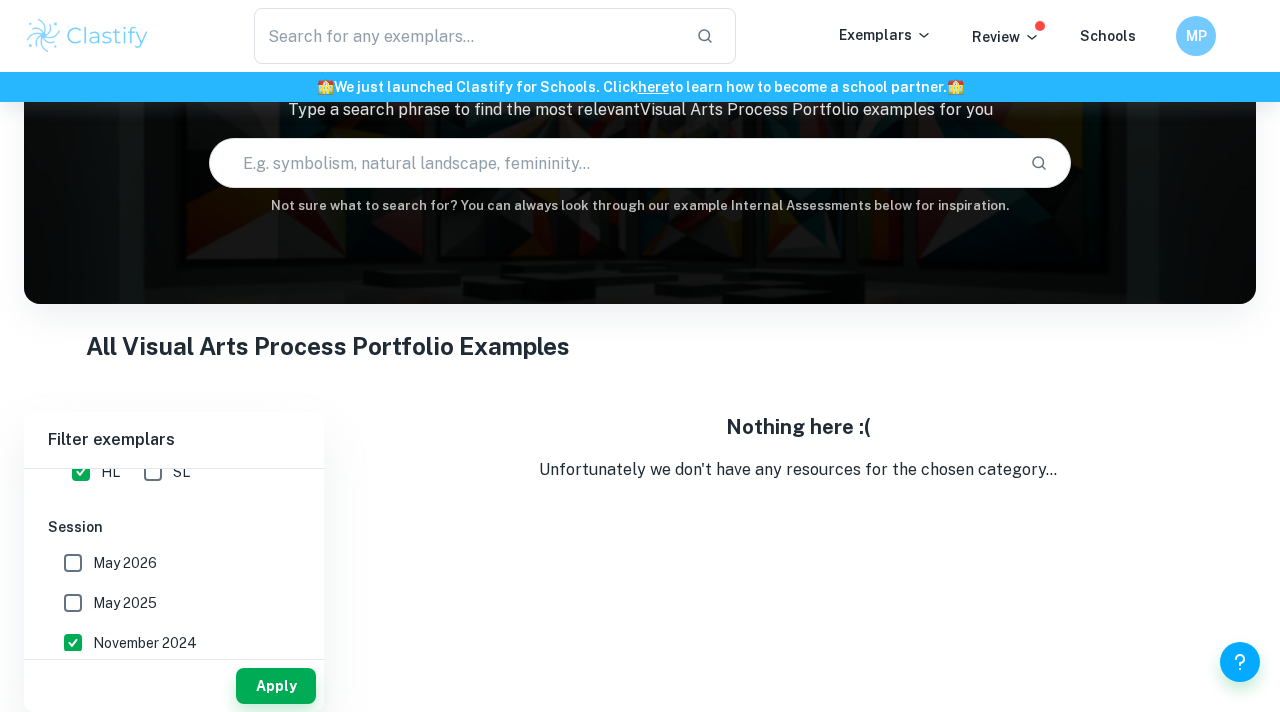 scroll, scrollTop: 164, scrollLeft: 0, axis: vertical 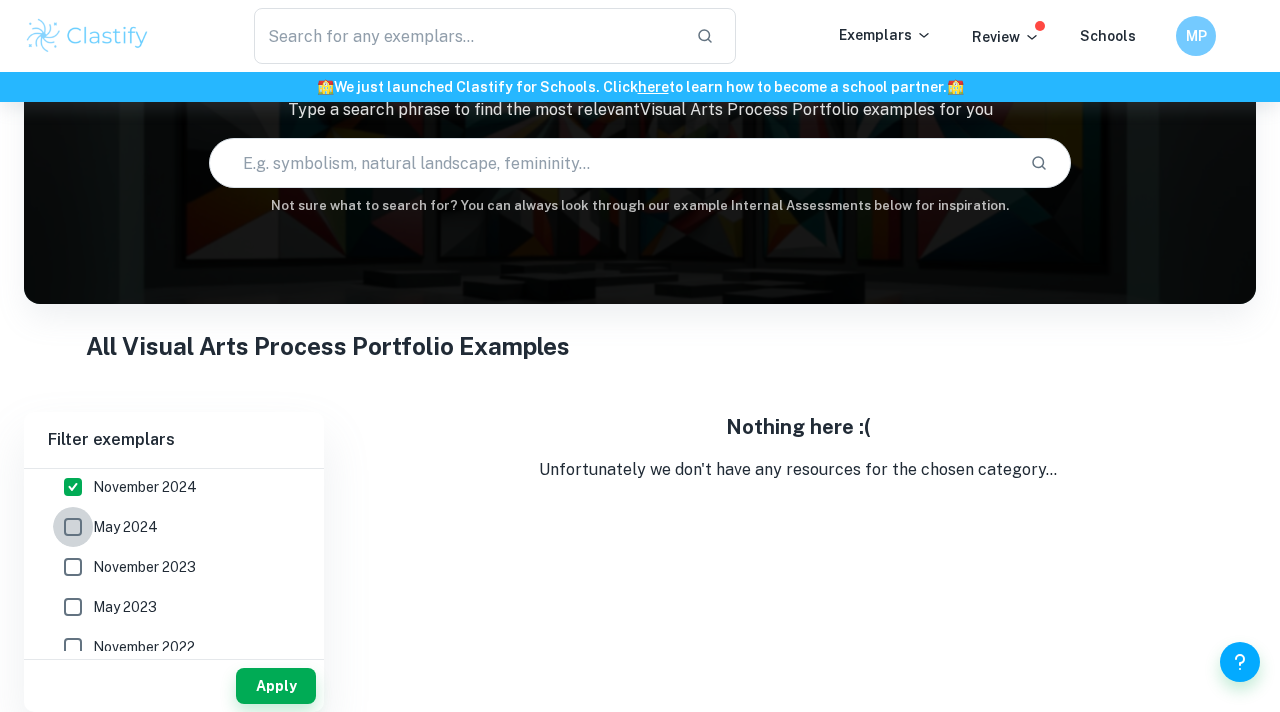 click on "May 2024" at bounding box center (73, 527) 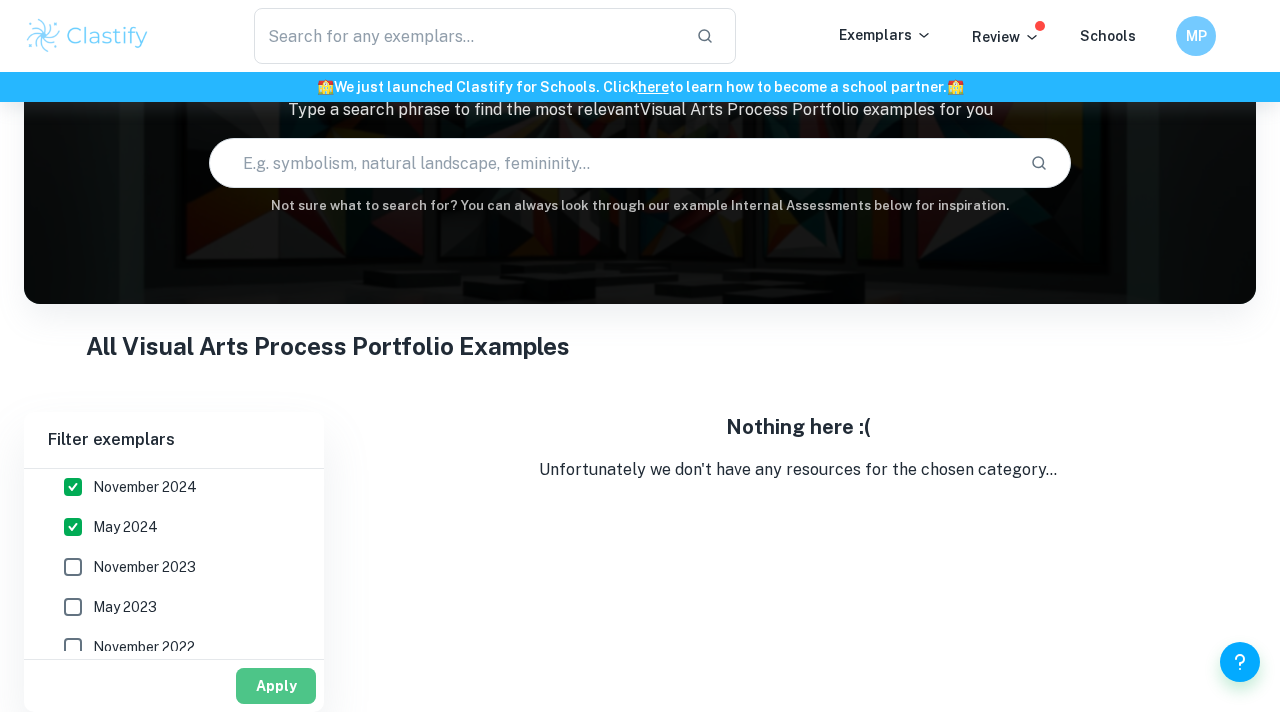 click on "Apply" at bounding box center [276, 686] 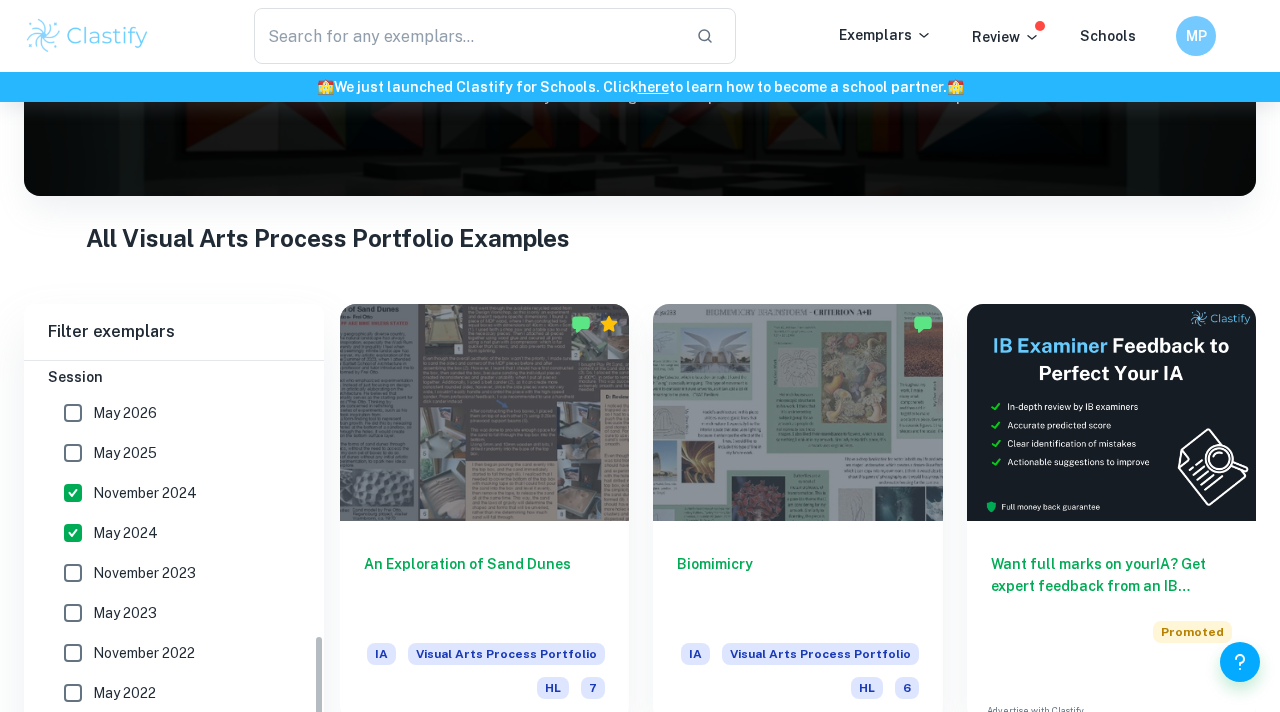 scroll, scrollTop: 650, scrollLeft: 0, axis: vertical 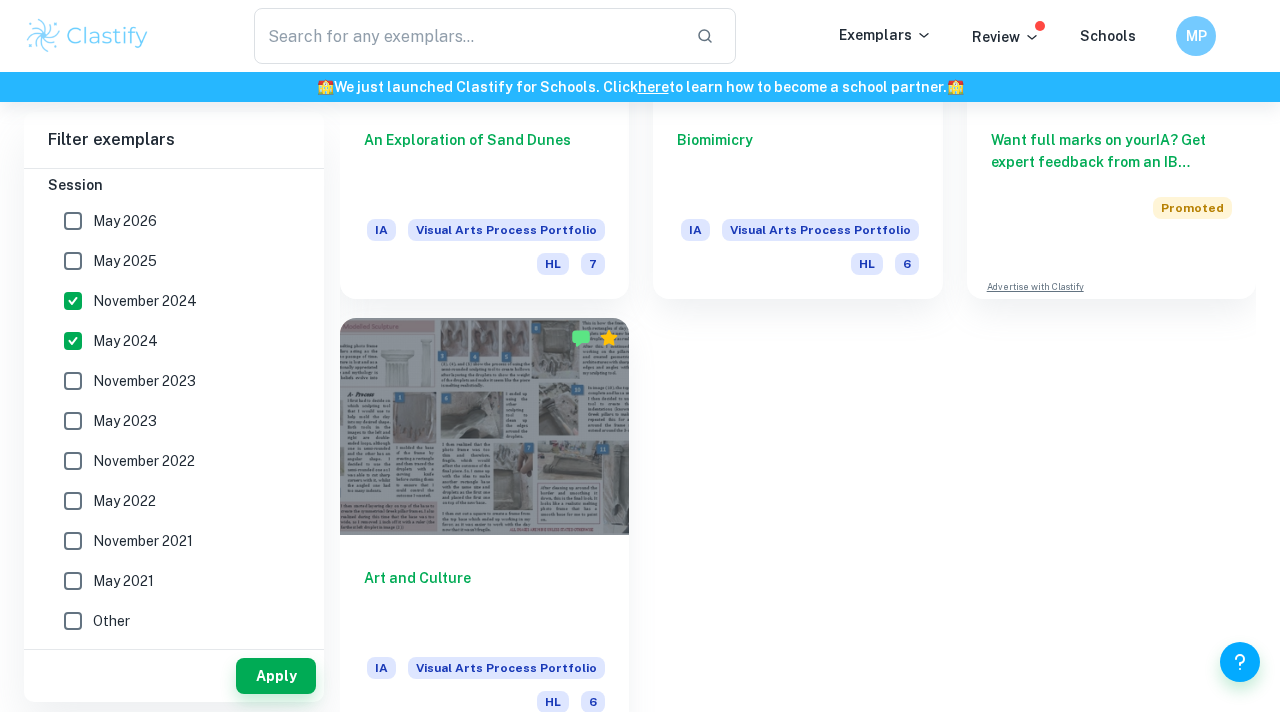 click on "Art and Culture IA Visual Arts Process Portfolio HL 6" at bounding box center (484, 636) 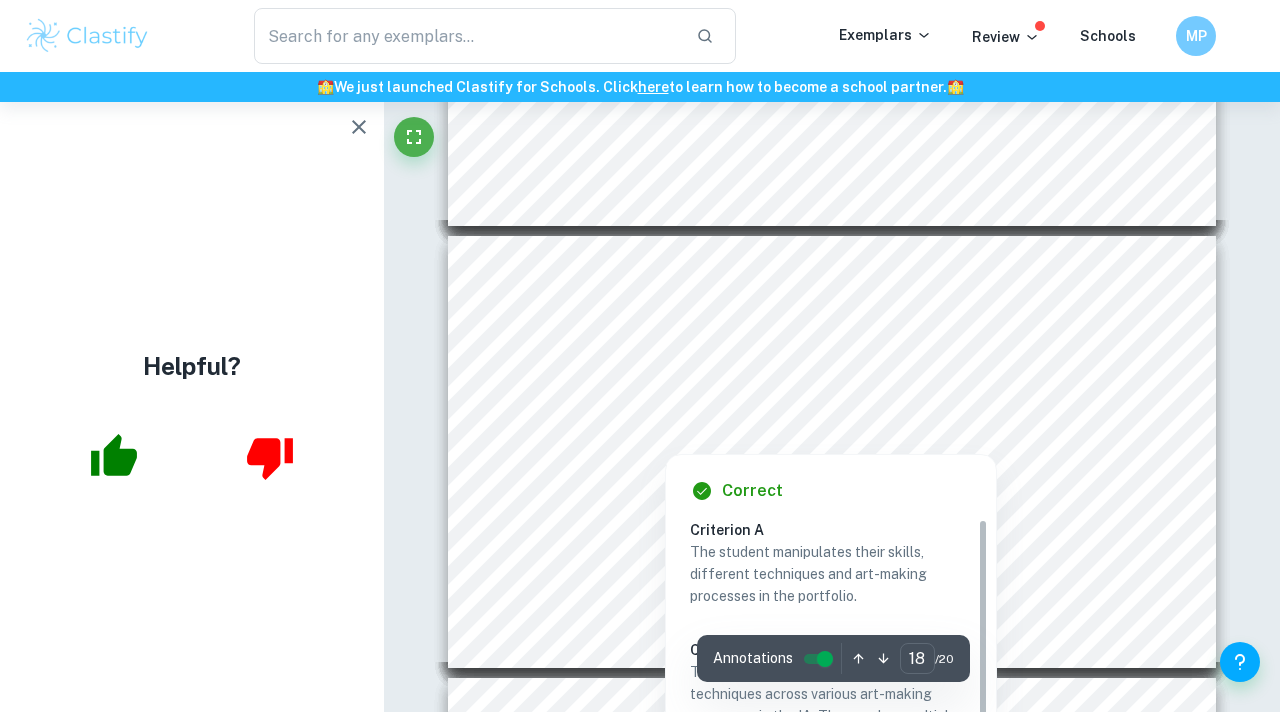 scroll, scrollTop: 7519, scrollLeft: 0, axis: vertical 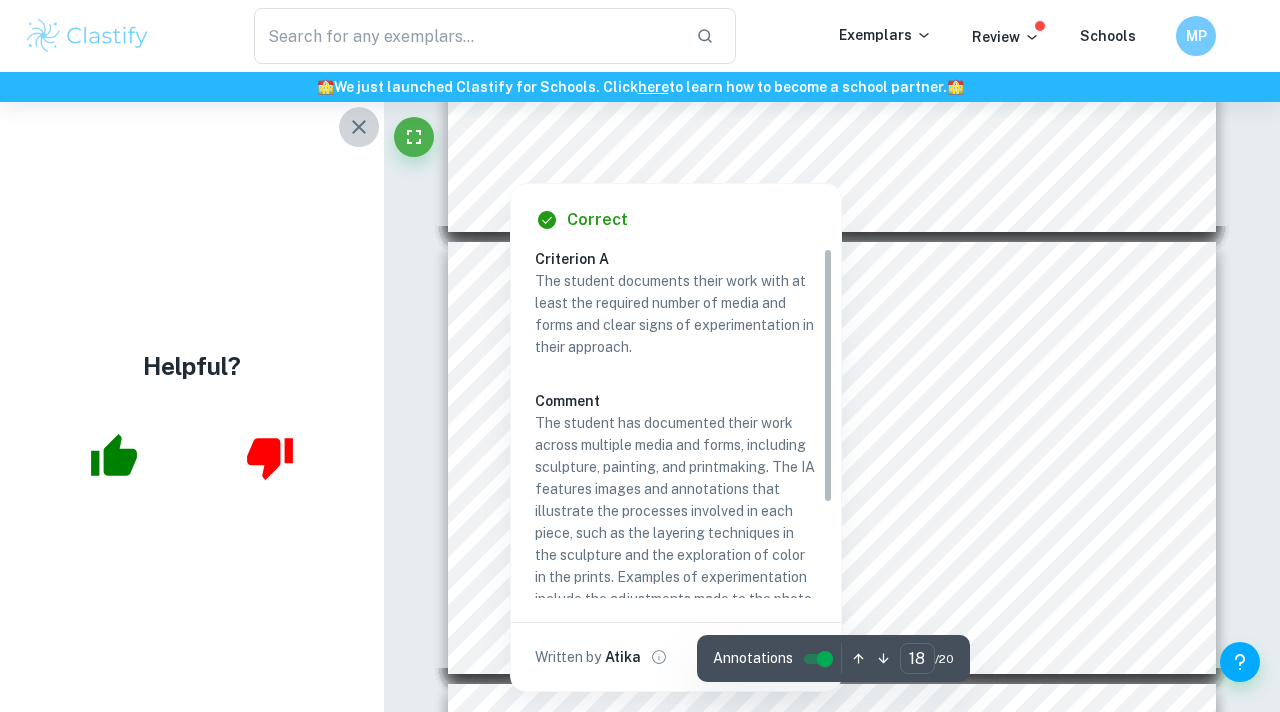 click 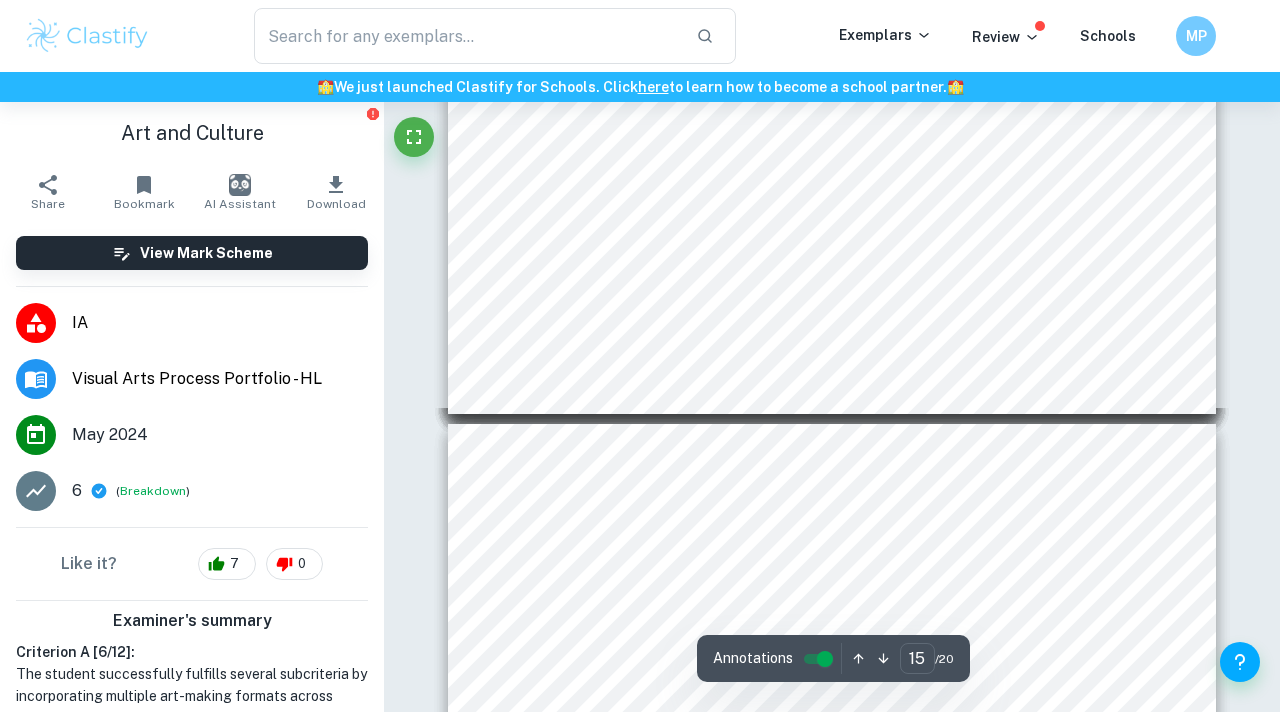 type on "14" 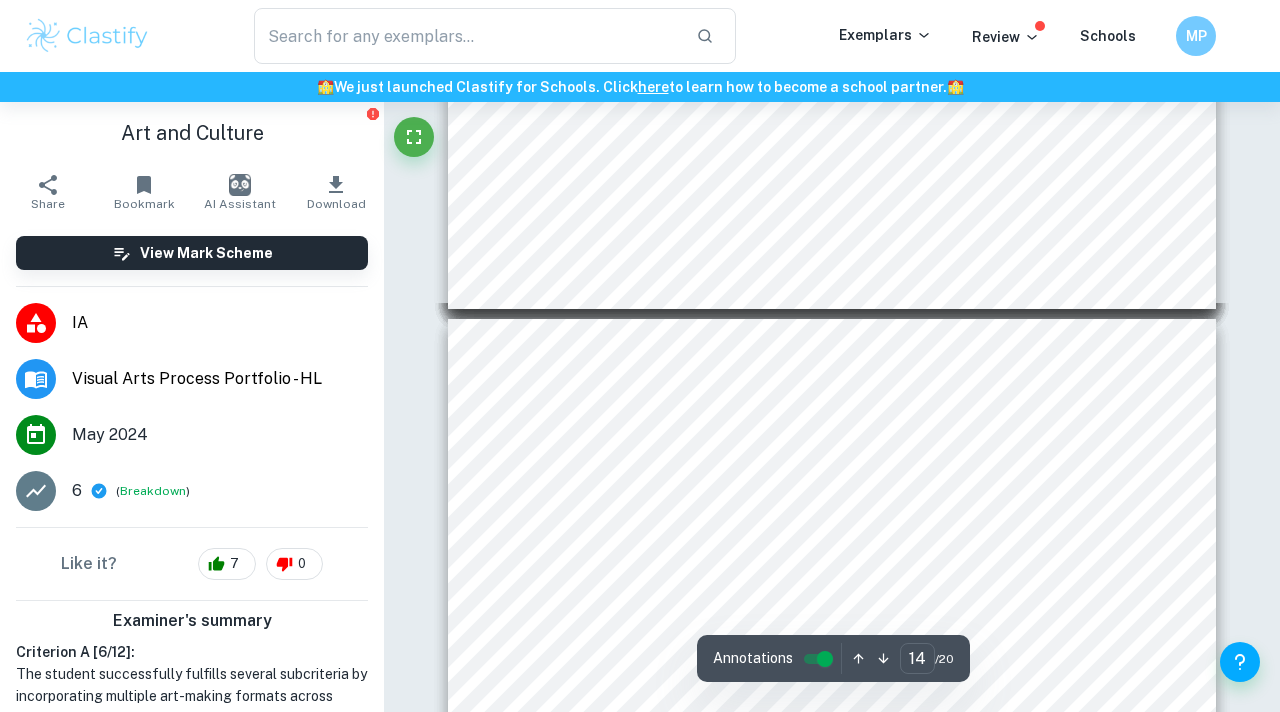 scroll, scrollTop: 5671, scrollLeft: 0, axis: vertical 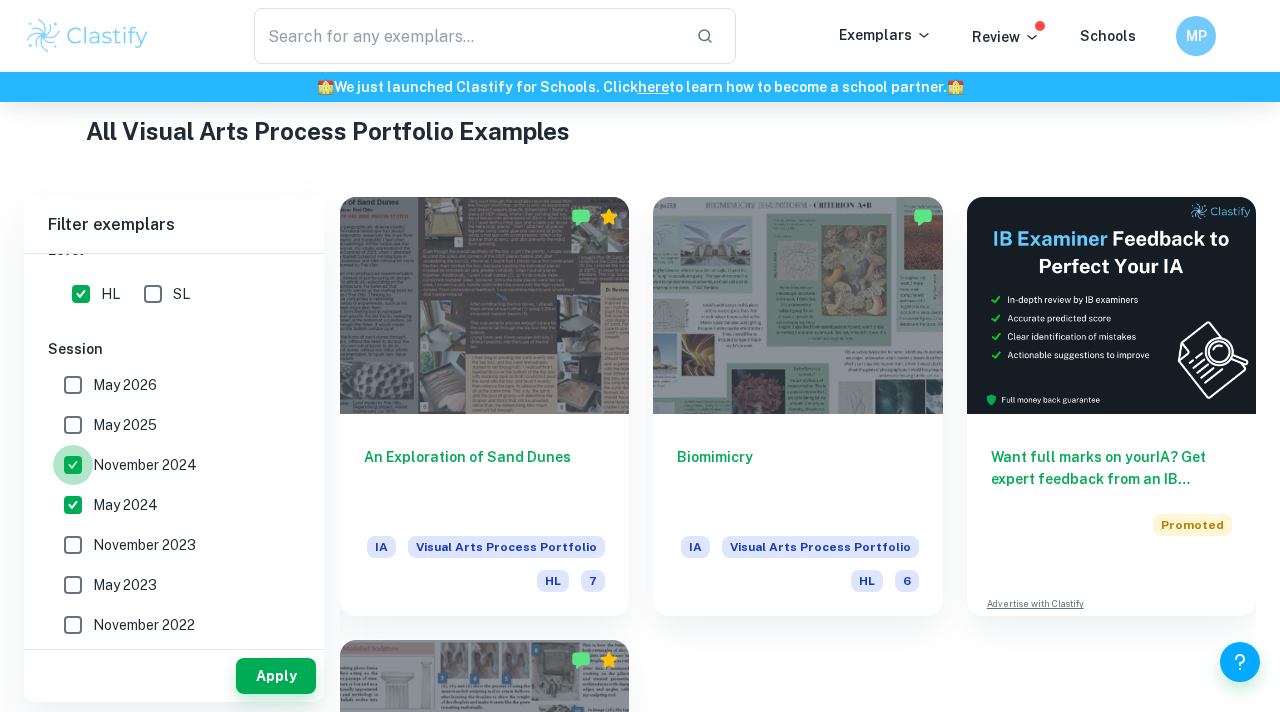 click on "November 2024" at bounding box center (73, 465) 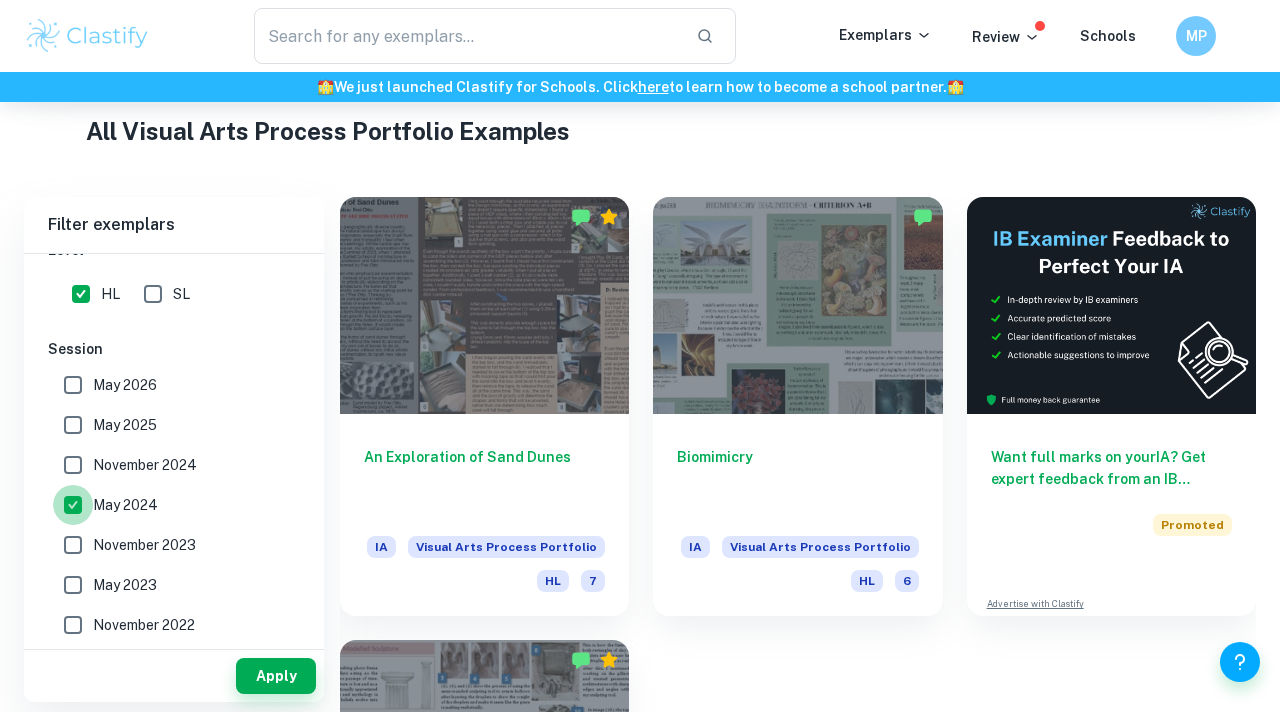 click on "May 2024" at bounding box center (73, 505) 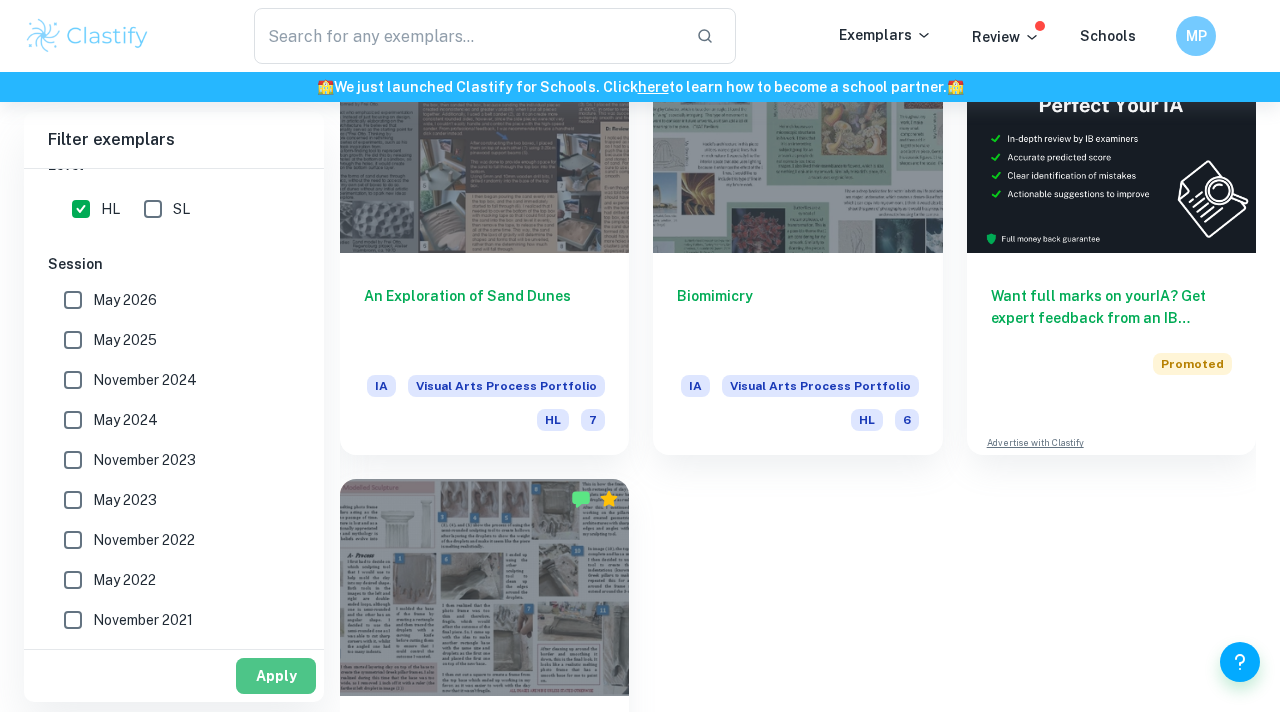 click on "Apply" at bounding box center [276, 676] 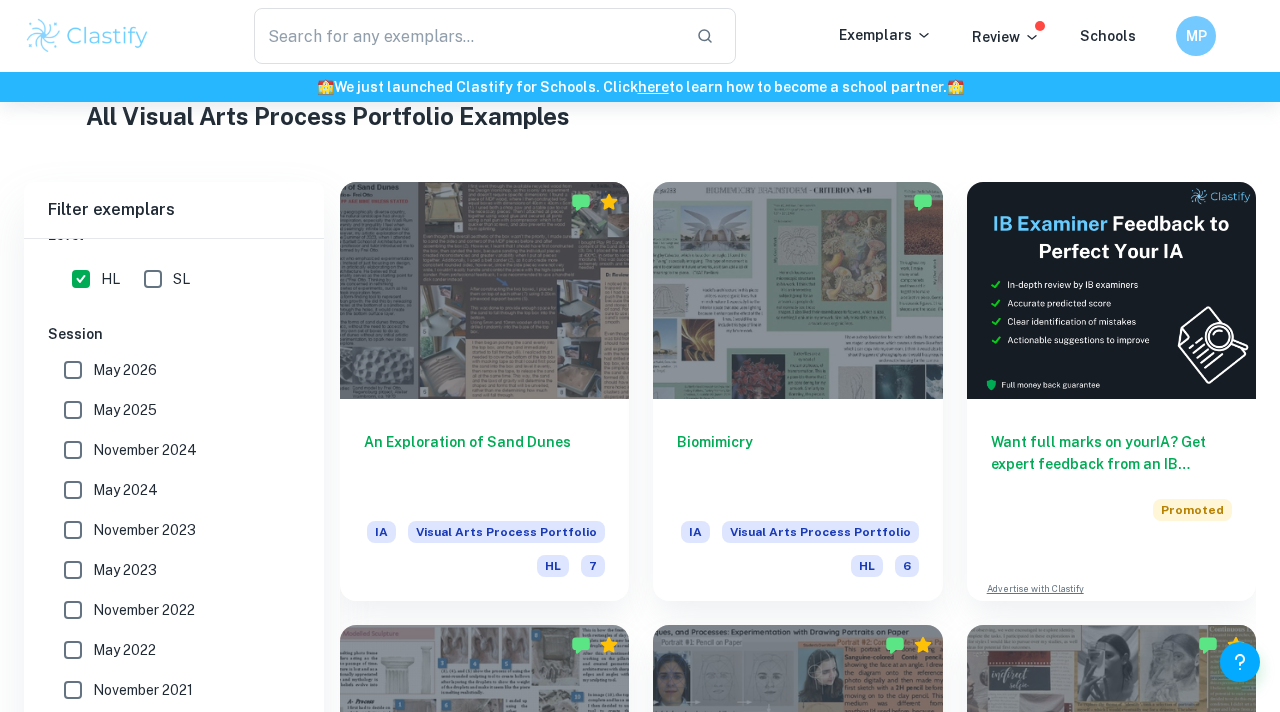 scroll, scrollTop: 540, scrollLeft: 0, axis: vertical 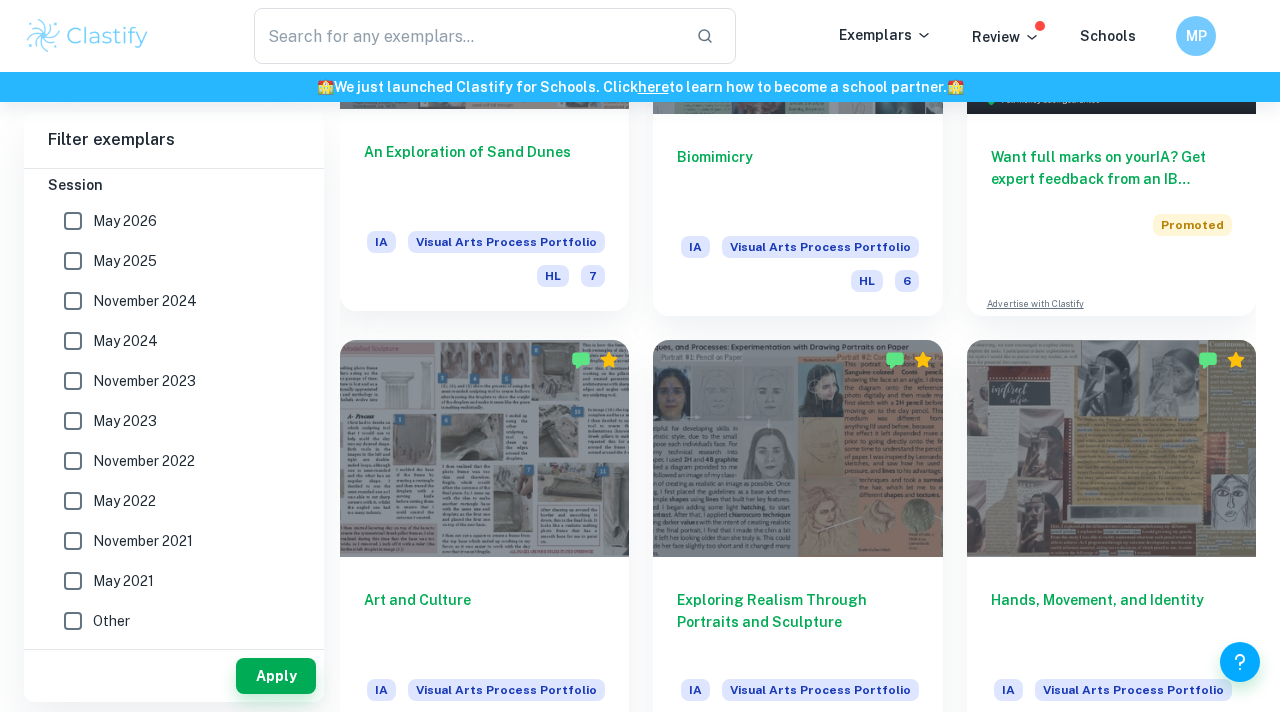 click on "An Exploration of Sand Dunes" at bounding box center (484, 174) 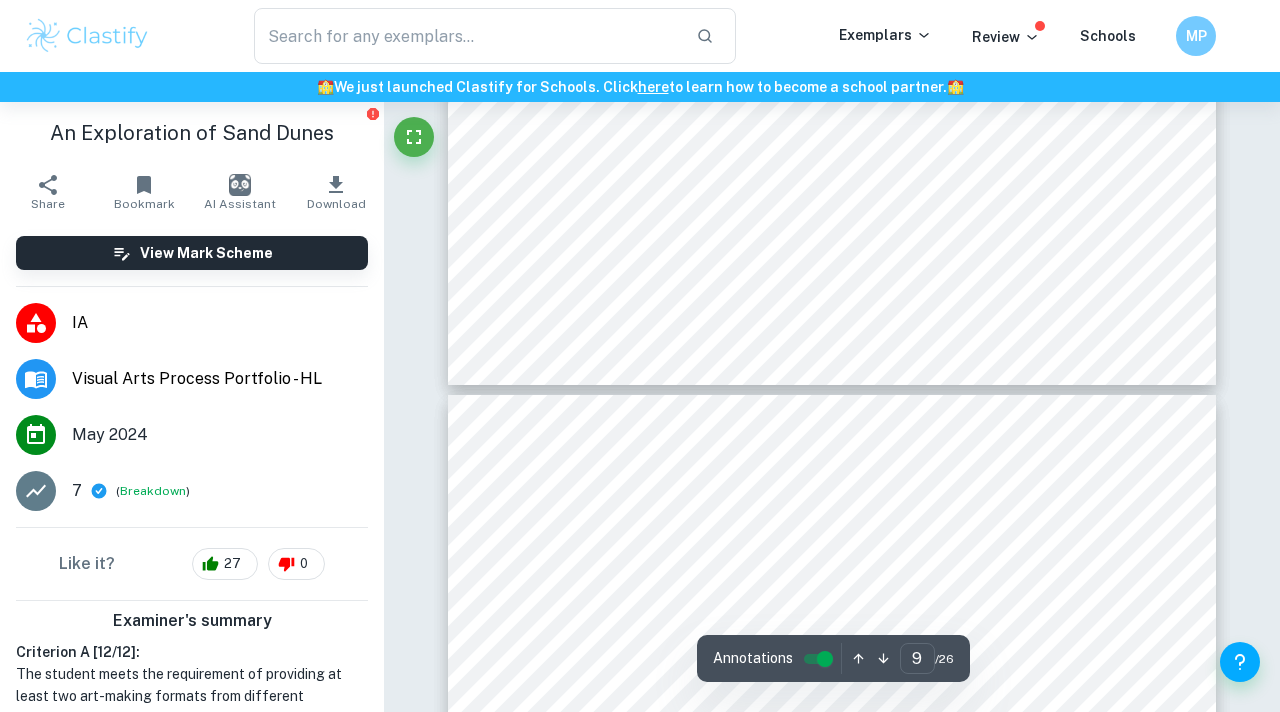 scroll, scrollTop: 3645, scrollLeft: 0, axis: vertical 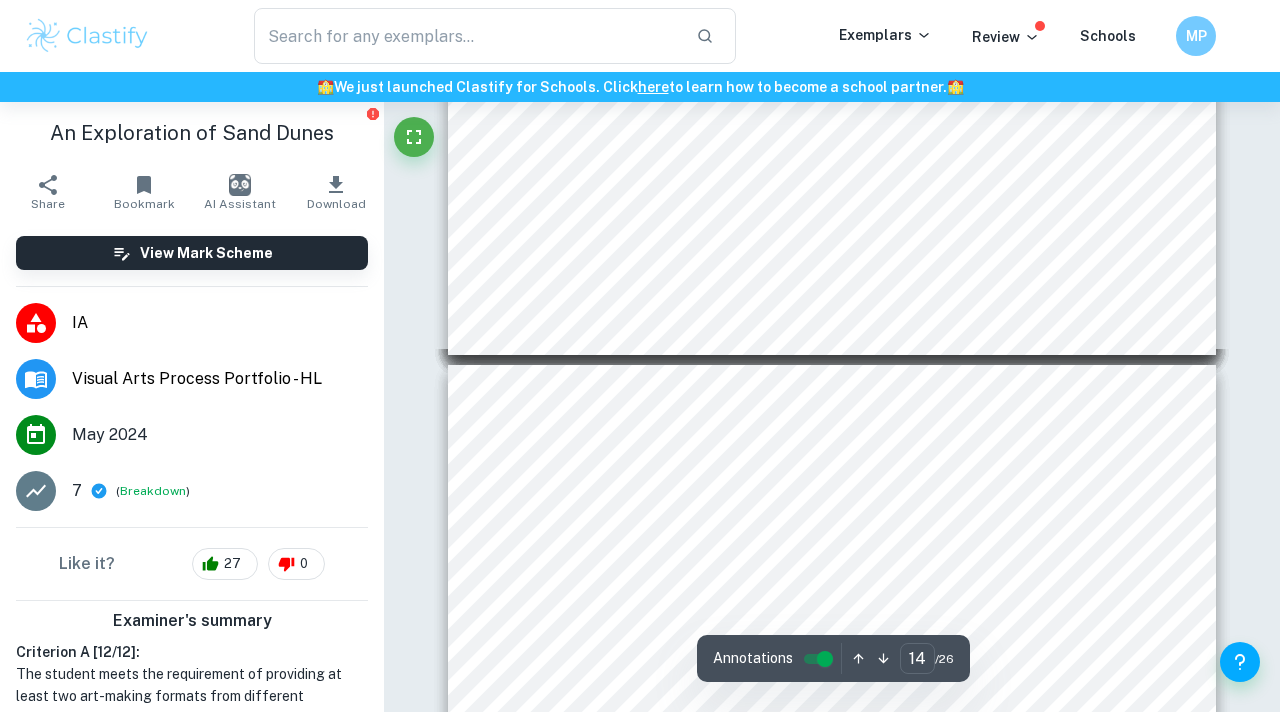 type on "15" 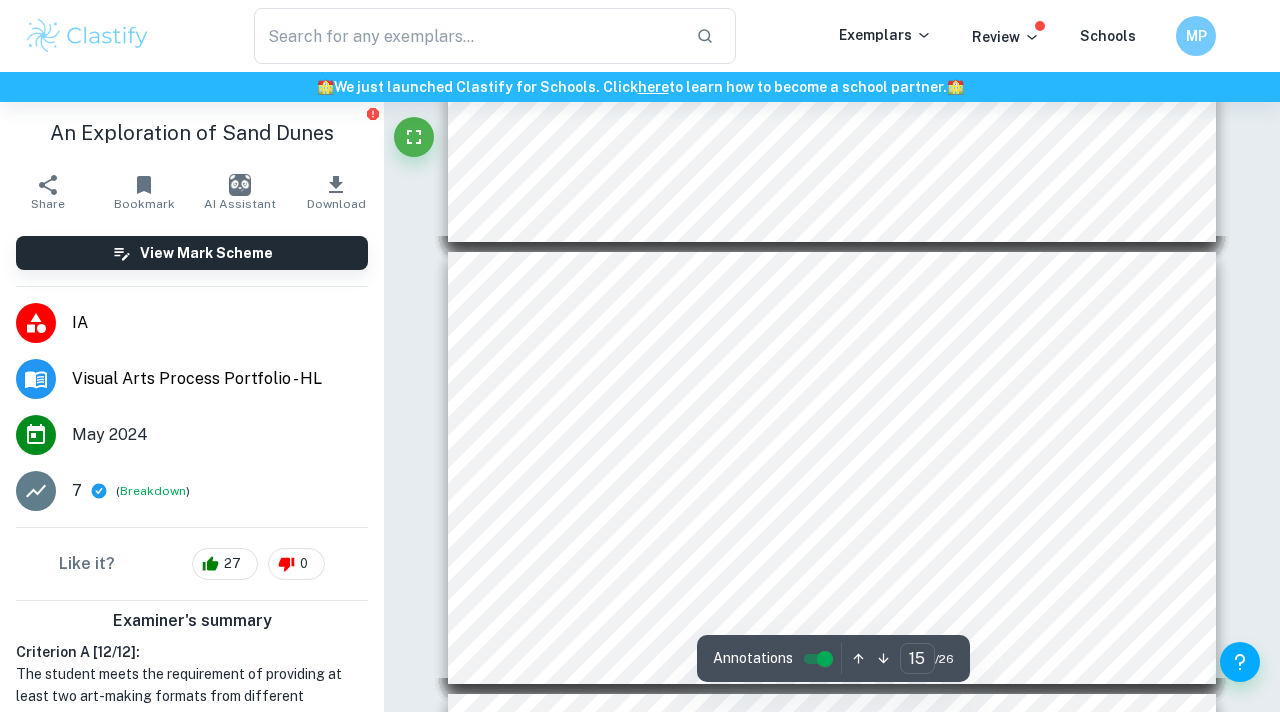 scroll, scrollTop: 6185, scrollLeft: 0, axis: vertical 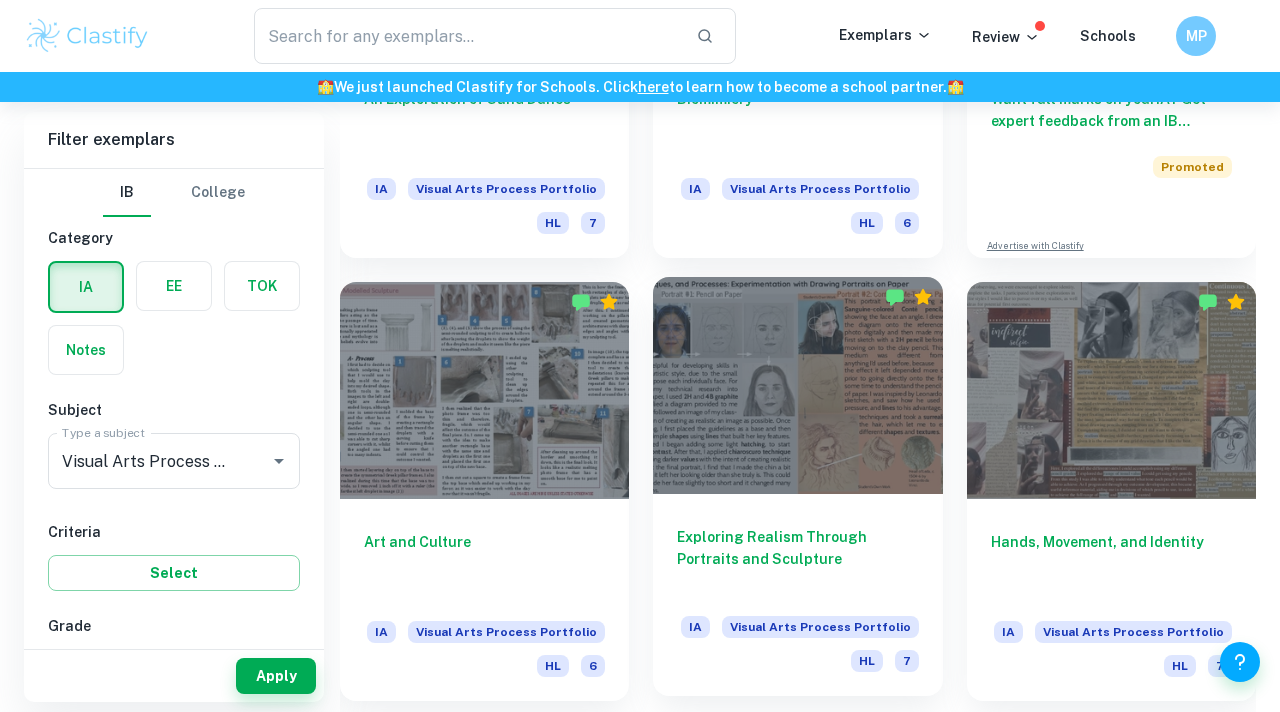 click at bounding box center (797, 385) 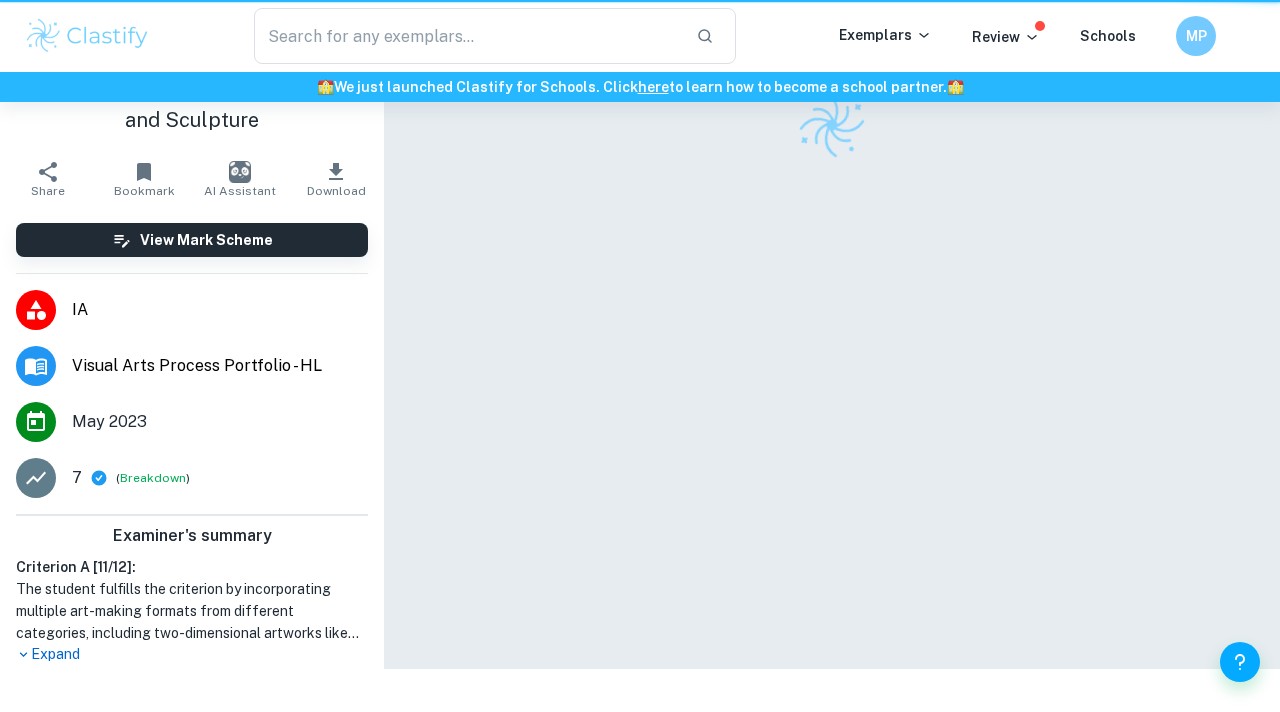 scroll, scrollTop: 0, scrollLeft: 0, axis: both 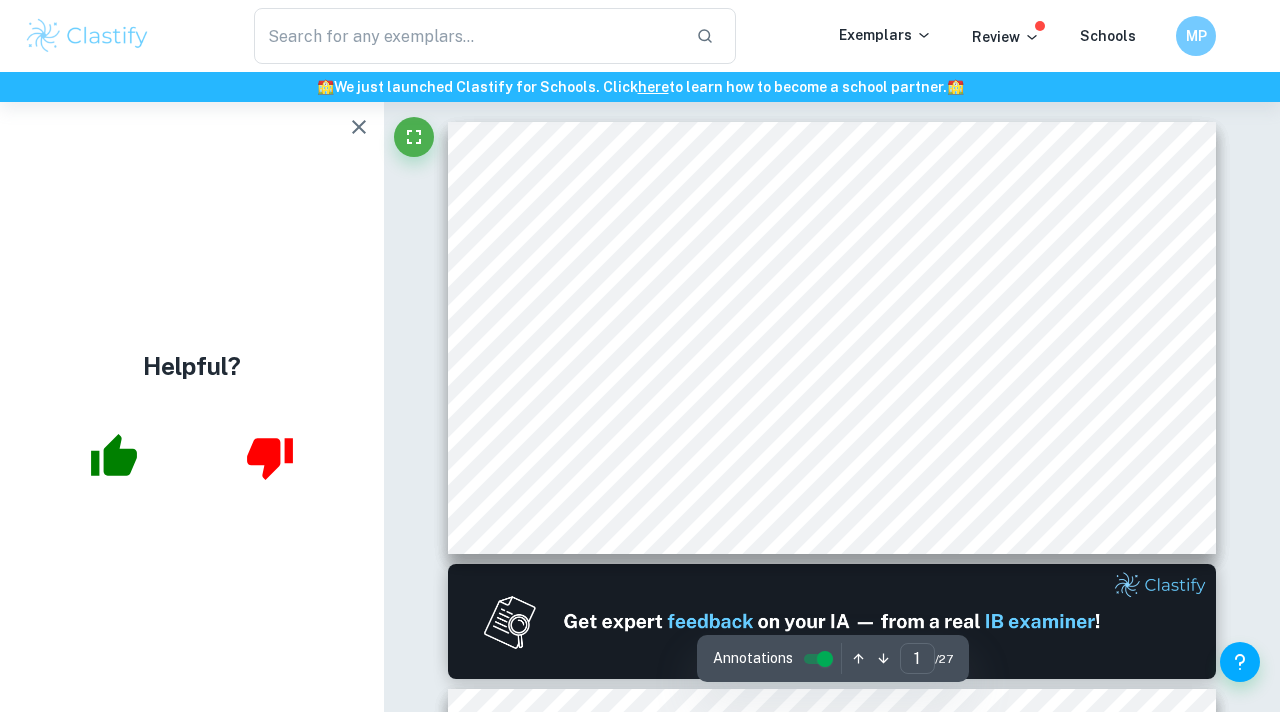 click at bounding box center (359, 127) 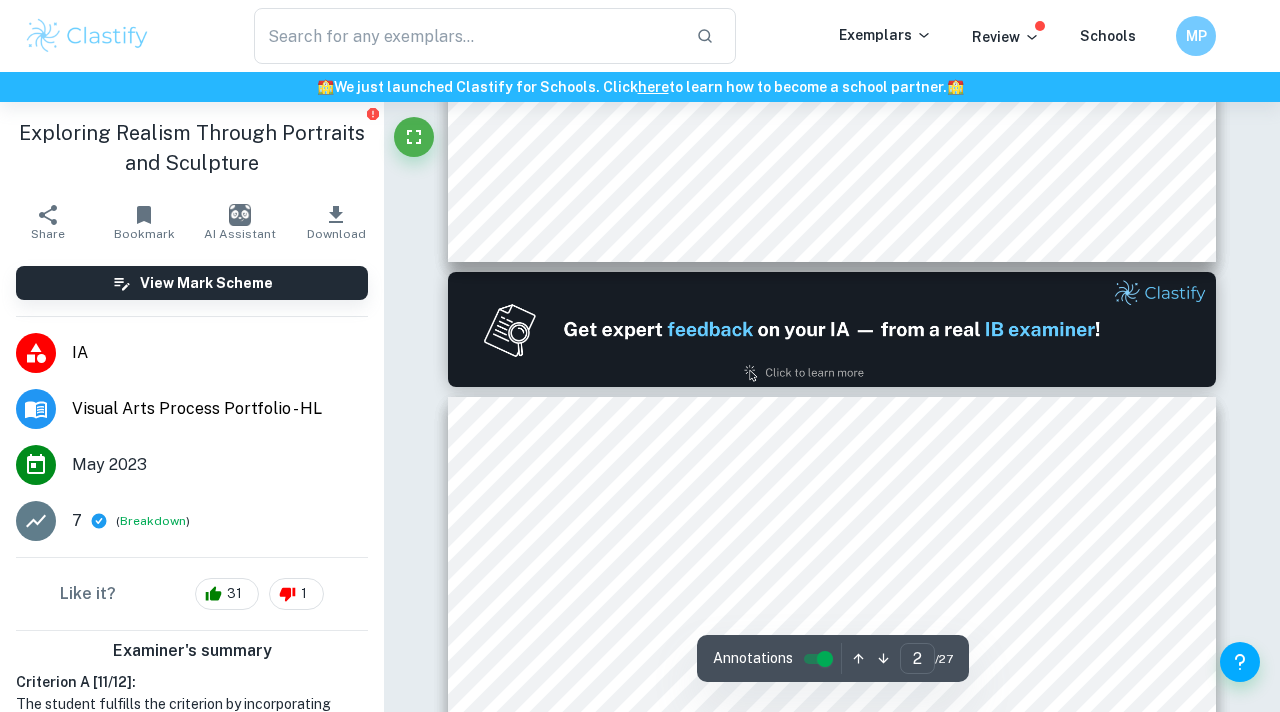 scroll, scrollTop: 904, scrollLeft: 0, axis: vertical 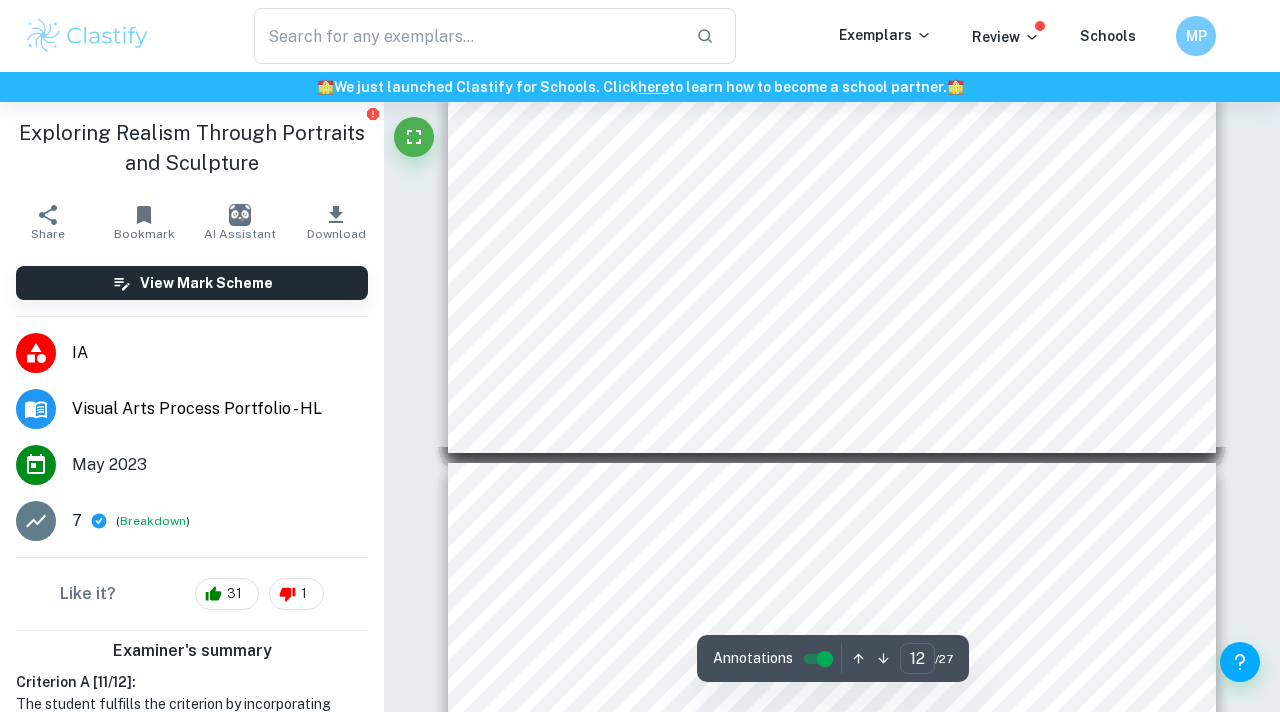 type on "13" 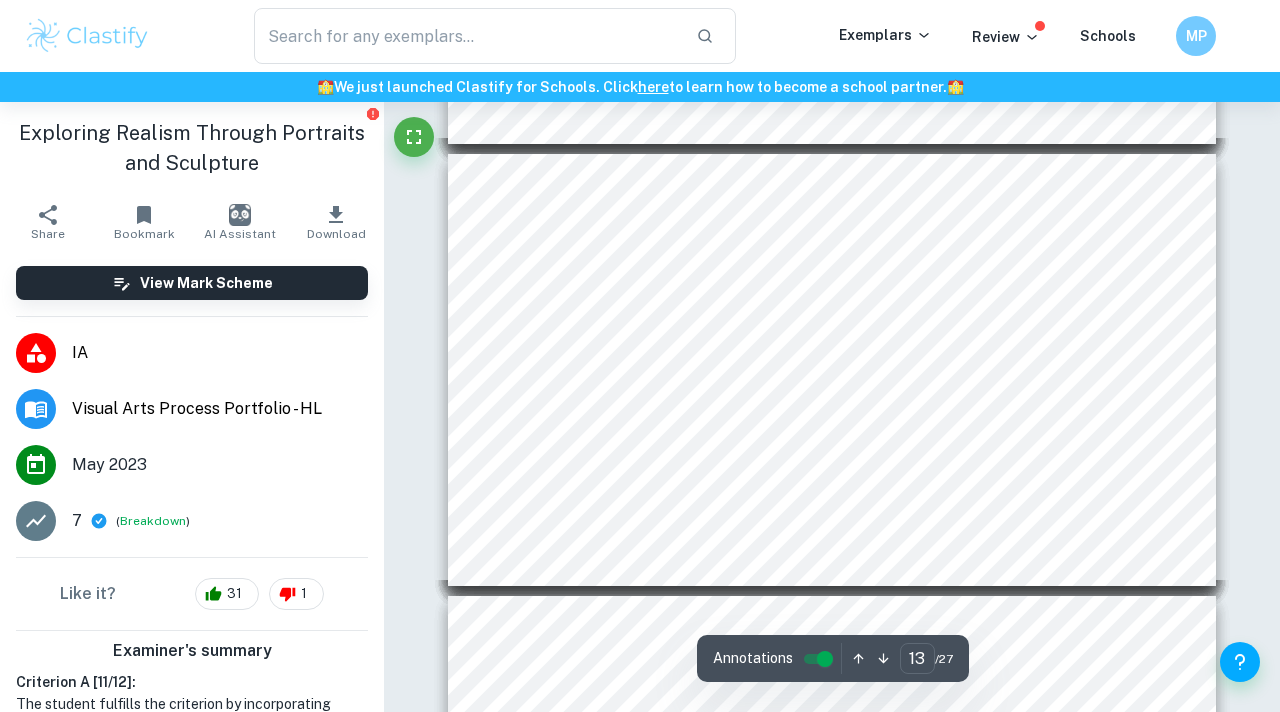 scroll, scrollTop: 5457, scrollLeft: 0, axis: vertical 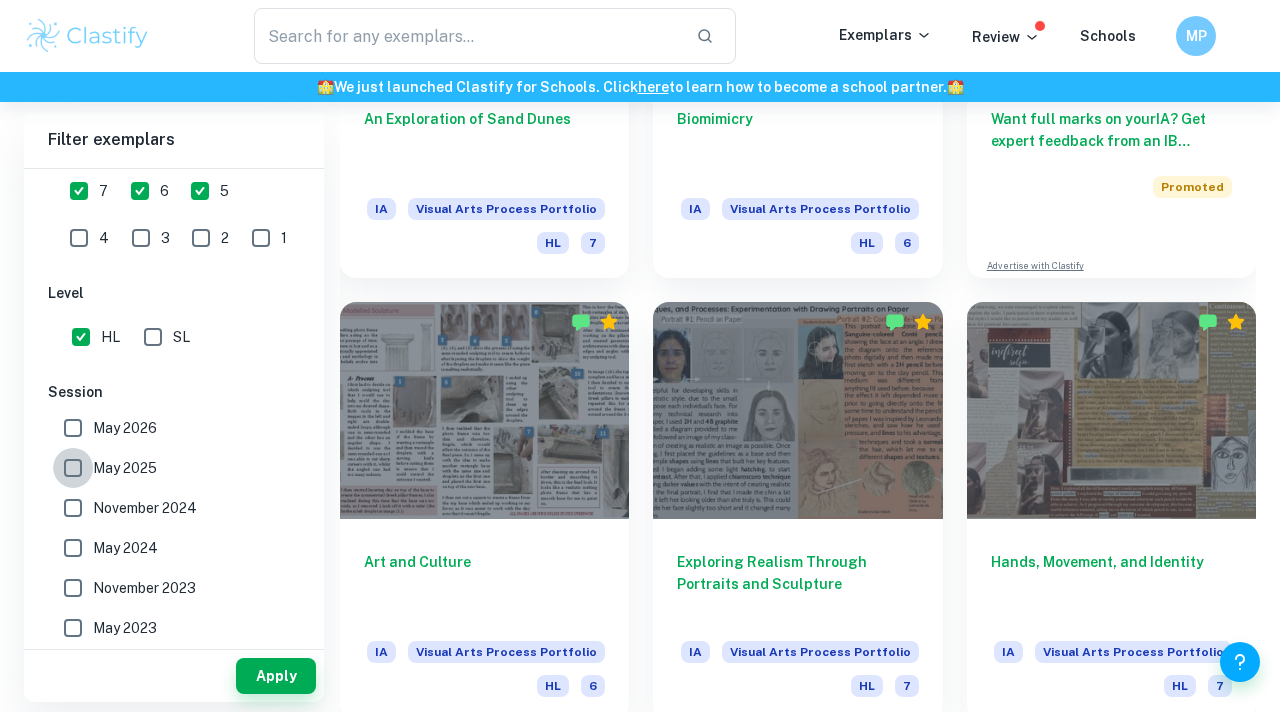 click on "May 2025" at bounding box center (73, 468) 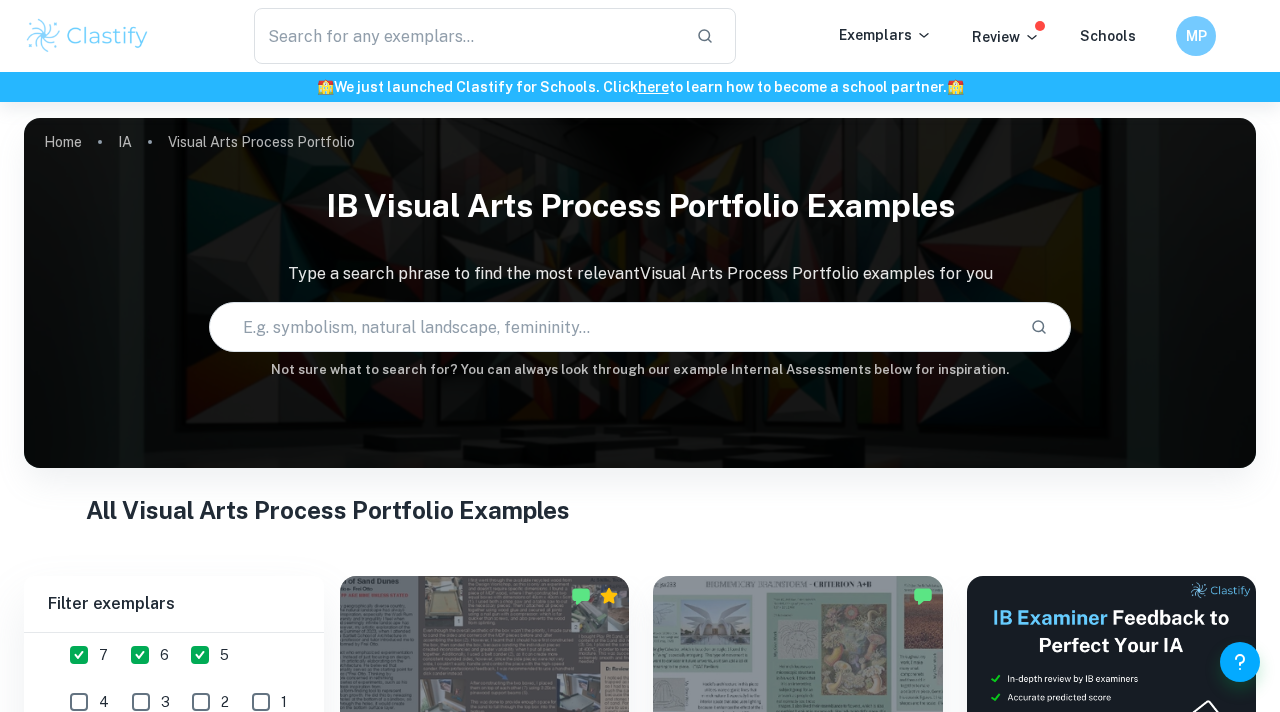 scroll, scrollTop: 975, scrollLeft: 0, axis: vertical 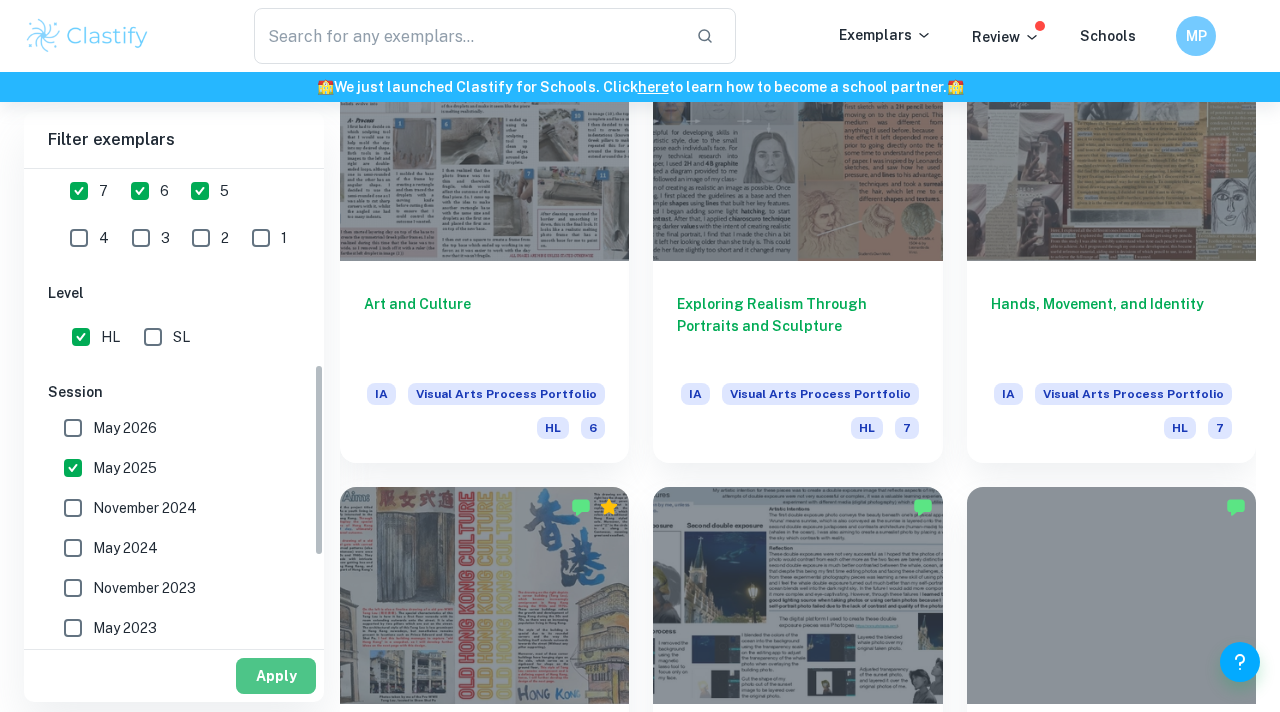click on "Apply" at bounding box center (276, 676) 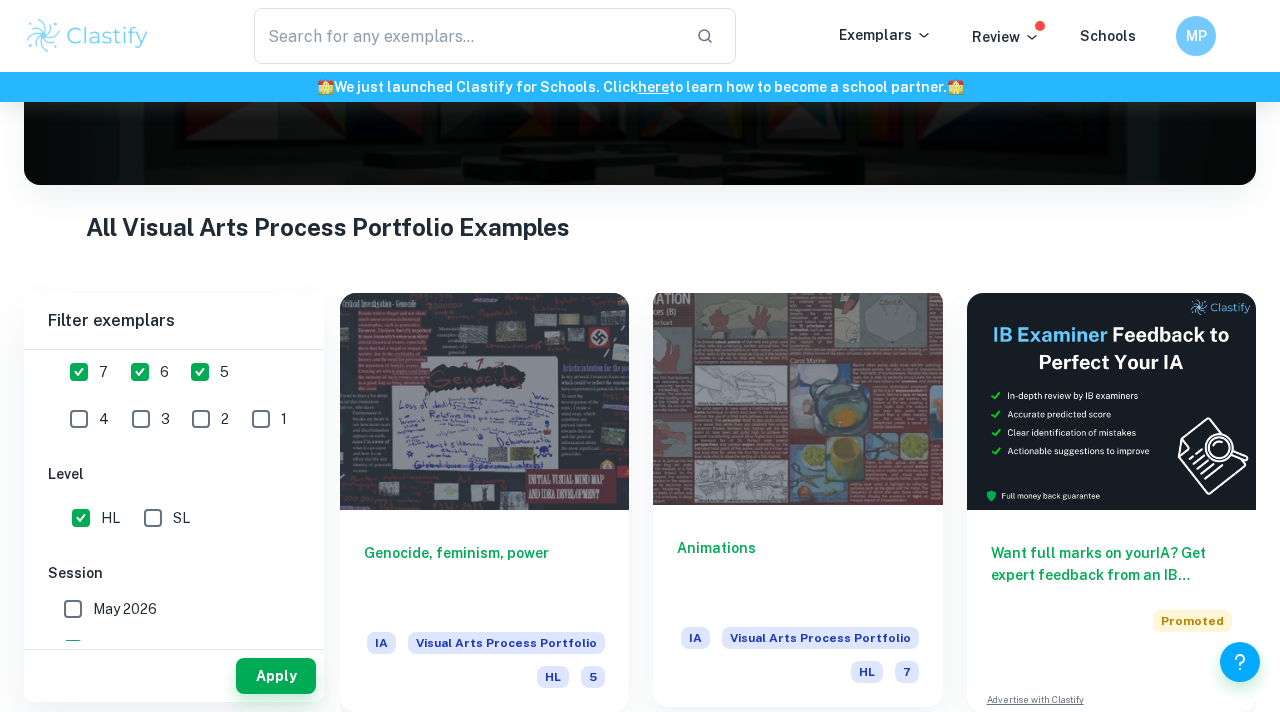 scroll, scrollTop: 283, scrollLeft: 0, axis: vertical 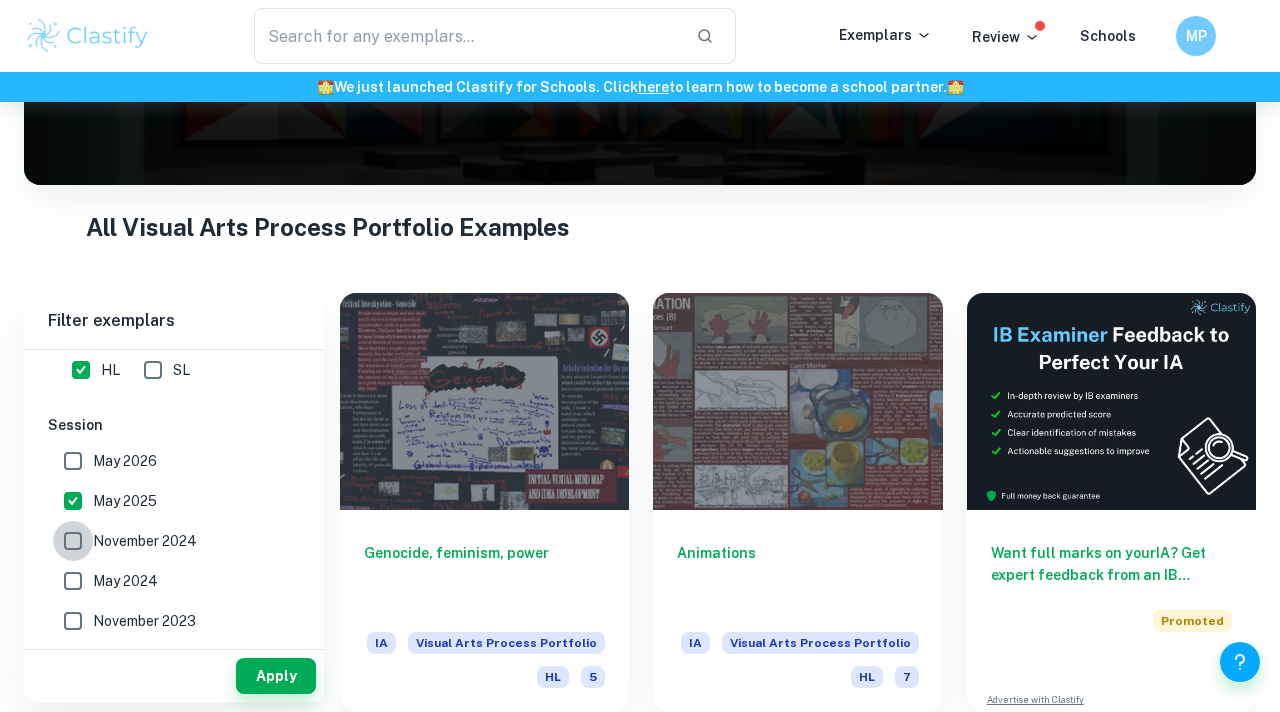click on "November 2024" at bounding box center (73, 541) 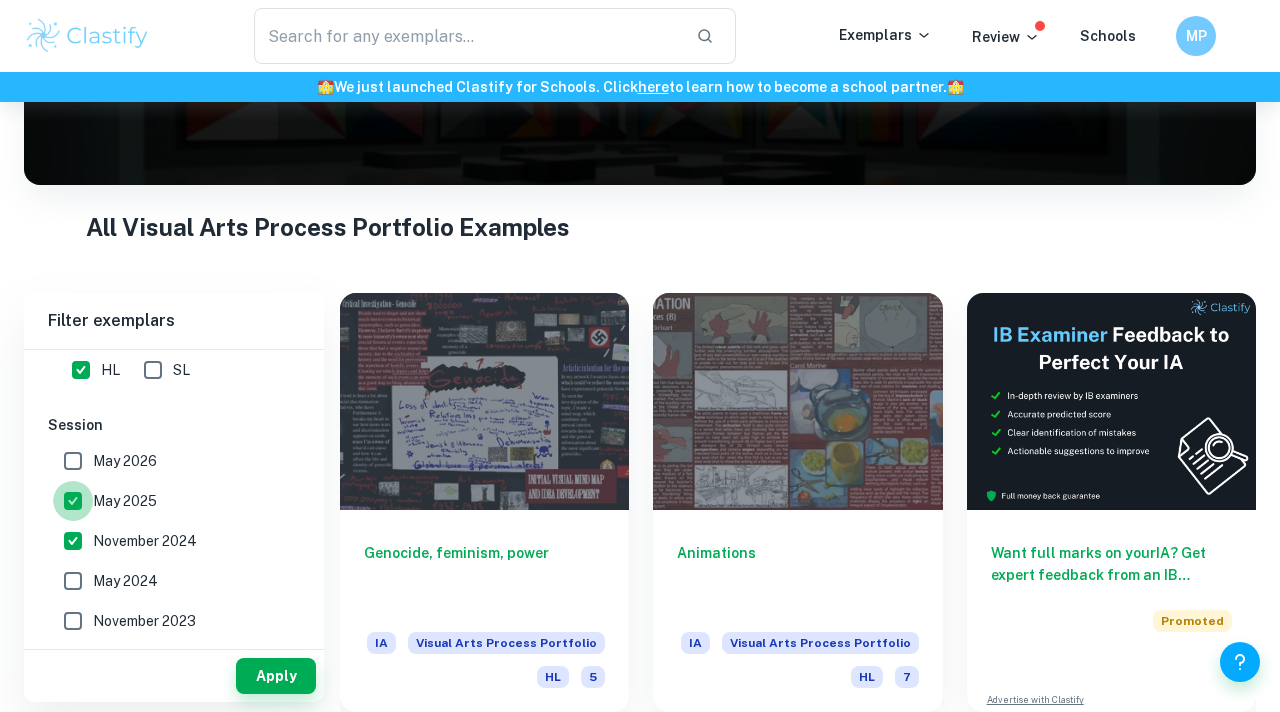 click on "May 2025" at bounding box center [73, 501] 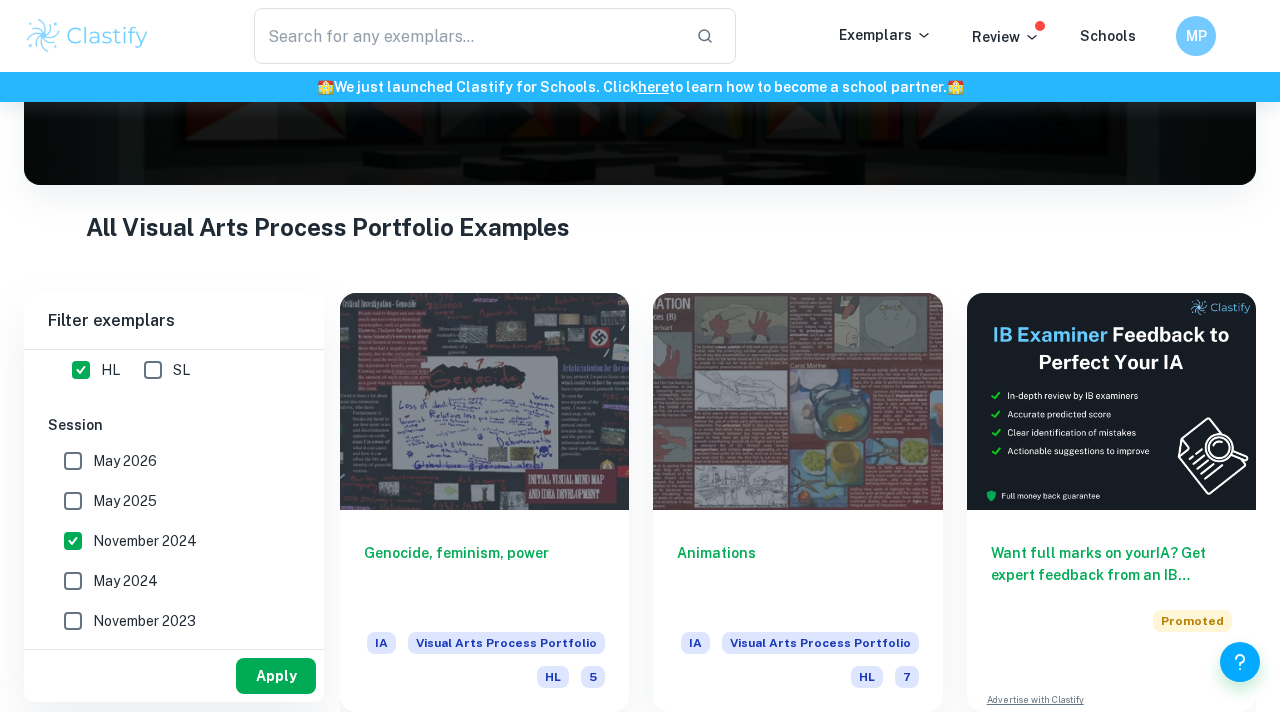 click on "Apply" at bounding box center [276, 676] 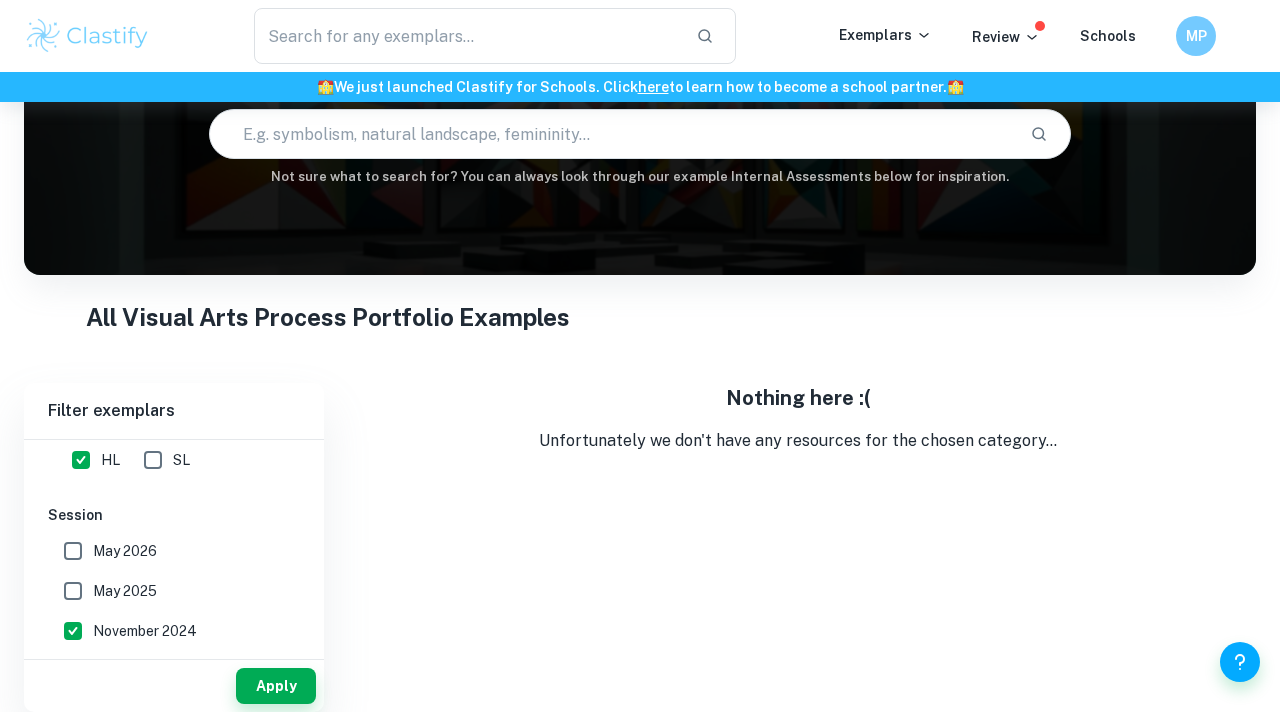scroll, scrollTop: 164, scrollLeft: 0, axis: vertical 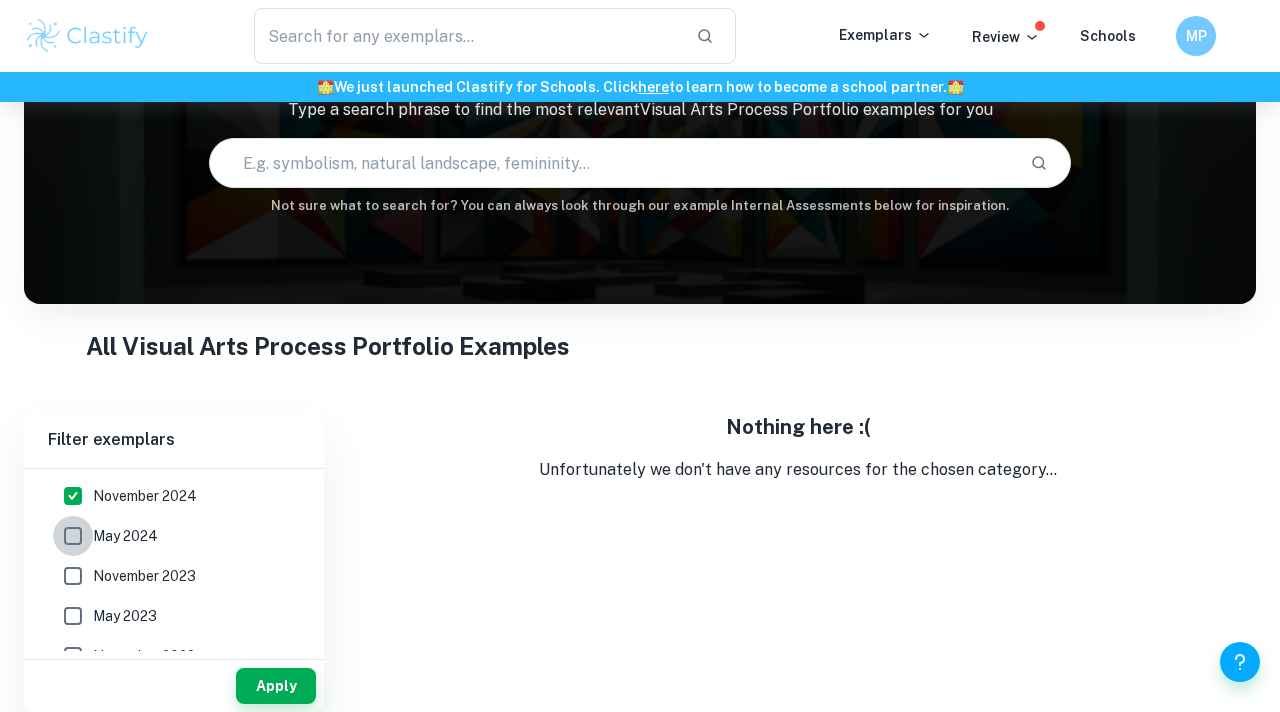 click on "May 2024" at bounding box center (73, 536) 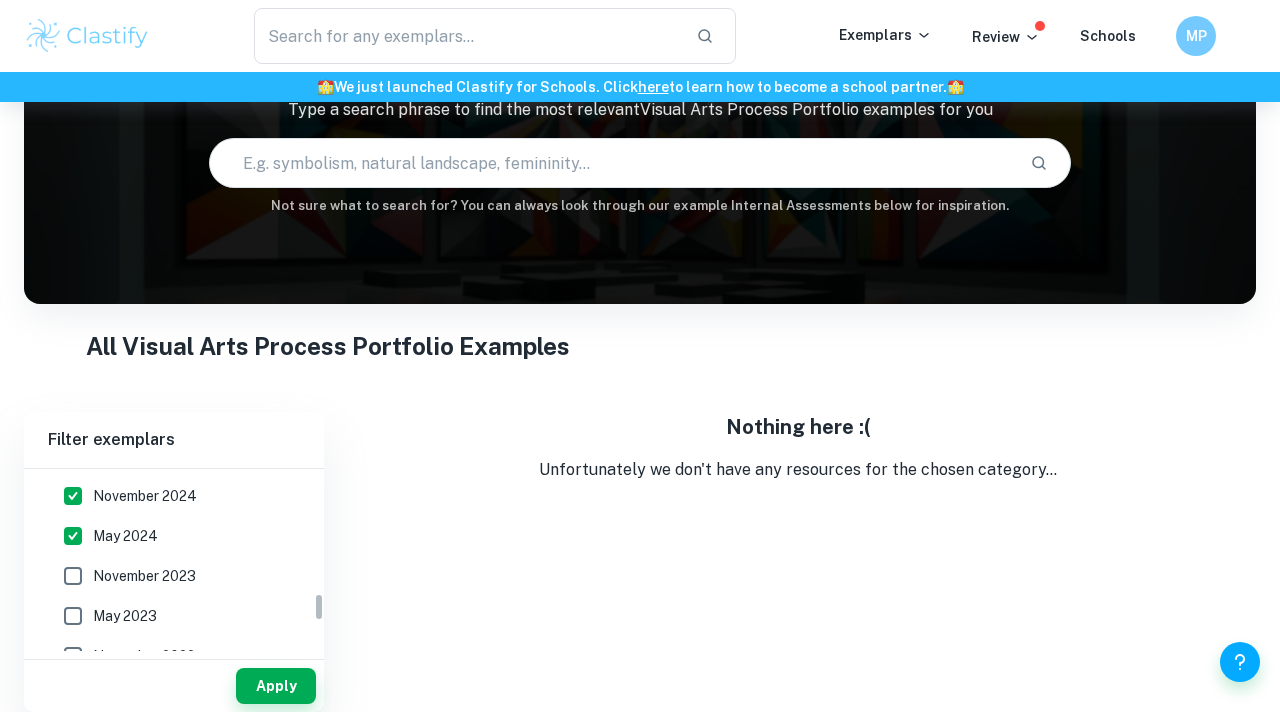 click on "November 2024" at bounding box center (73, 496) 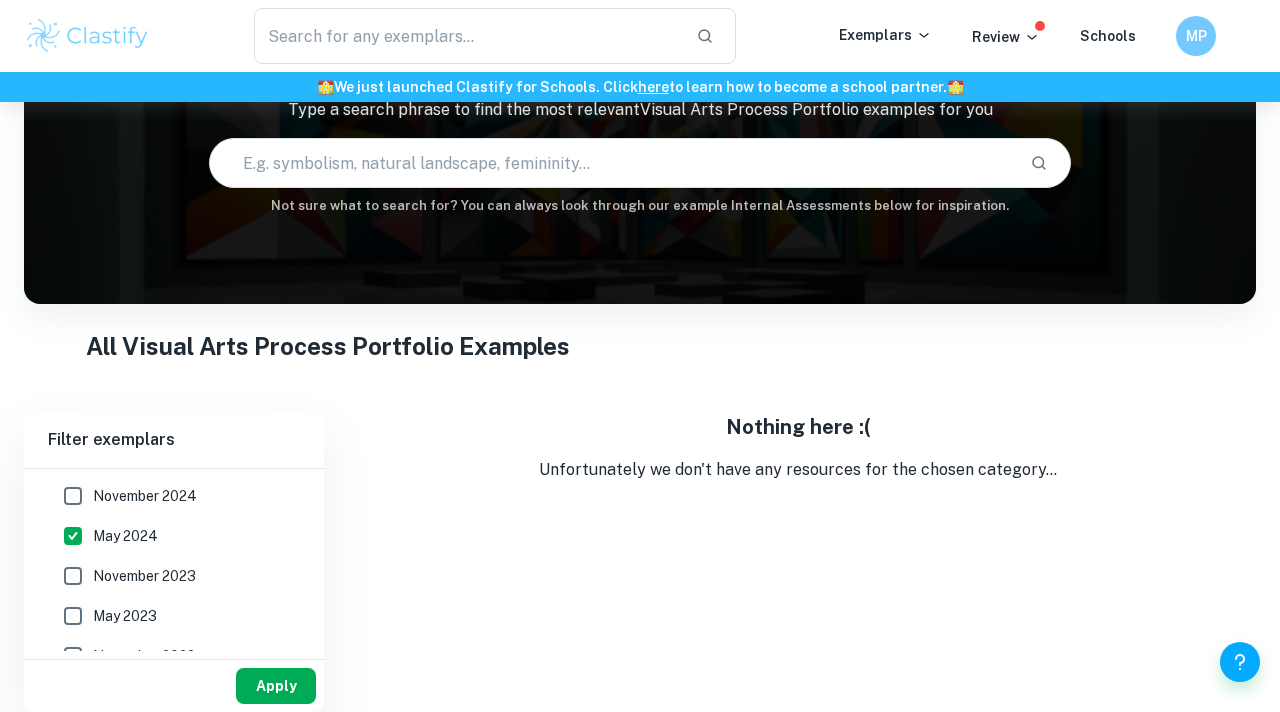 click on "Apply" at bounding box center (276, 686) 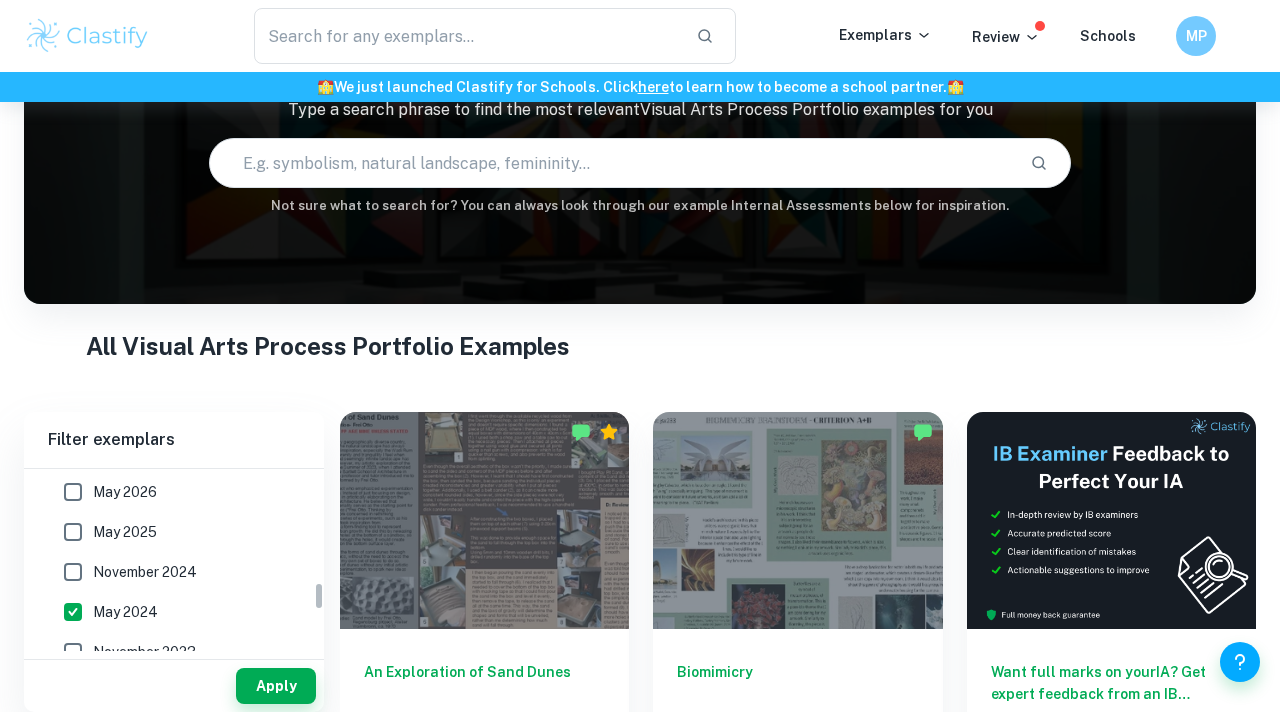 scroll, scrollTop: 715, scrollLeft: 0, axis: vertical 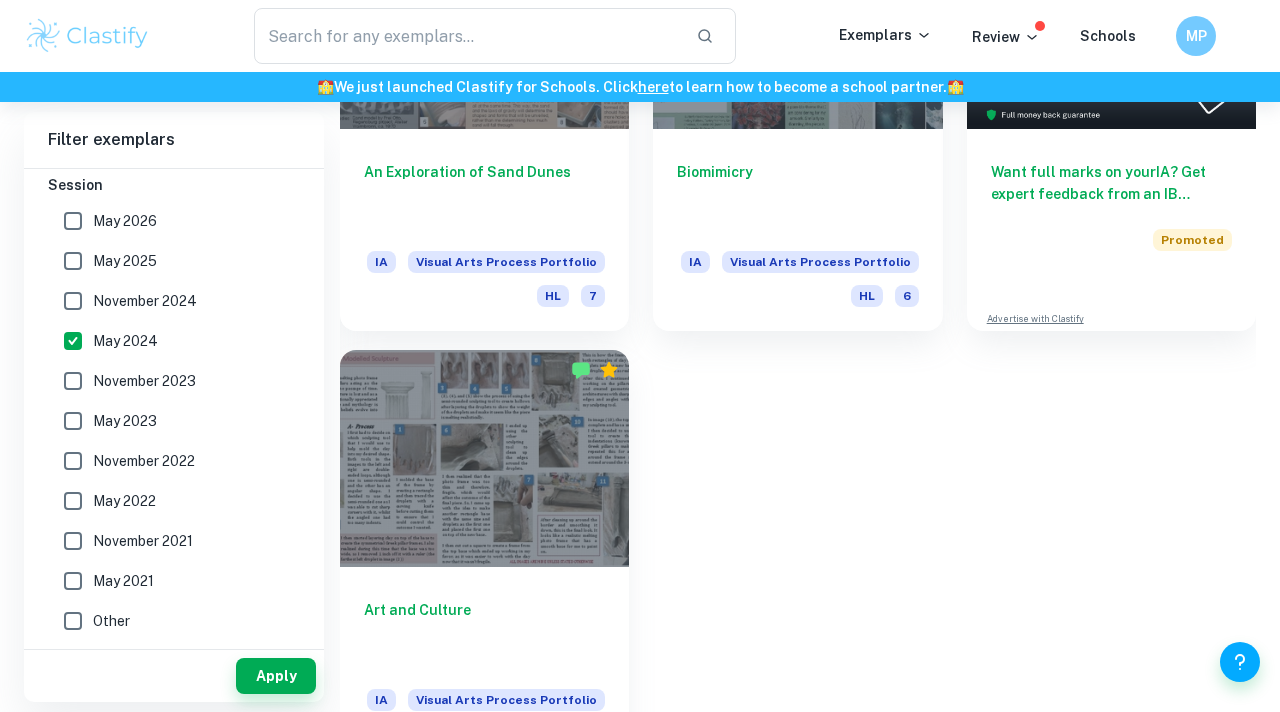 click at bounding box center (484, 458) 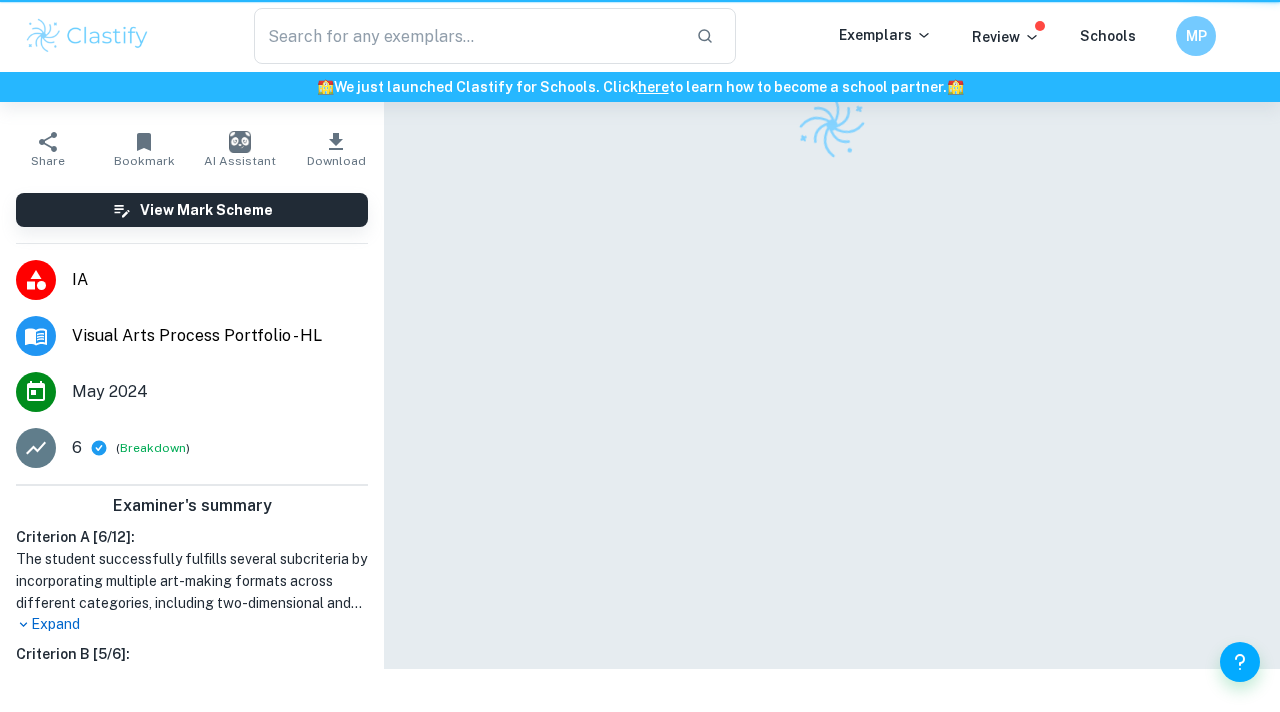 scroll, scrollTop: 0, scrollLeft: 0, axis: both 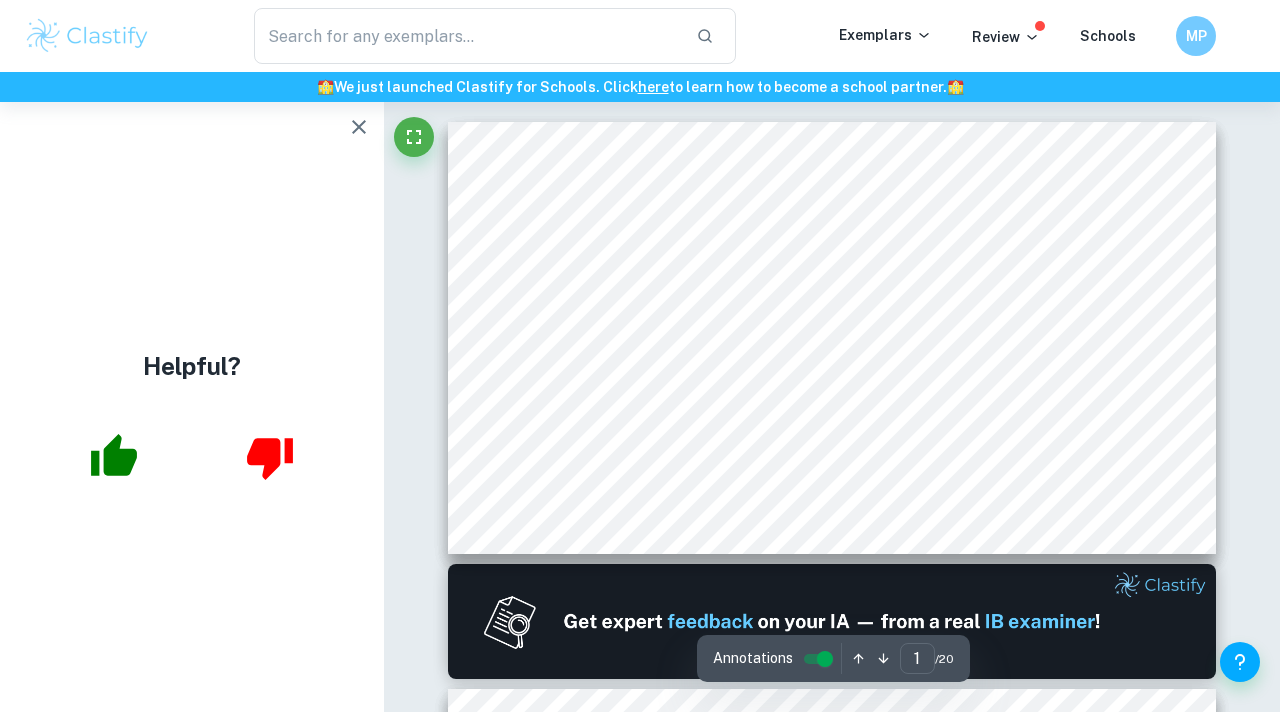click 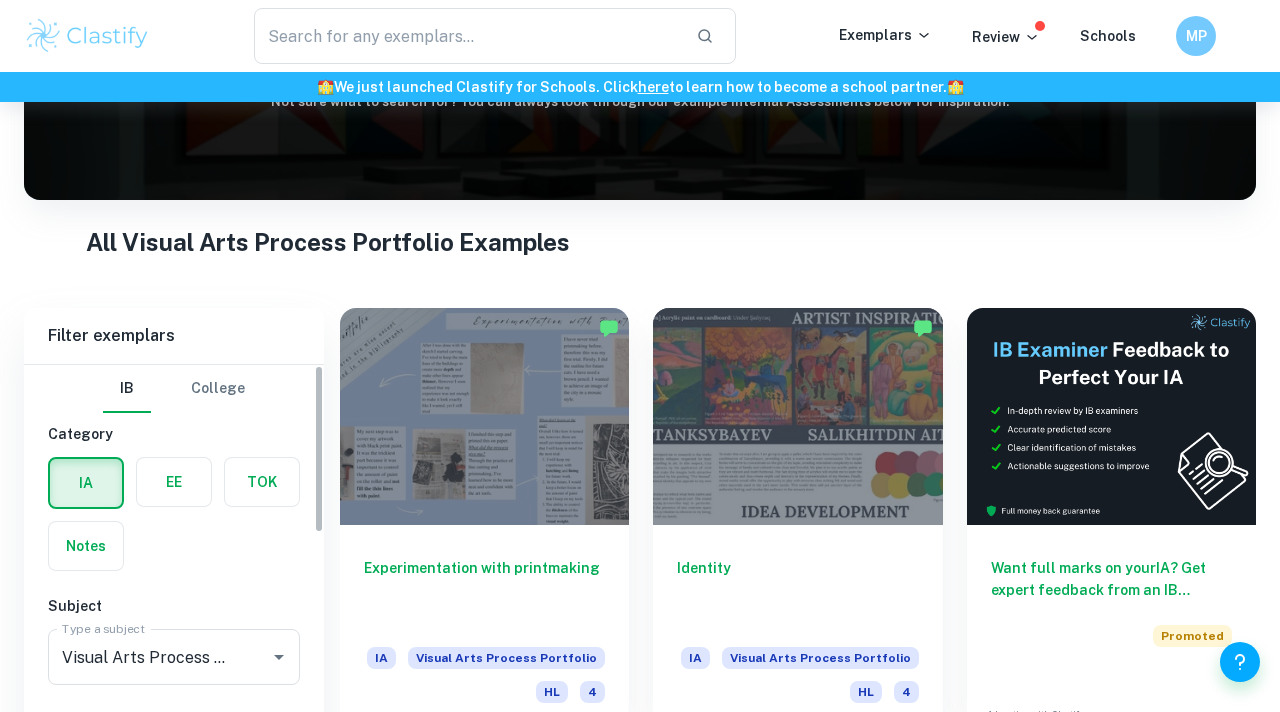 scroll, scrollTop: 433, scrollLeft: 0, axis: vertical 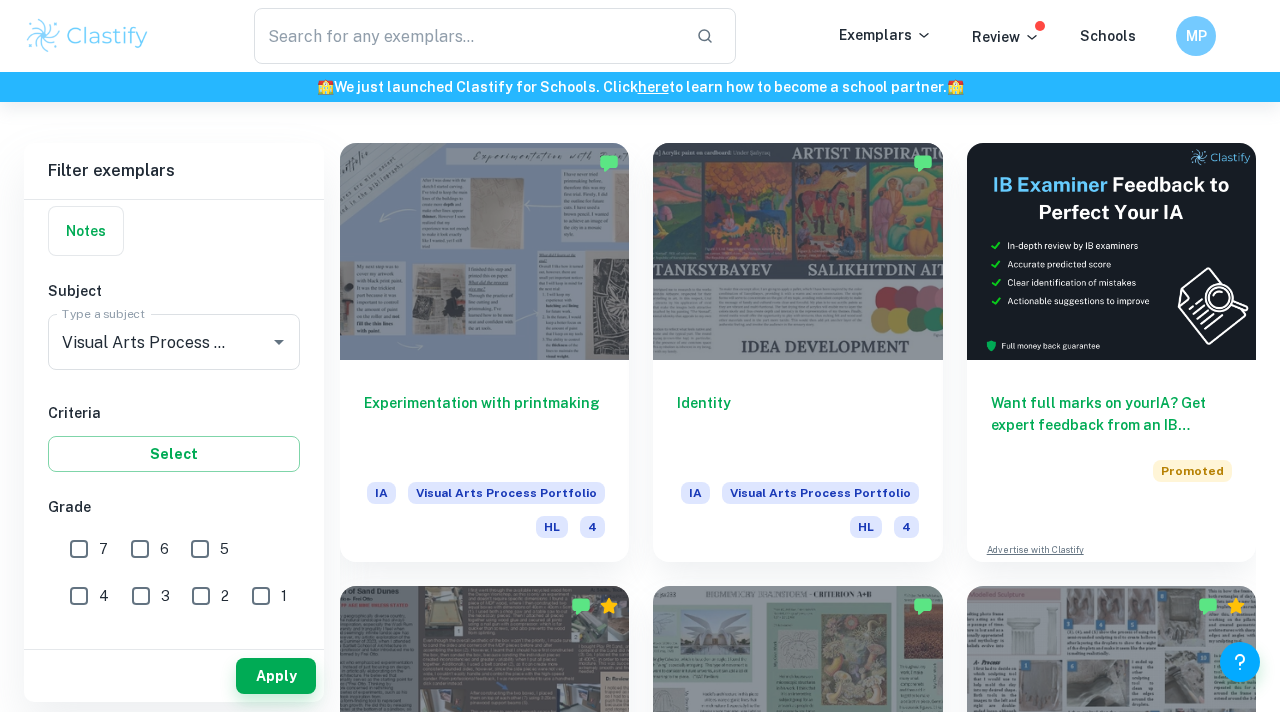 click on "5" at bounding box center (200, 549) 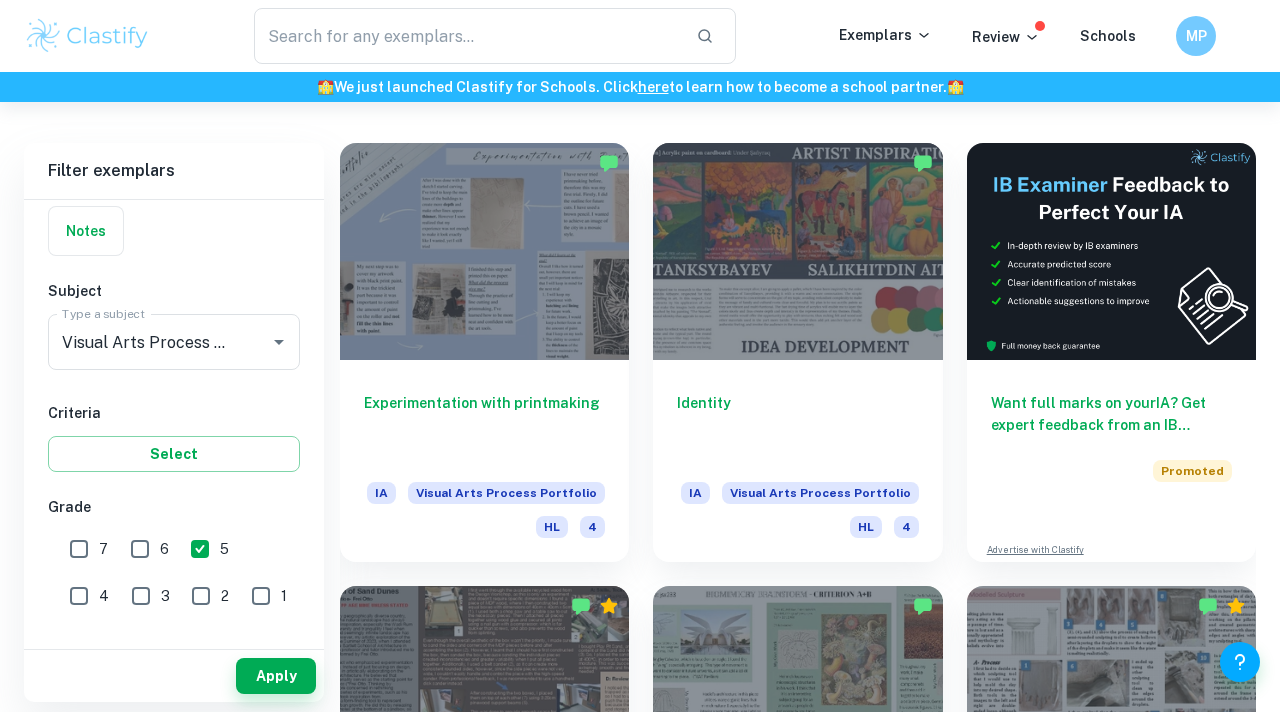 click on "6" at bounding box center (140, 549) 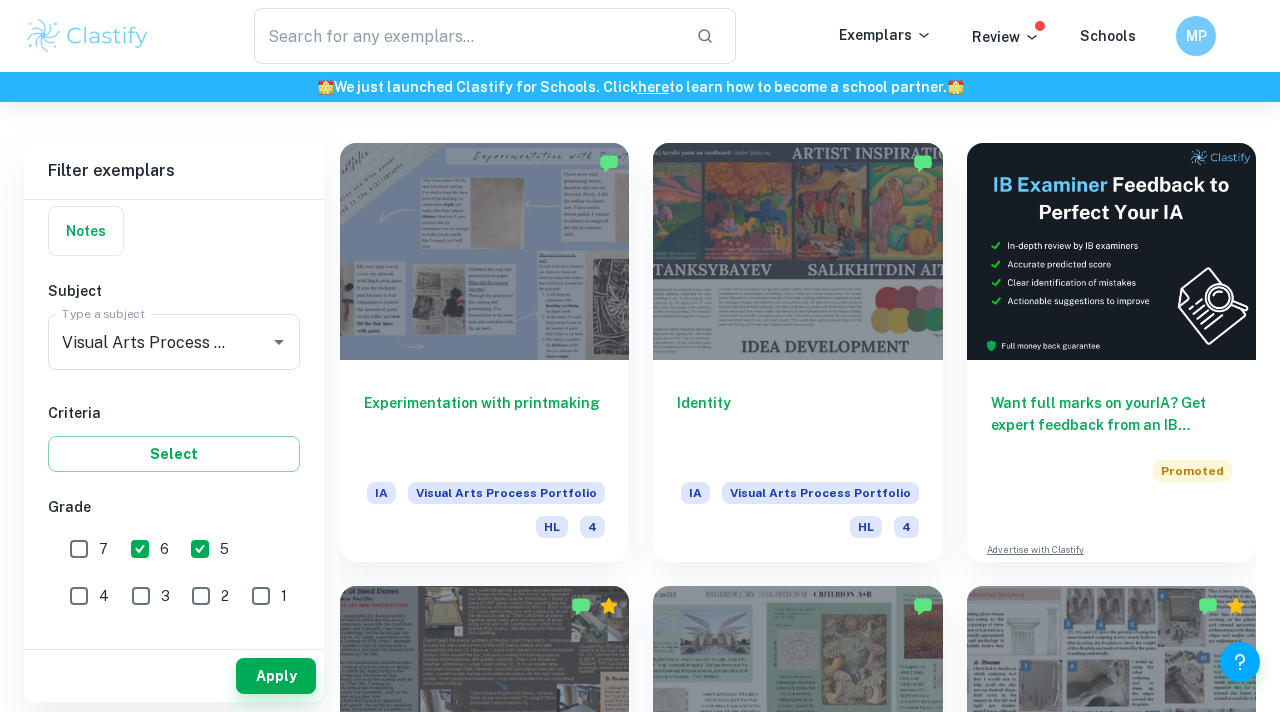 click on "7" at bounding box center [79, 549] 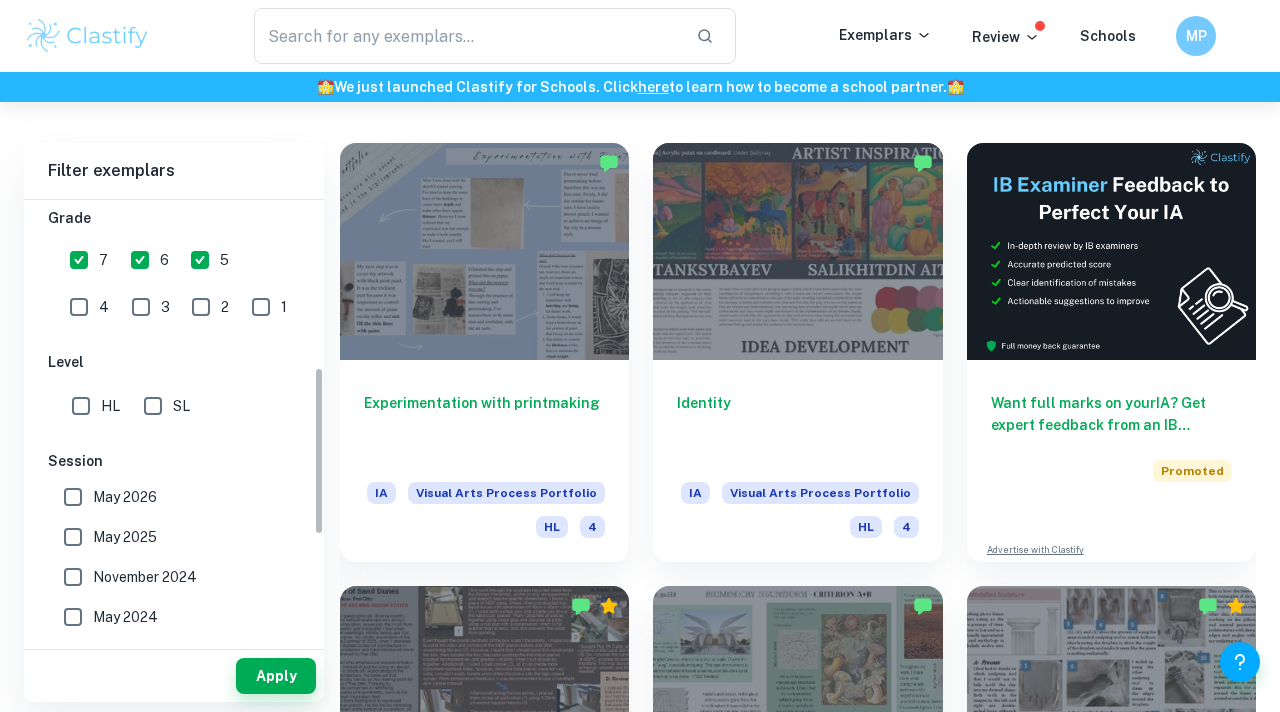scroll, scrollTop: 537, scrollLeft: 0, axis: vertical 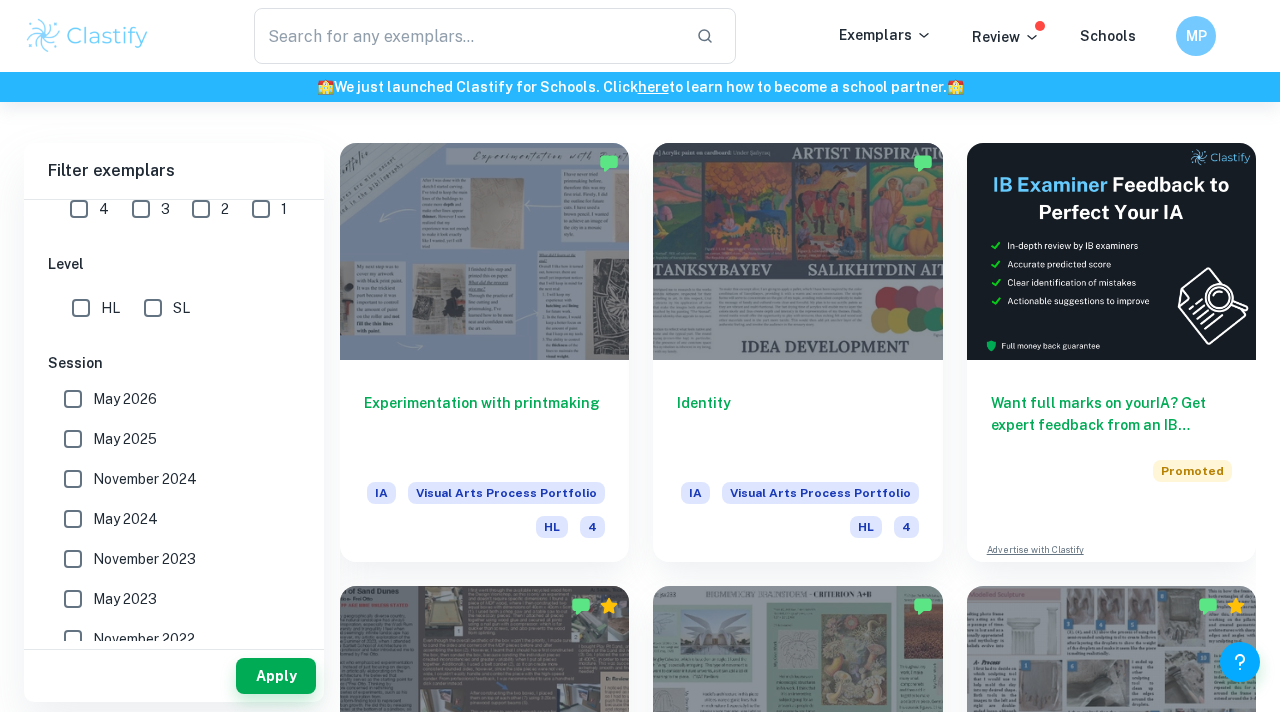 click on "HL" at bounding box center (81, 308) 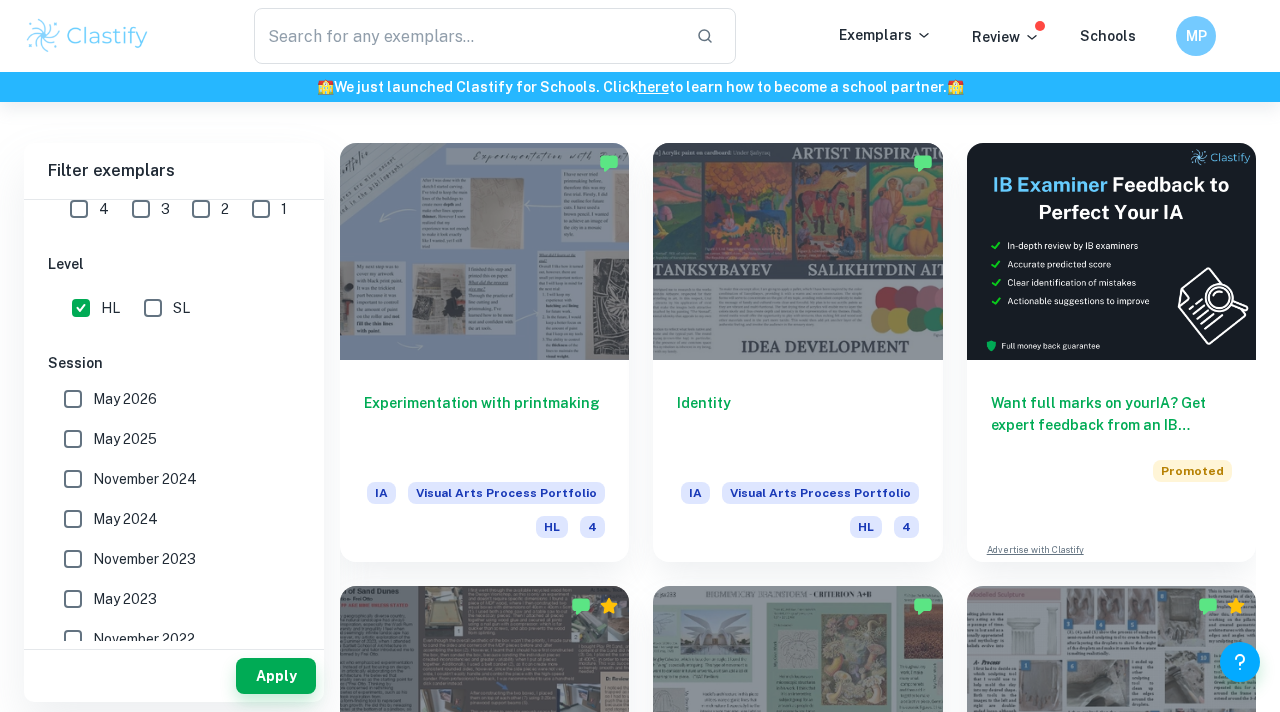 click on "May 2024" at bounding box center (73, 519) 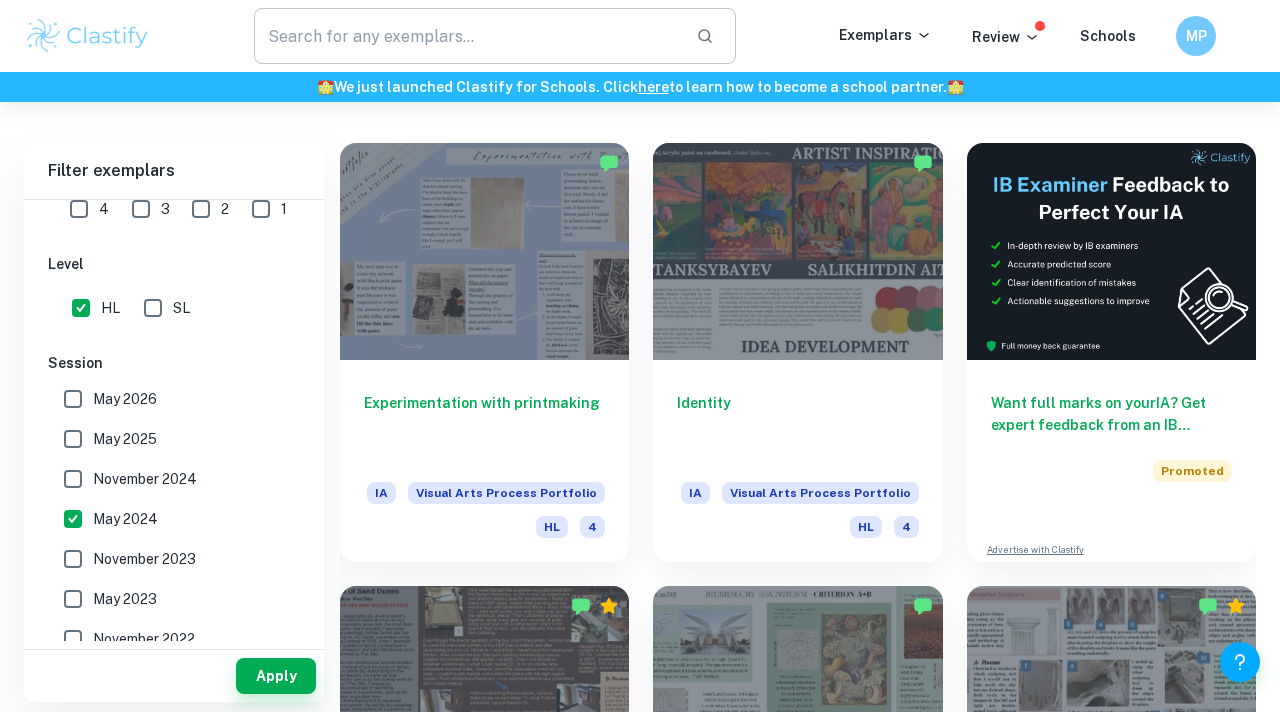 click on "Apply" at bounding box center (276, 676) 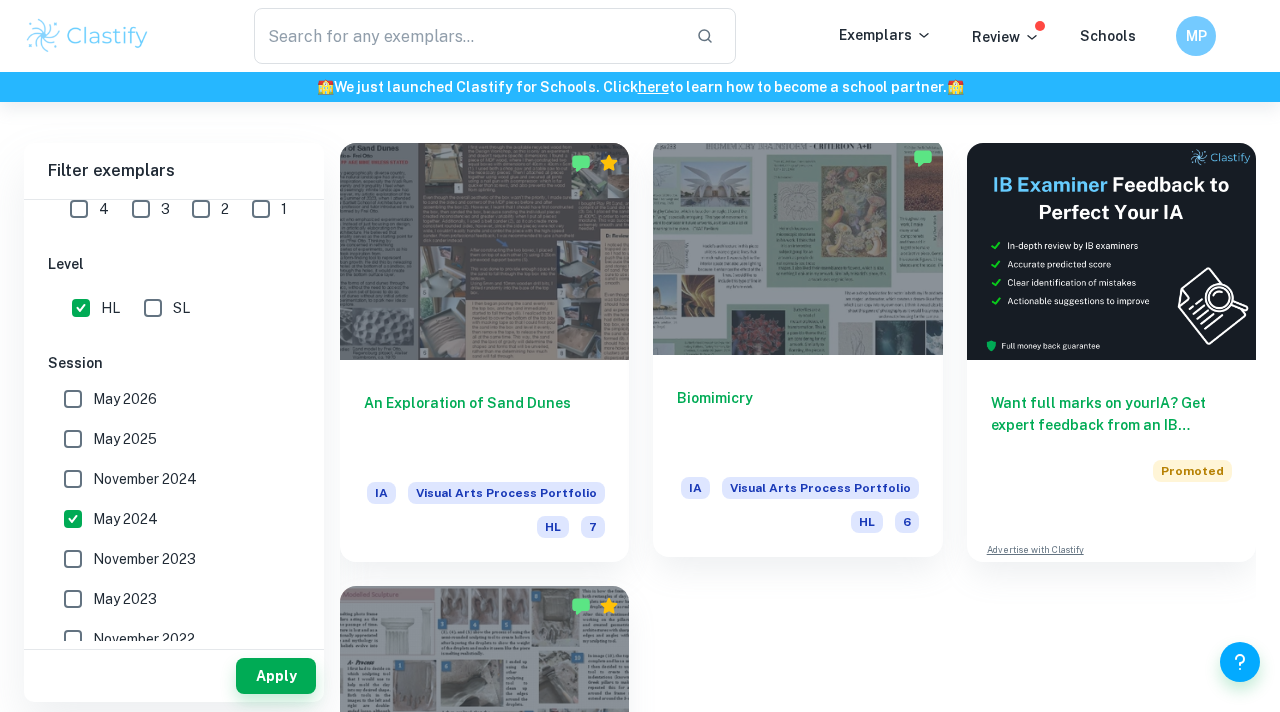 click at bounding box center [797, 246] 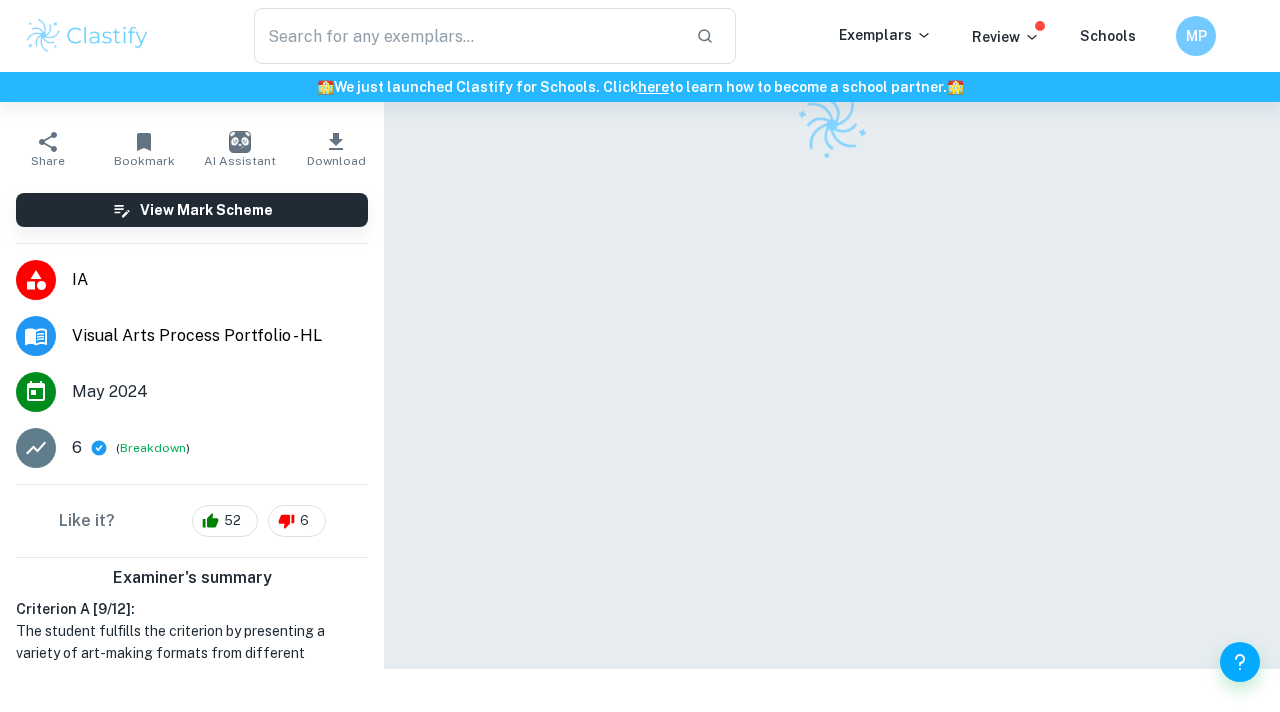 scroll, scrollTop: 0, scrollLeft: 0, axis: both 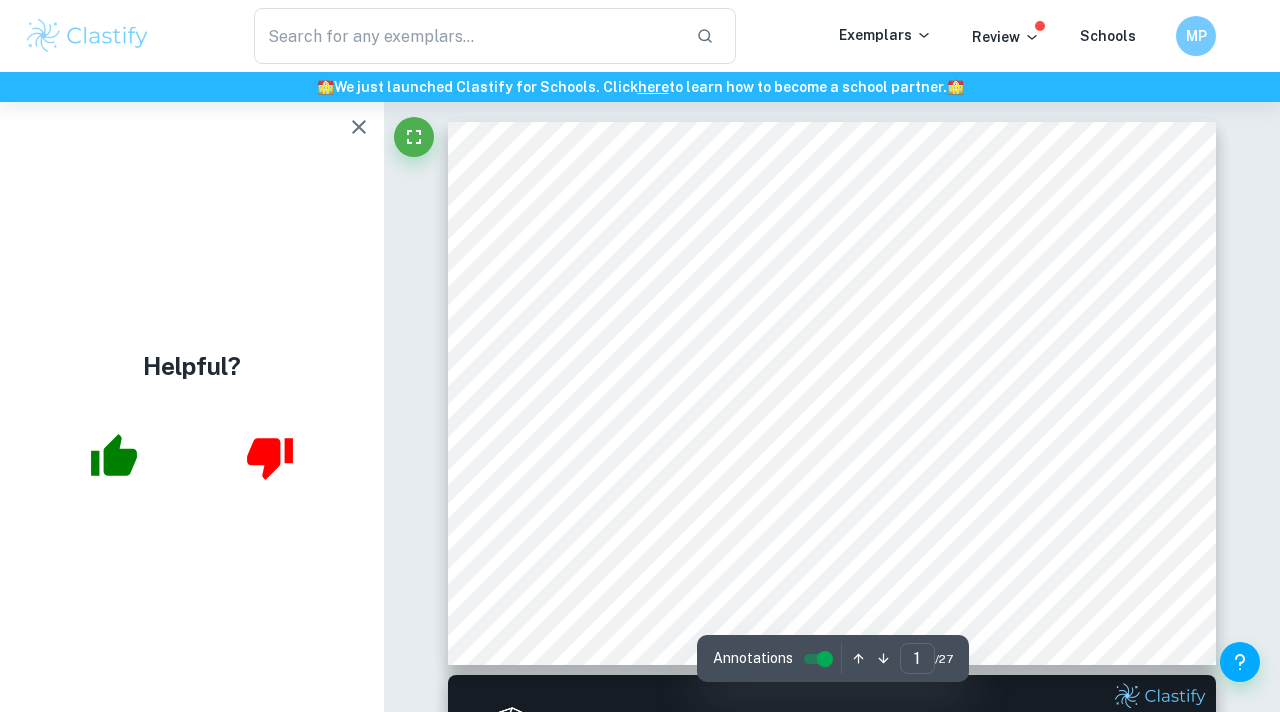 click 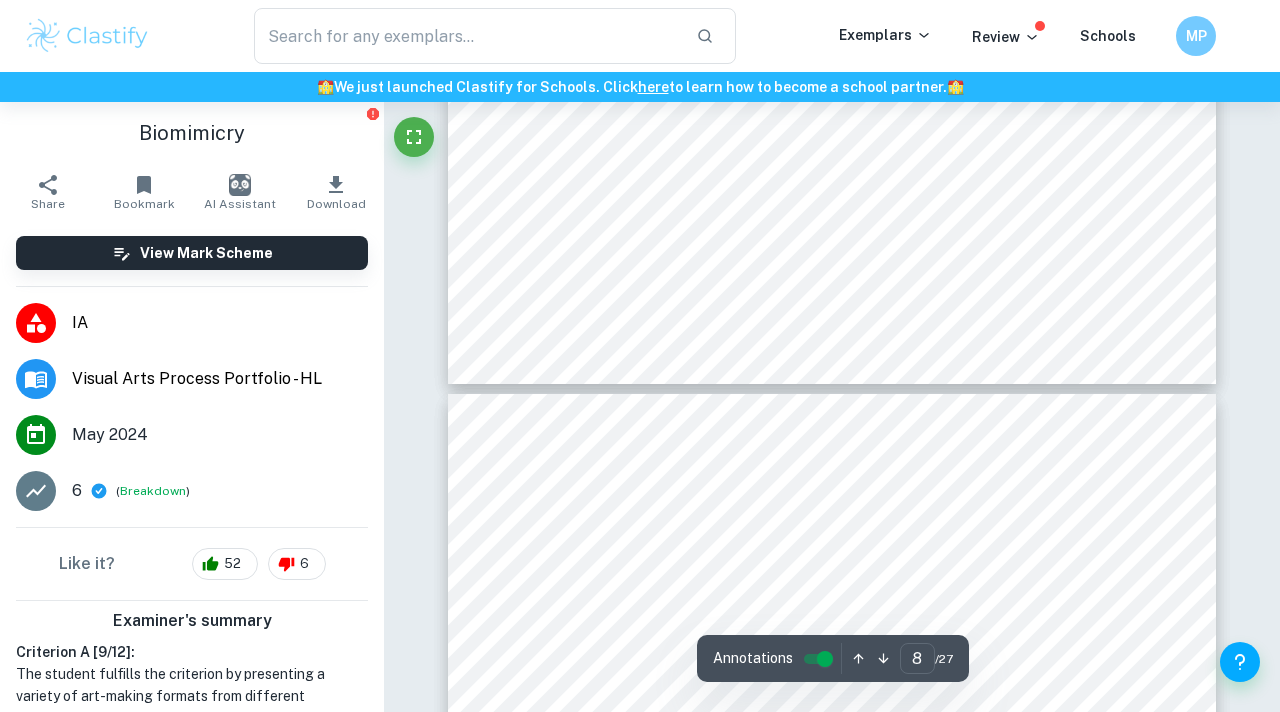 scroll, scrollTop: 4278, scrollLeft: 0, axis: vertical 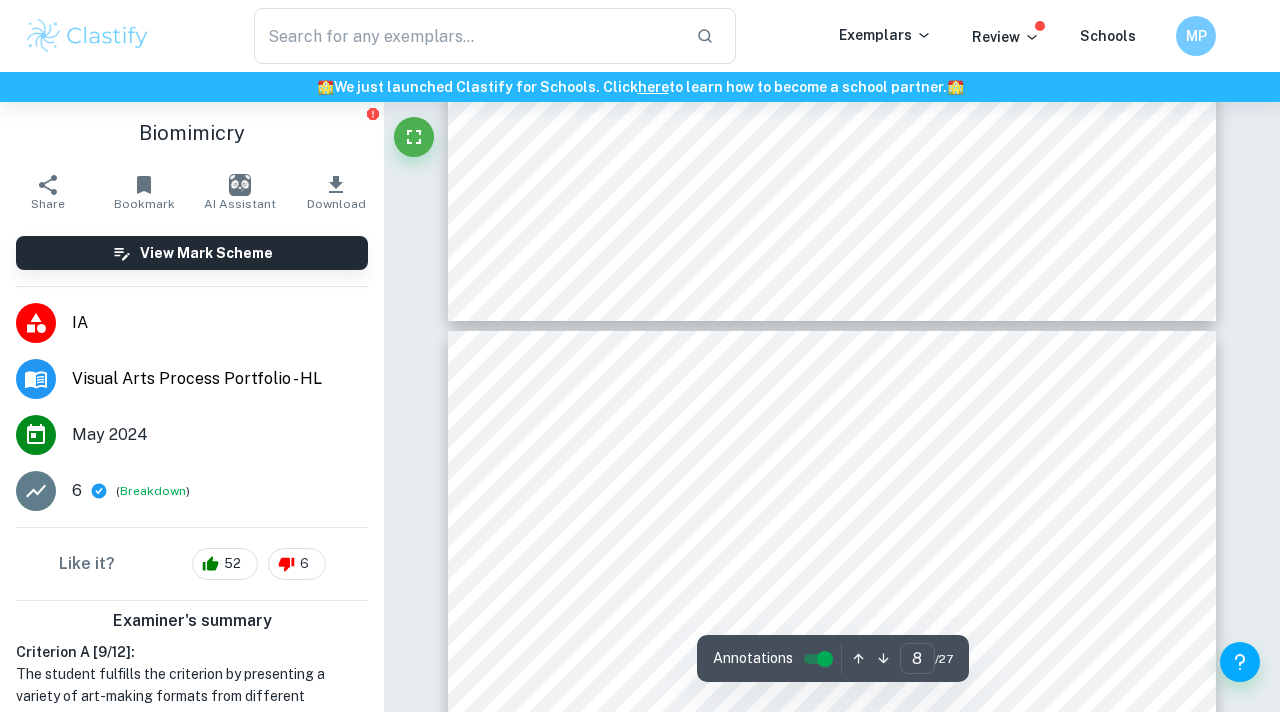 type on "9" 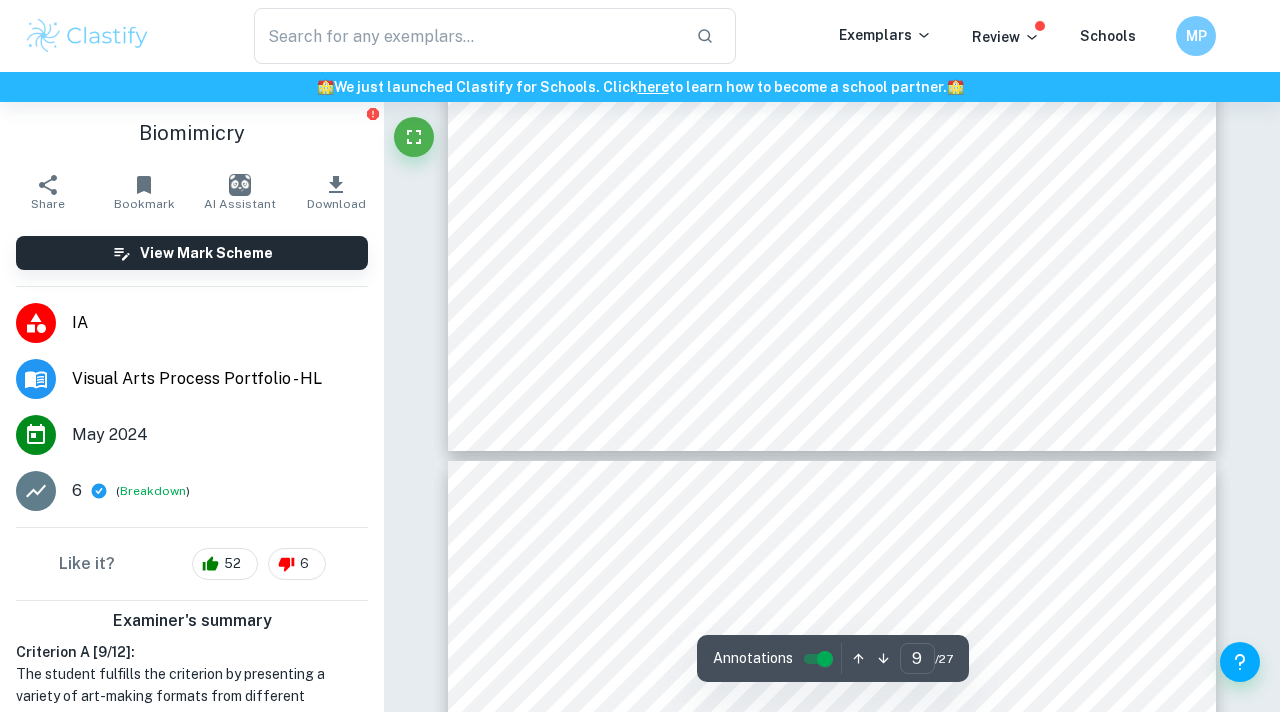 scroll, scrollTop: 4740, scrollLeft: 0, axis: vertical 